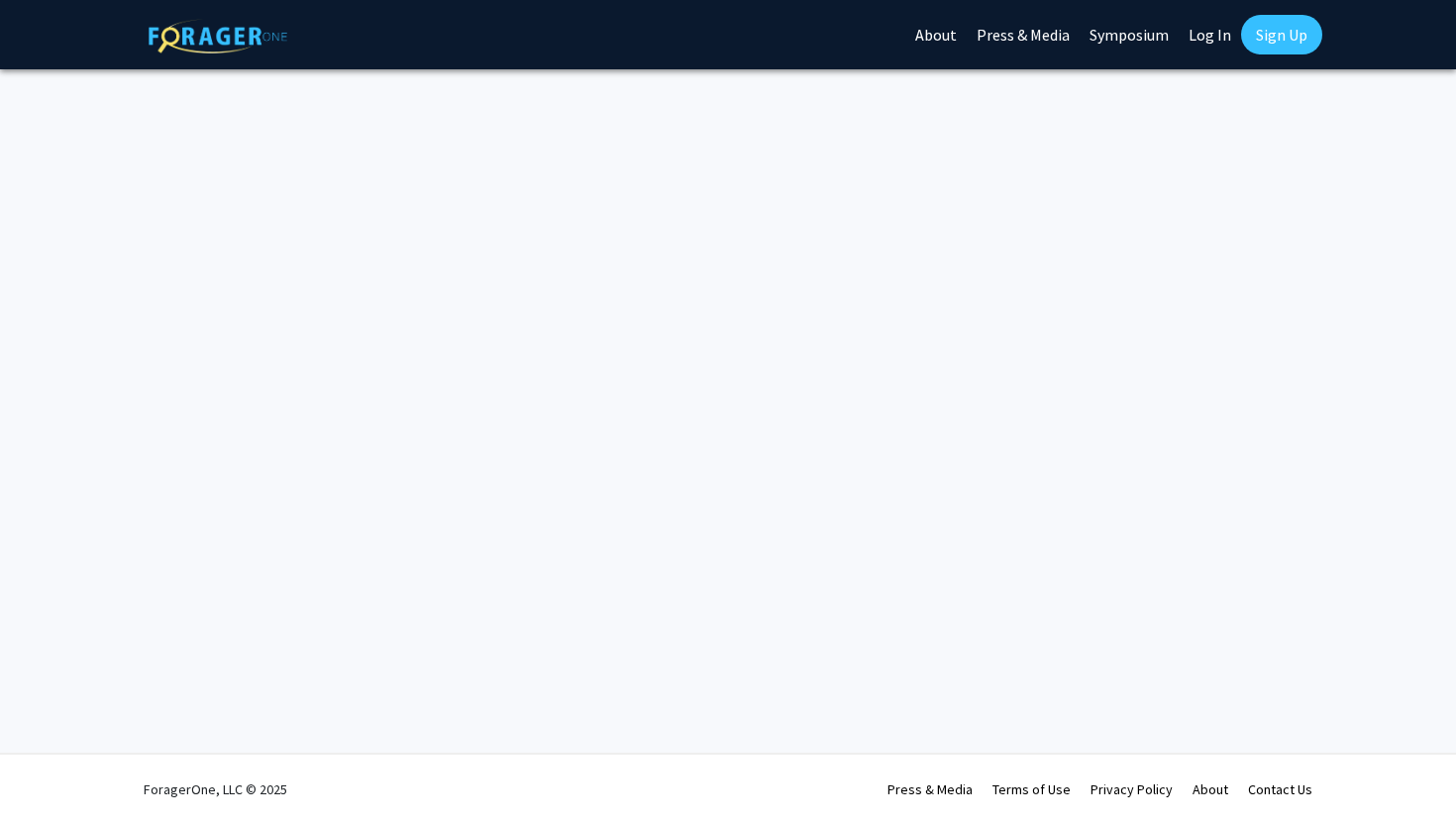 scroll, scrollTop: 0, scrollLeft: 0, axis: both 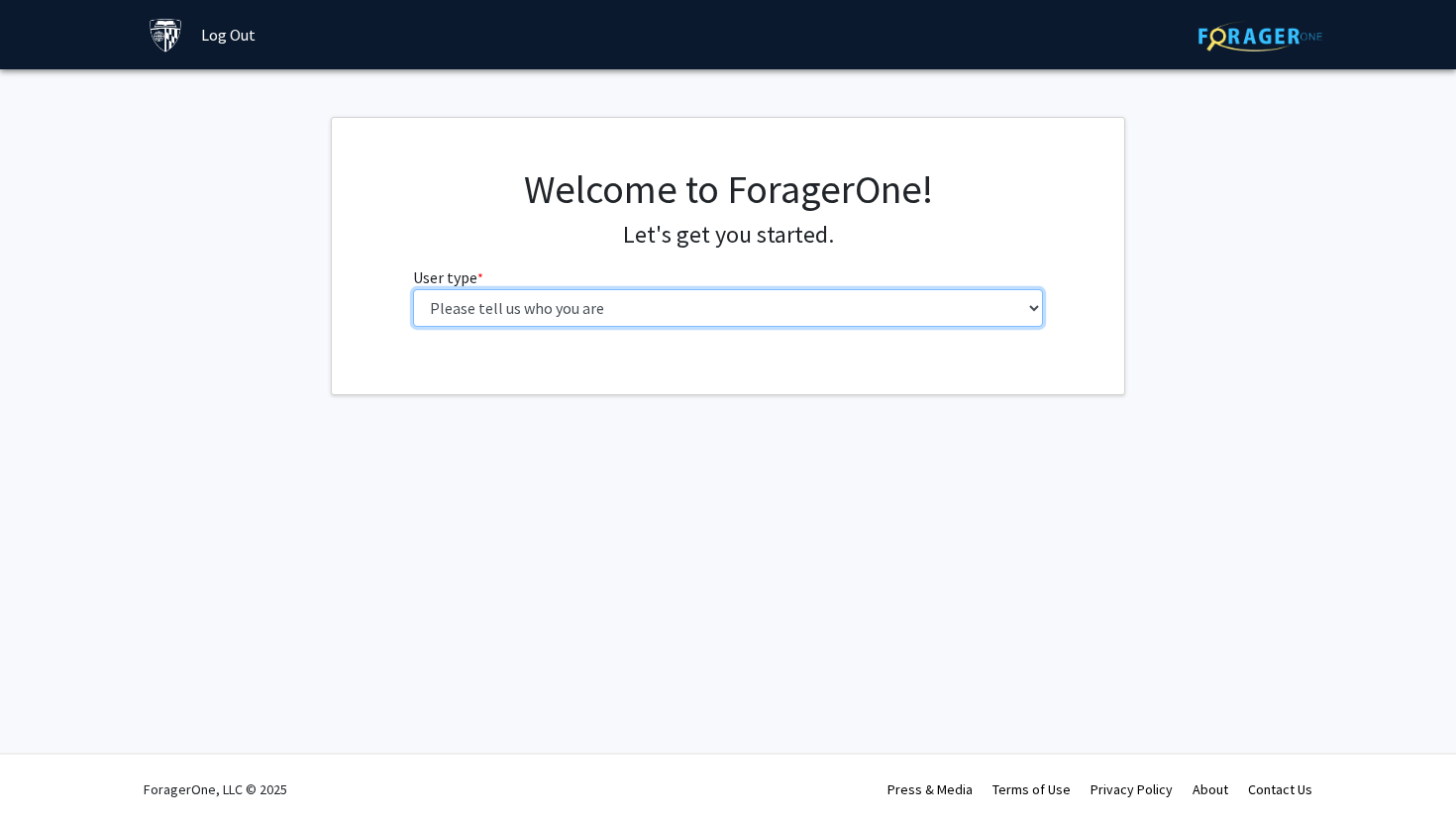 click on "Please tell us who you are  Undergraduate Student   Master's Student   Doctoral Candidate (PhD, MD, DMD, PharmD, etc.)   Postdoctoral Researcher / Research Staff / Medical Resident / Medical Fellow   Faculty   Administrative Staff" at bounding box center (728, 308) 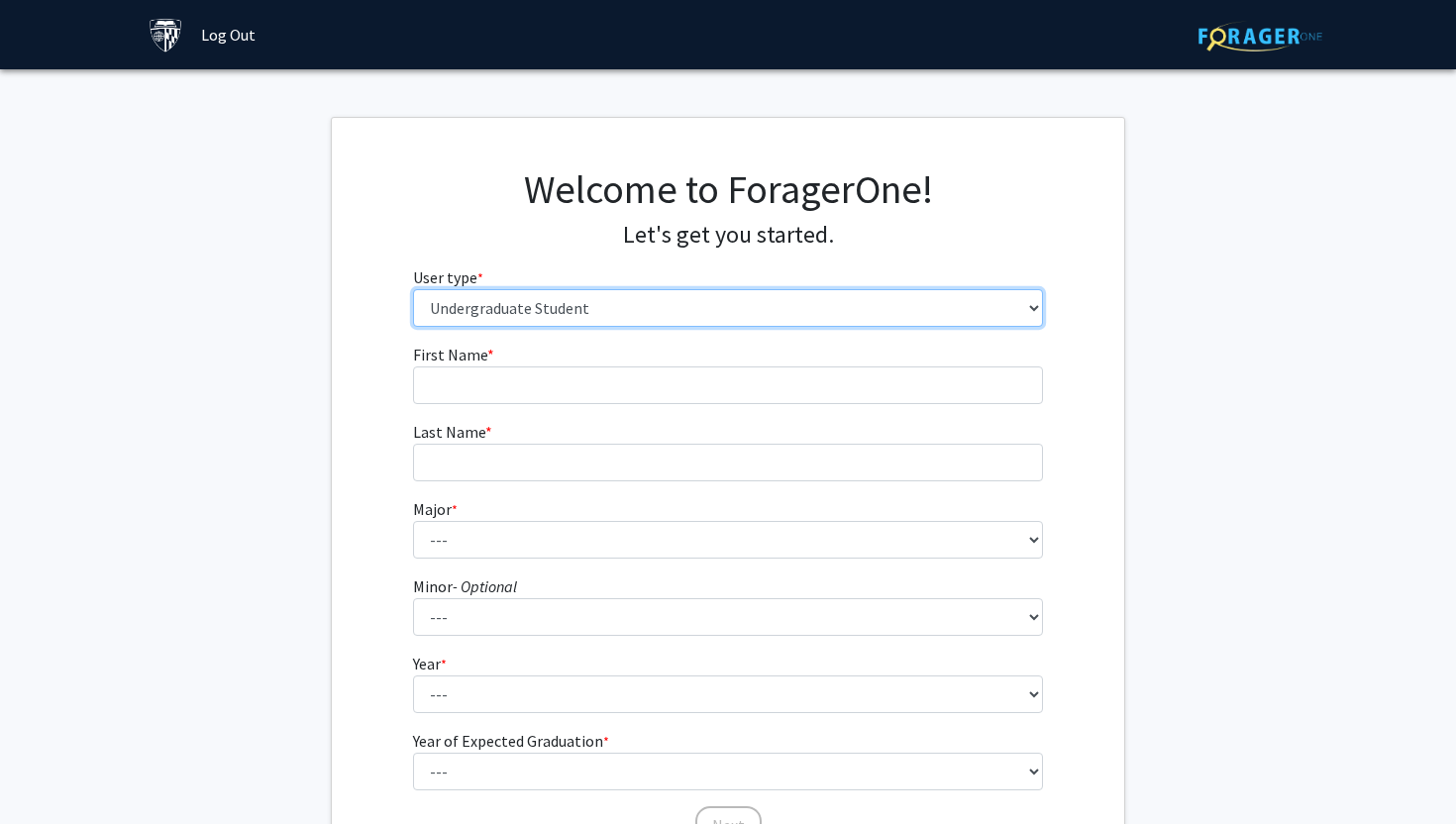 scroll, scrollTop: 189, scrollLeft: 0, axis: vertical 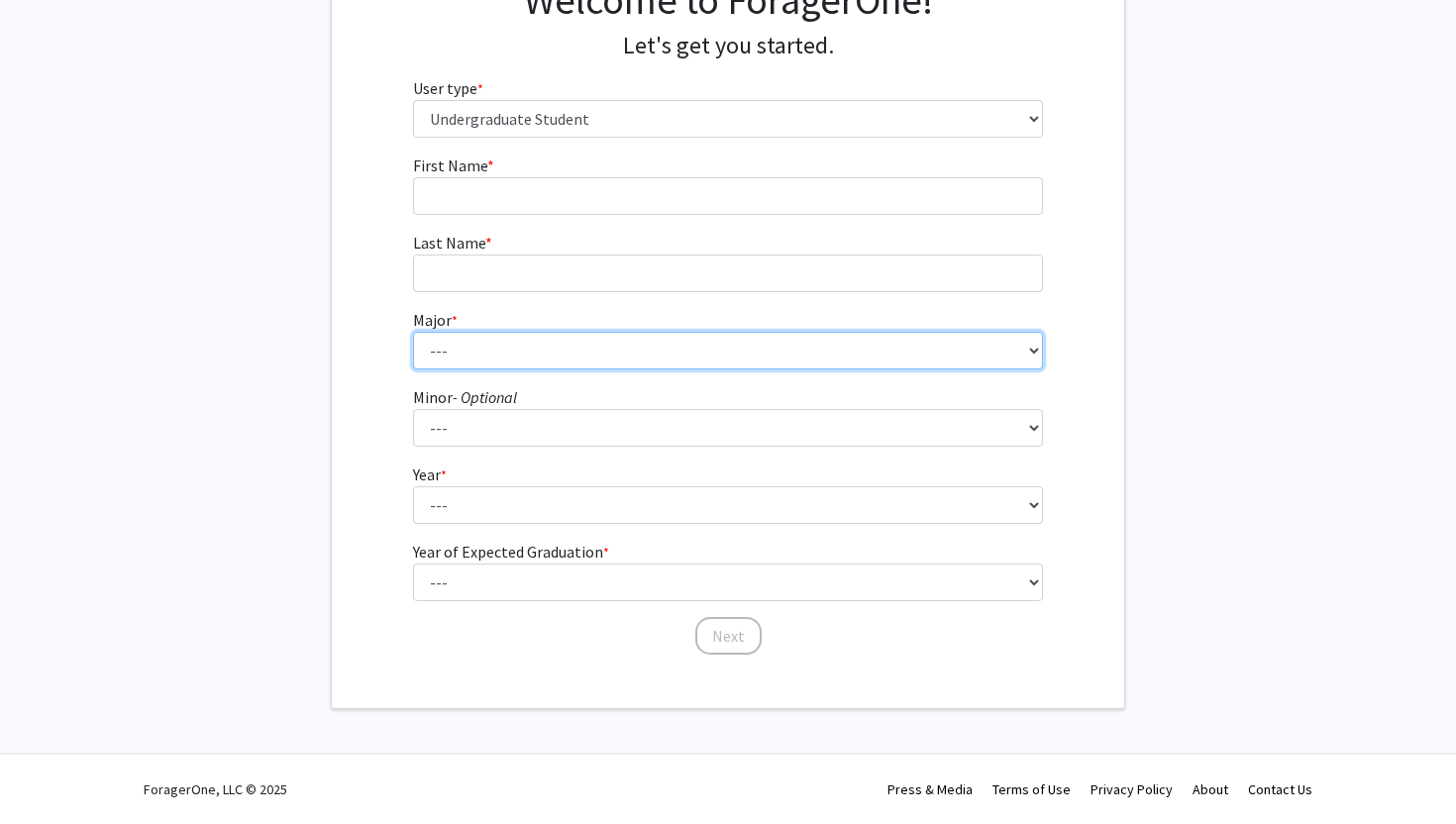 click on "---  Africana Studies   Anthropology   Applied Mathematics & Statistics   Archaeology   Behavioral Biology   Biology   Biomedical Engineering   Biophysics   Chemical & Biomolecular Engineering   Chemistry   Civil Engineering   Classics   Cognitive Science   Computer Engineering   Computer Science   Earth & Planetary Sciences   East Asian Studies   Economics   Electrical Engineering   Engineering Mechanics   English   Environmental Engineering   Environmental Science   Film & Media Studies   French   General Engineering   Geography   German   Global Environmental Change & Sustainability   History   History of Art   History of Science & Technology   Interdisciplinary Studies   International Studies   Italian   Latin American Studies   Materials Science & Engineering   Mathematics   Mechanical Engineering   Medicine, Science & the Humanities   Molecular & Cellular Biology   Music   Natural Sciences   Near Eastern Studies   Neuroscience   Philosophy   Physics   Political Science   Psychology   Romance Languages" at bounding box center [728, 351] 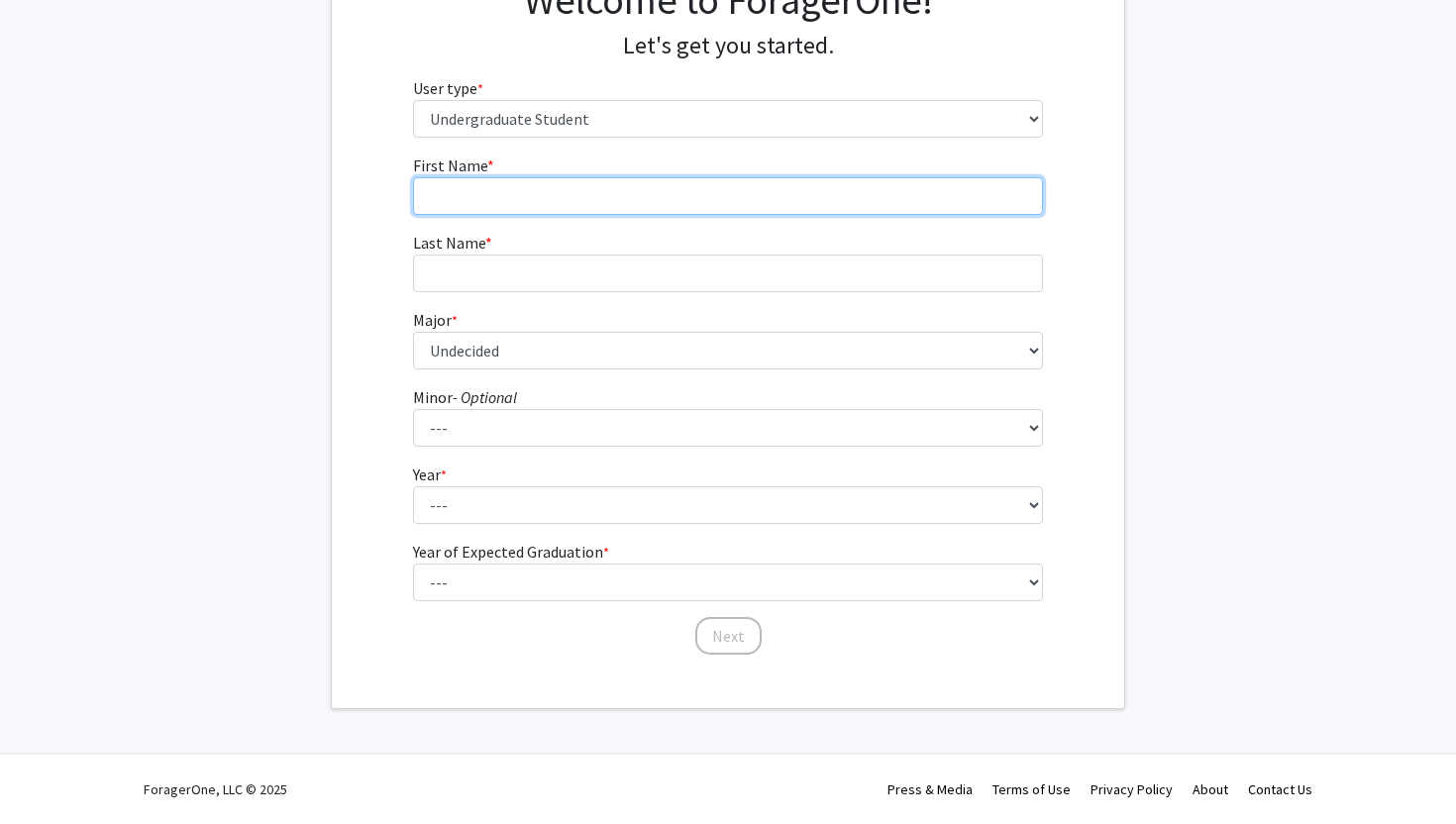 click on "First Name * required" at bounding box center [728, 196] 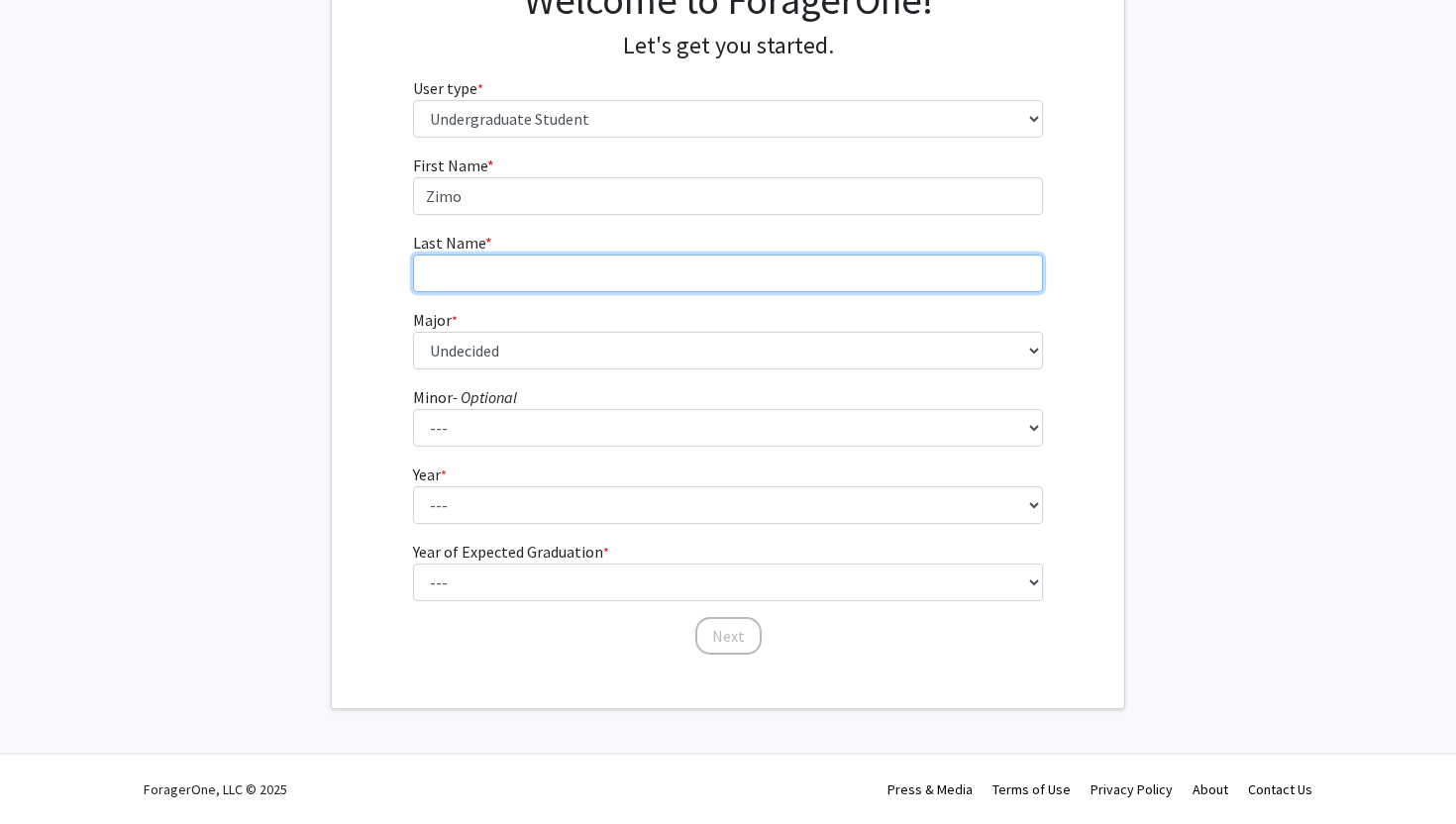 type on "Tian" 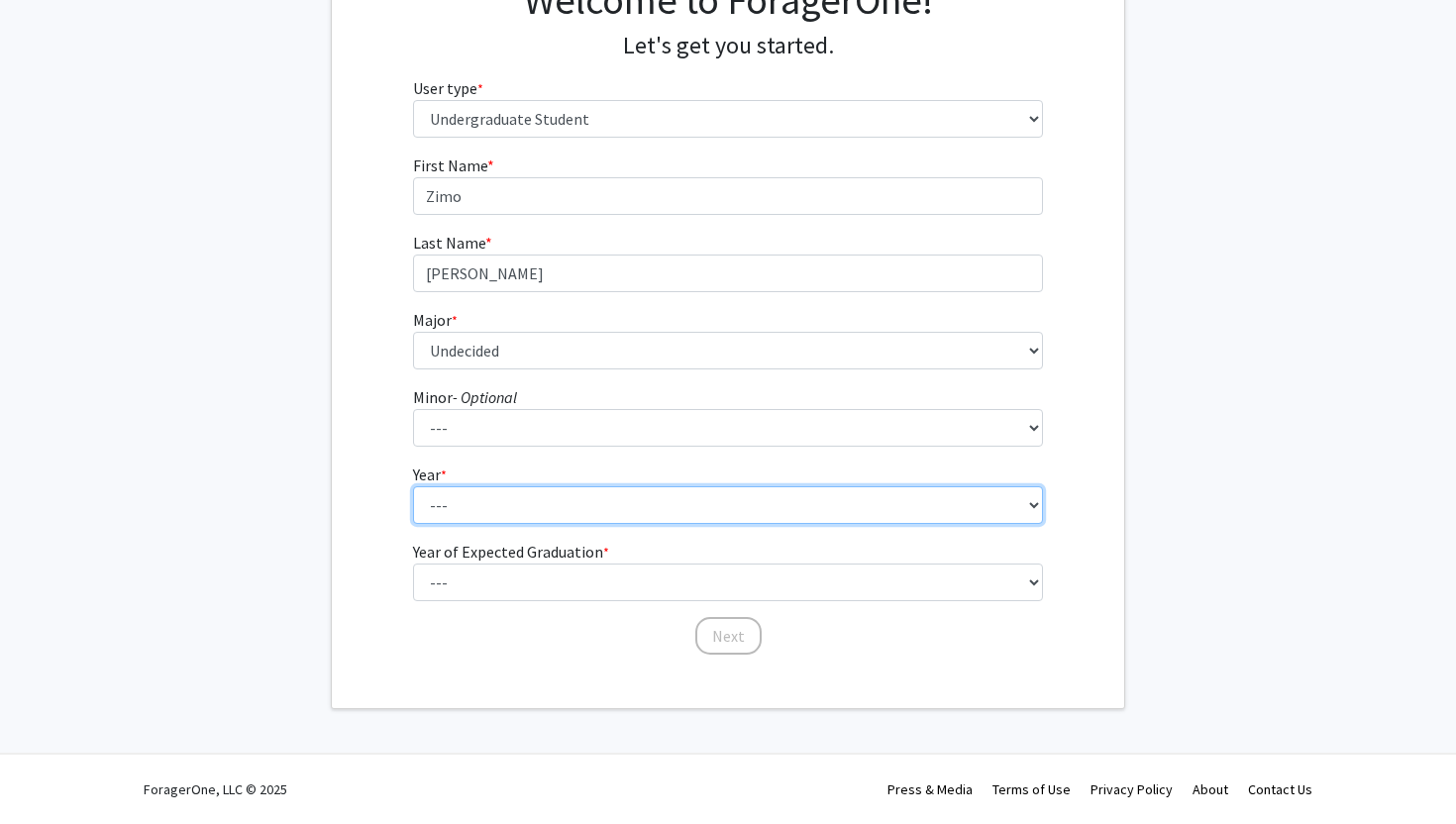 click on "---  First-year   Sophomore   Junior   Senior   Postbaccalaureate Certificate" at bounding box center [728, 505] 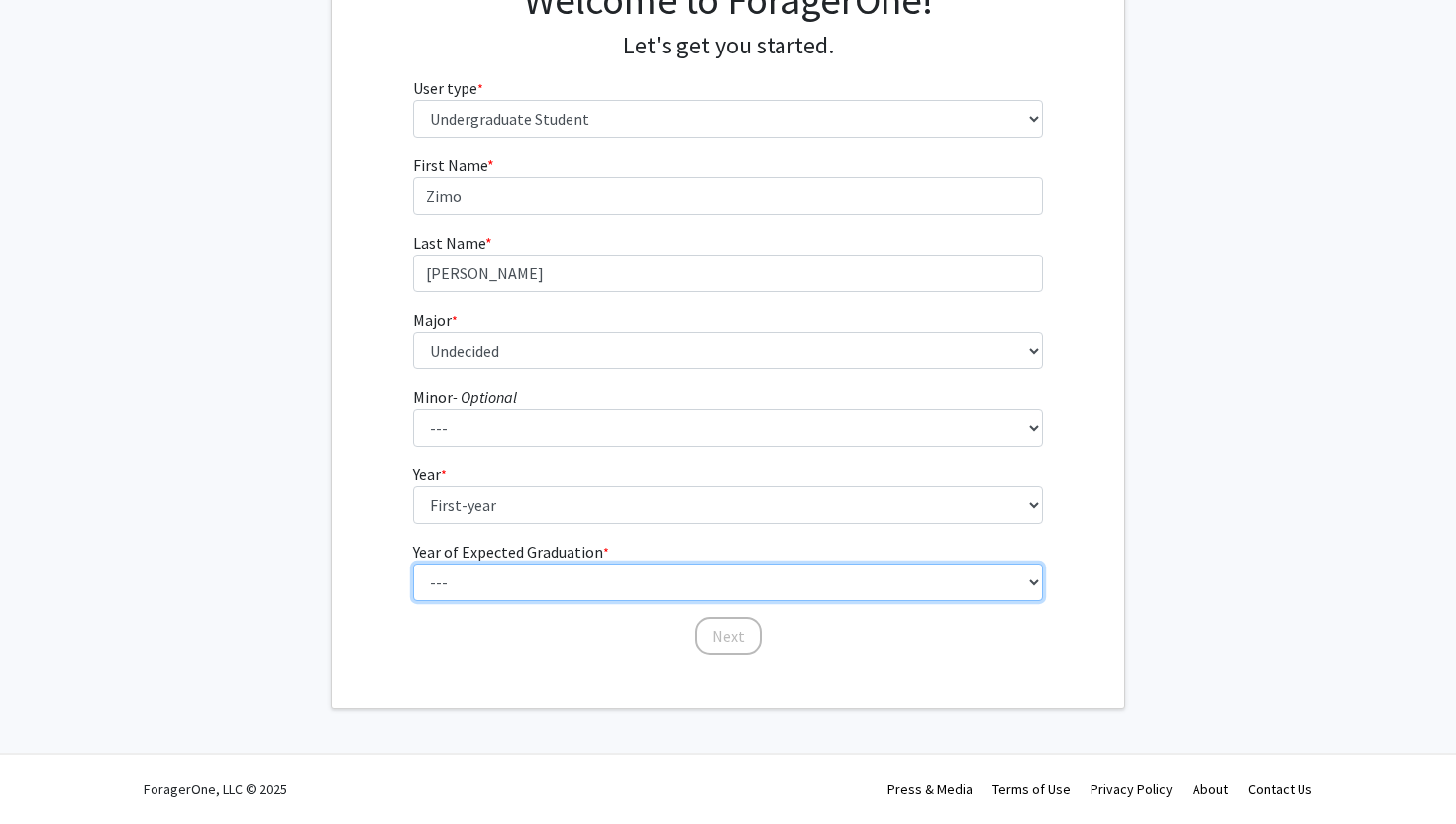 click on "---  2025   2026   2027   2028   2029   2030   2031   2032   2033   2034" at bounding box center (728, 582) 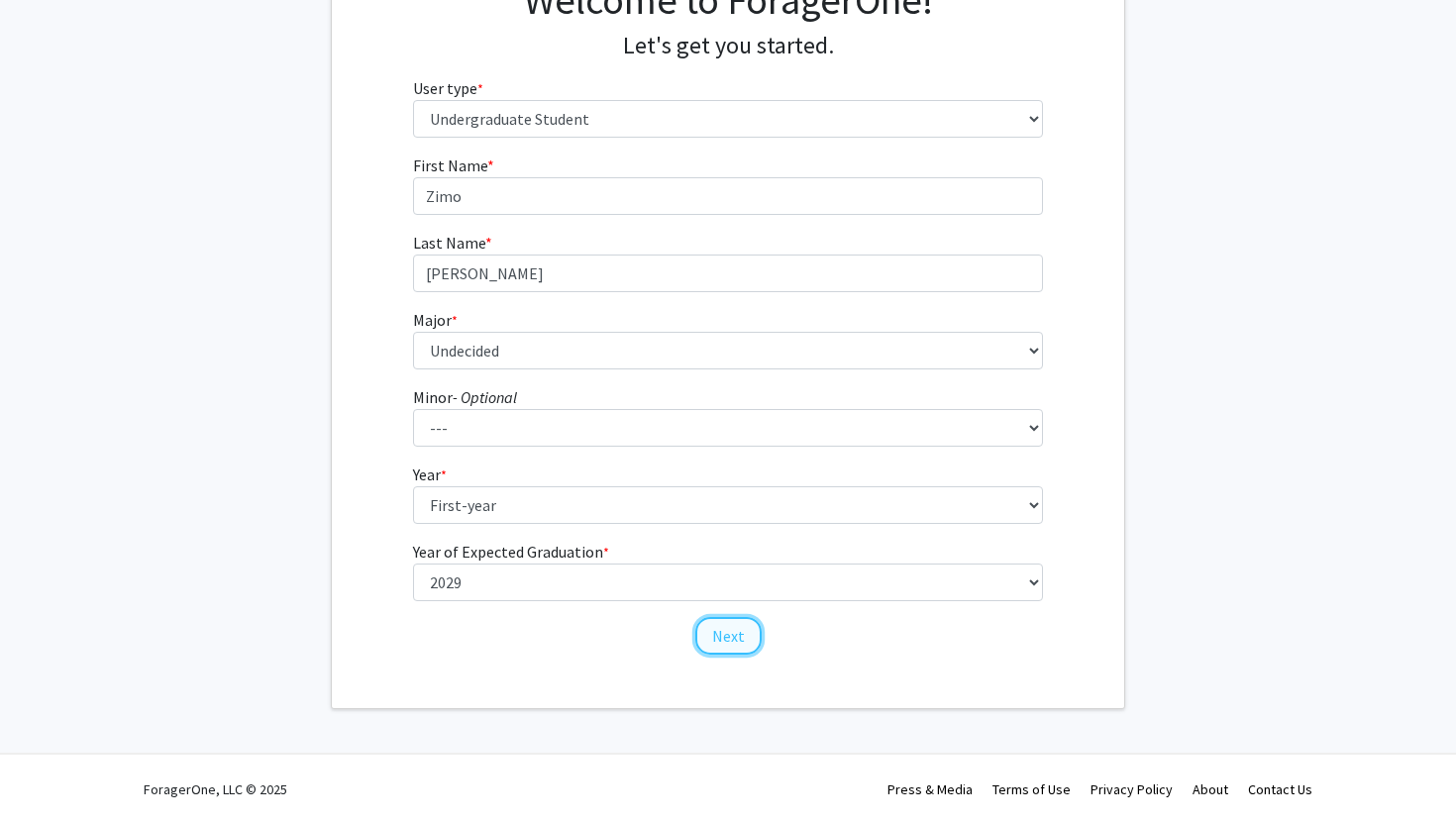 click on "Next" 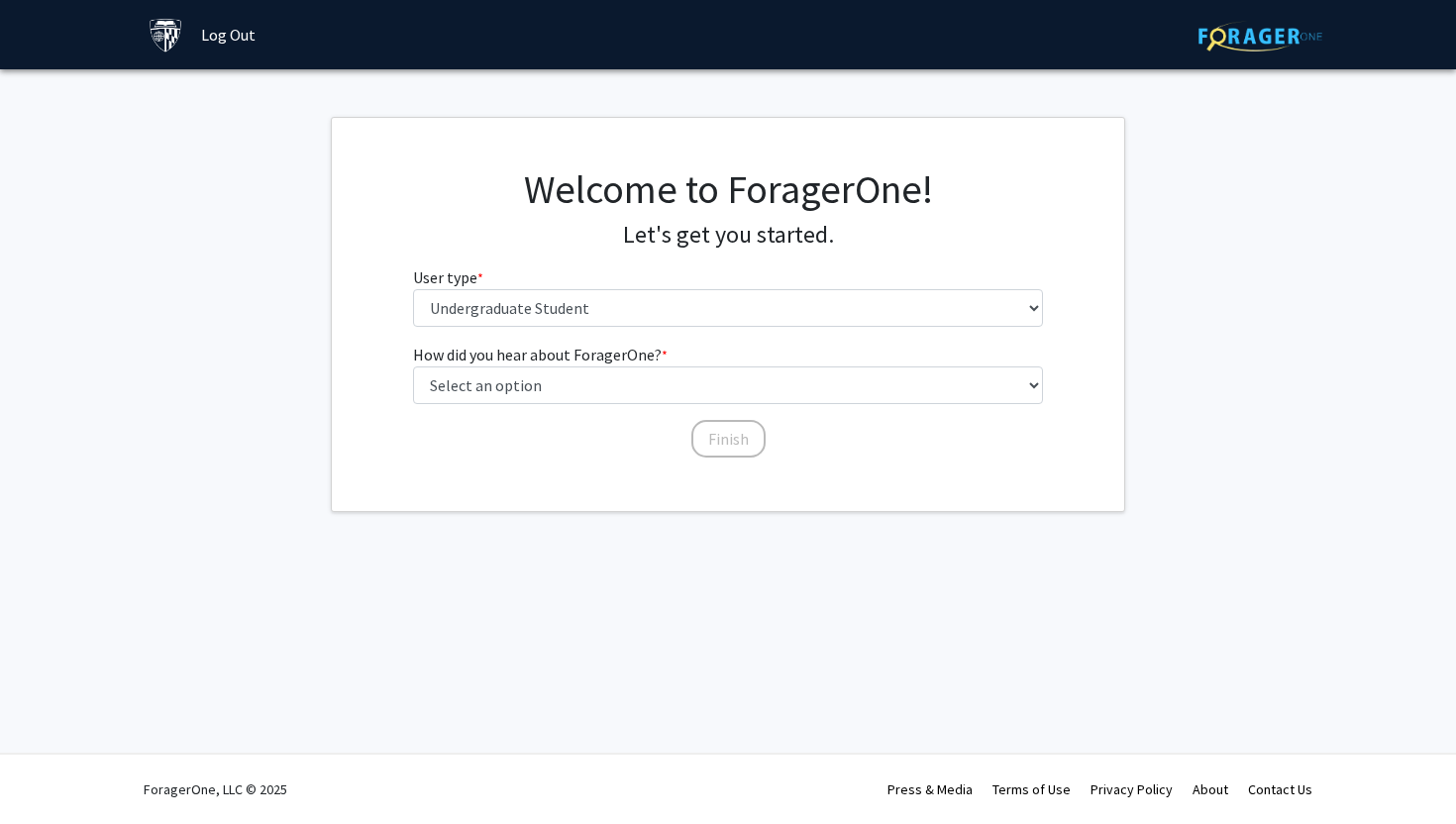 scroll, scrollTop: 0, scrollLeft: 0, axis: both 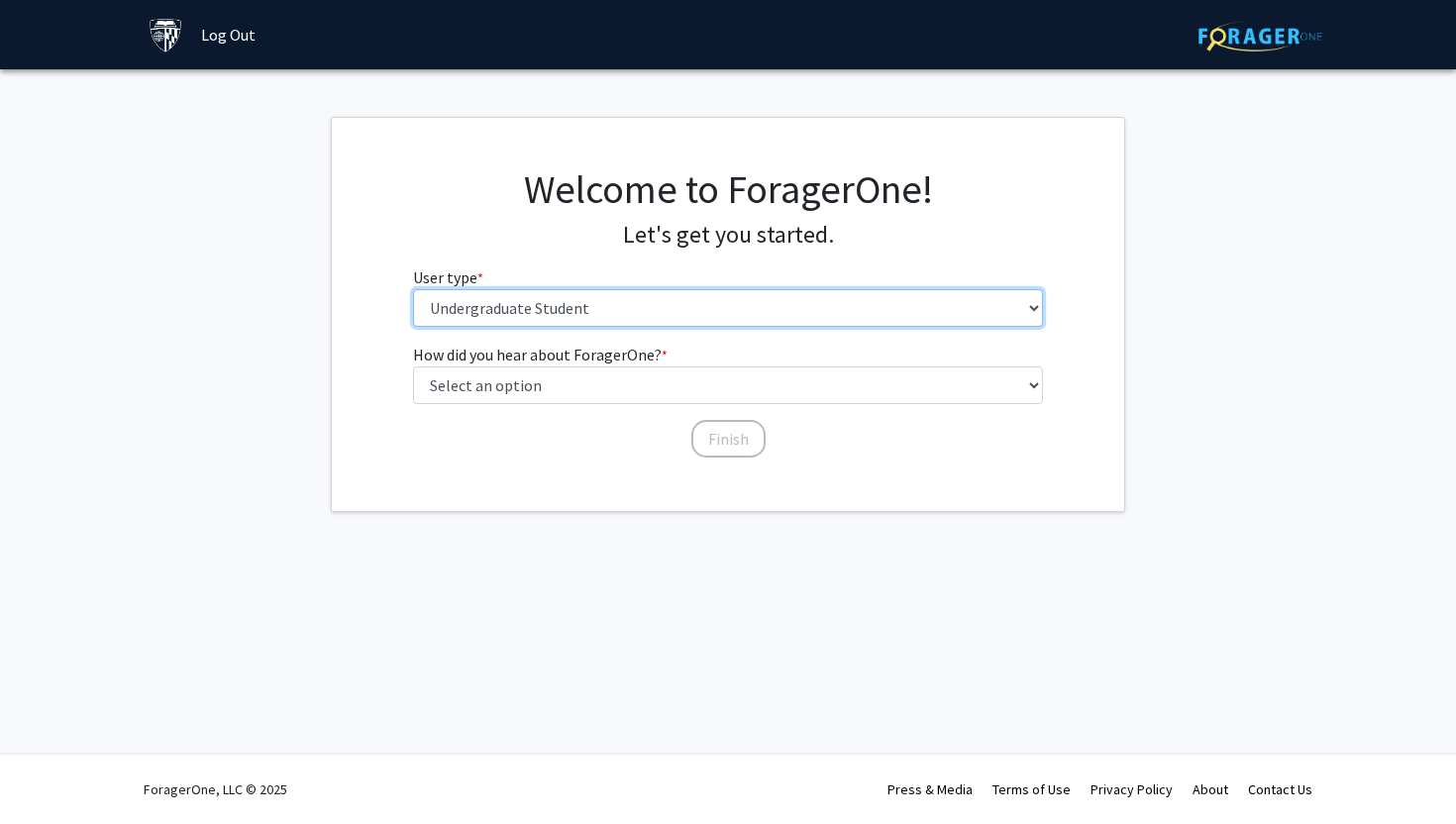 click on "Please tell us who you are  Undergraduate Student   Master's Student   Doctoral Candidate (PhD, MD, DMD, PharmD, etc.)   Postdoctoral Researcher / Research Staff / Medical Resident / Medical Fellow   Faculty   Administrative Staff" at bounding box center [728, 308] 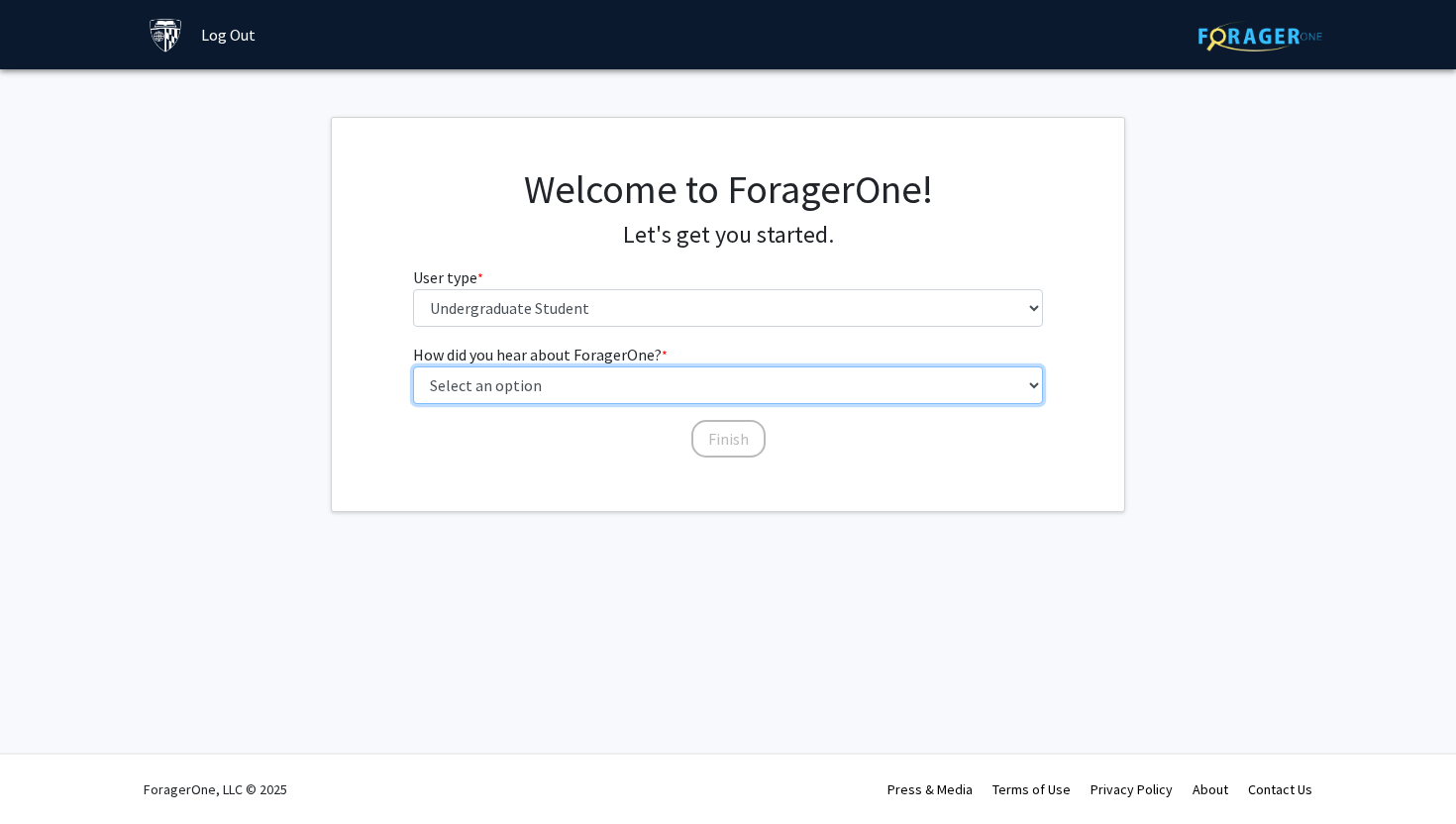 click on "Select an option  Peer/student recommendation   Faculty/staff recommendation   University website   University email or newsletter   Other" at bounding box center (728, 385) 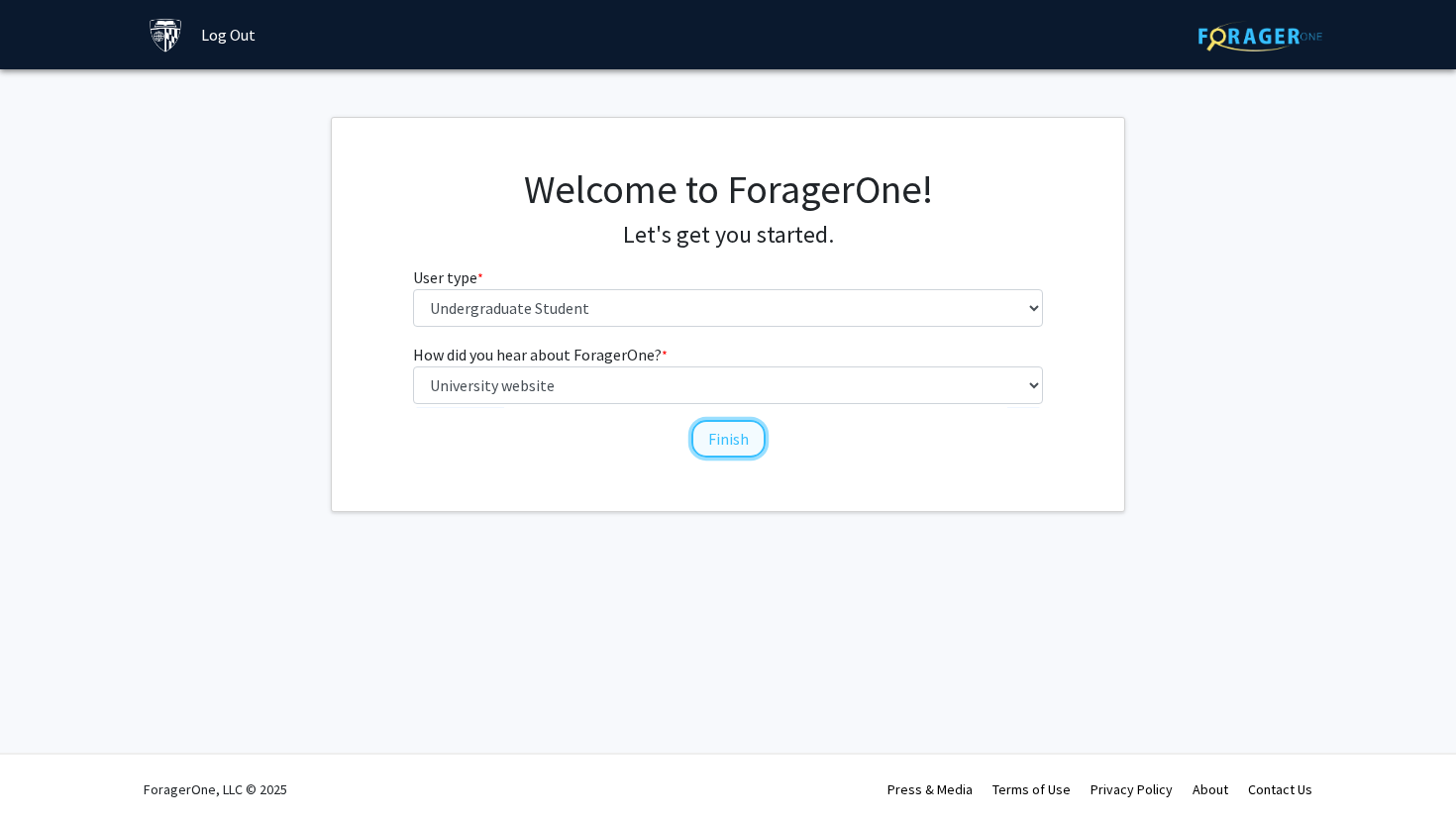 click on "Finish" 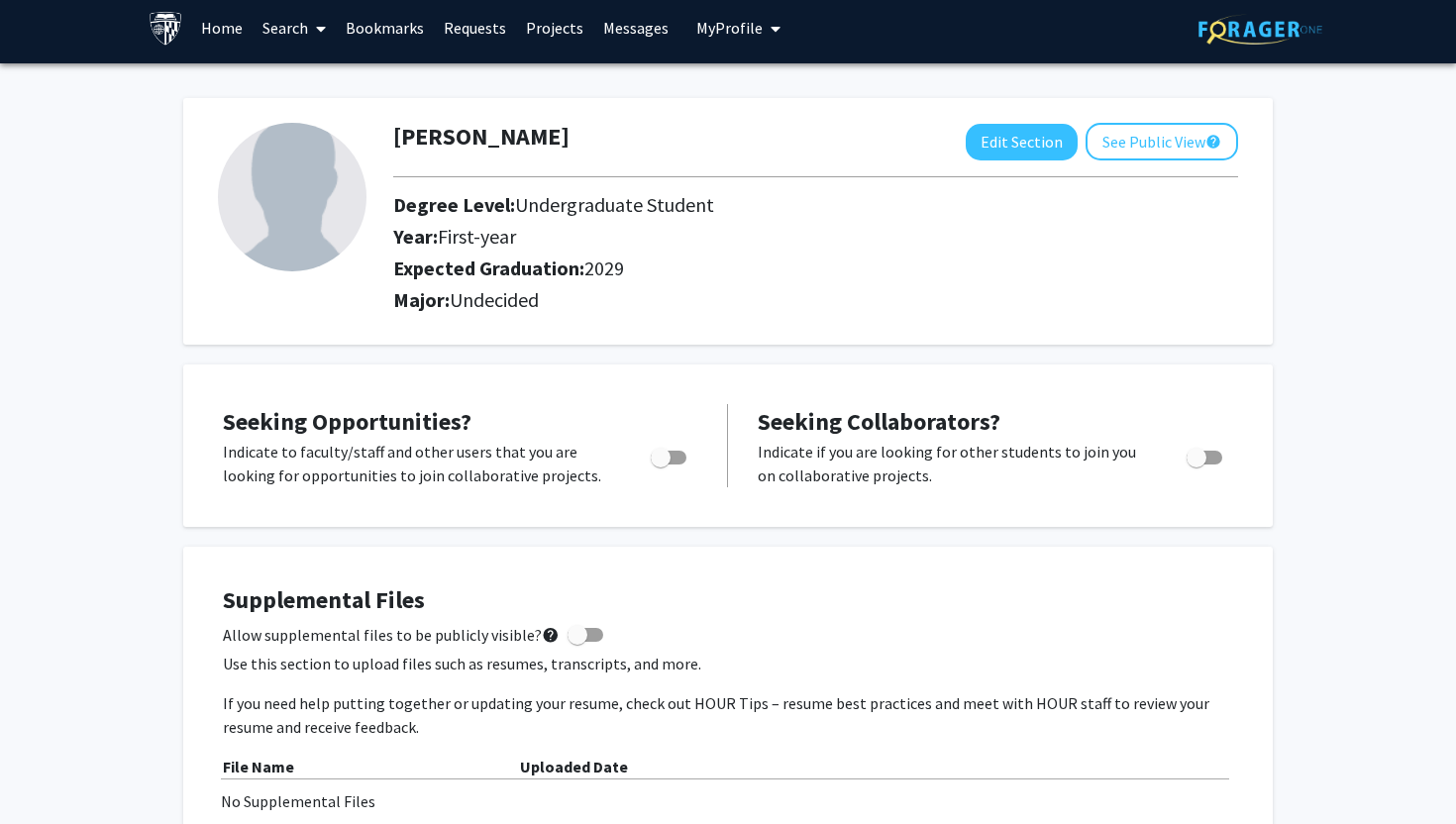 scroll, scrollTop: 0, scrollLeft: 0, axis: both 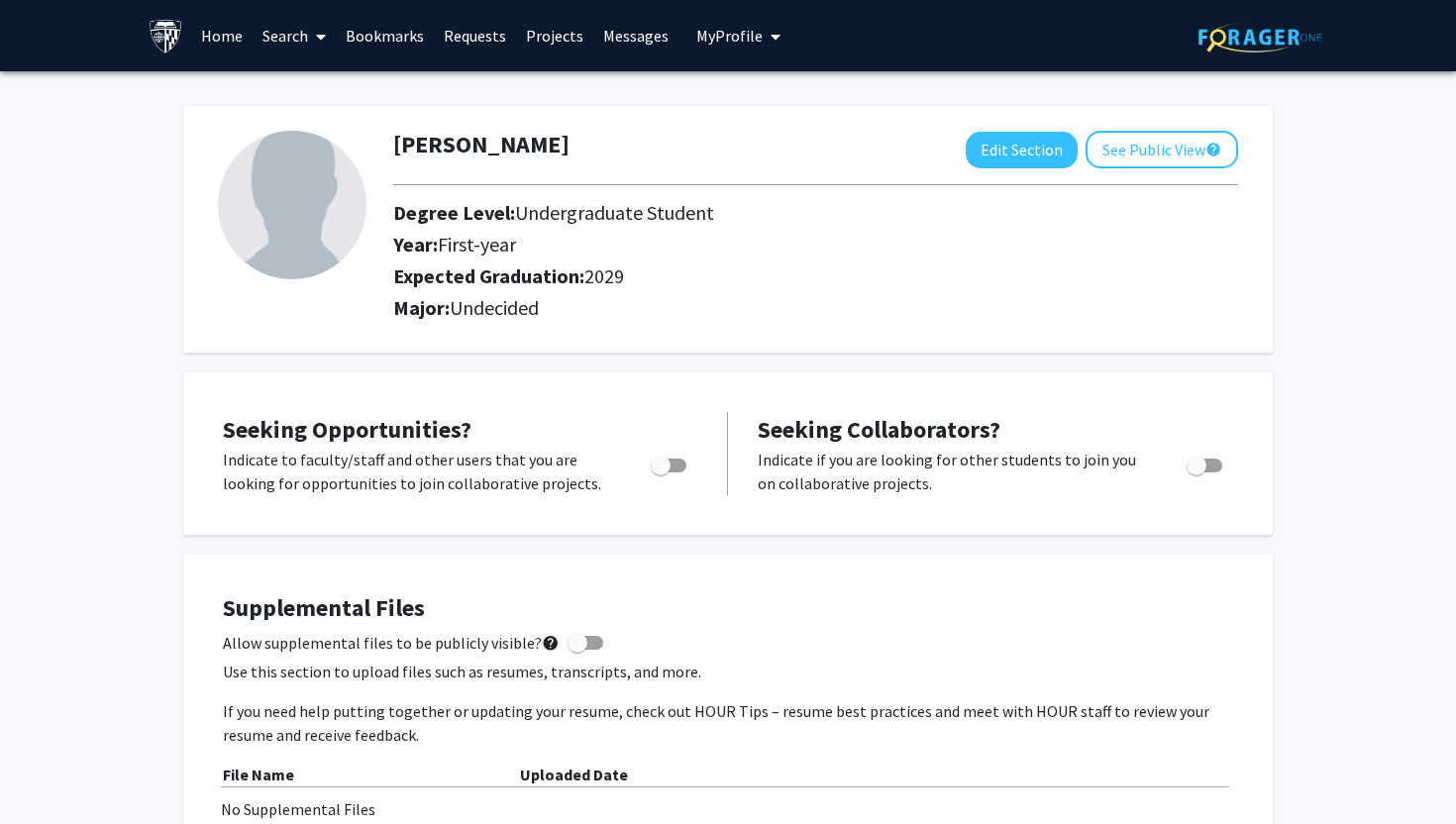click on "My   Profile" at bounding box center [729, 36] 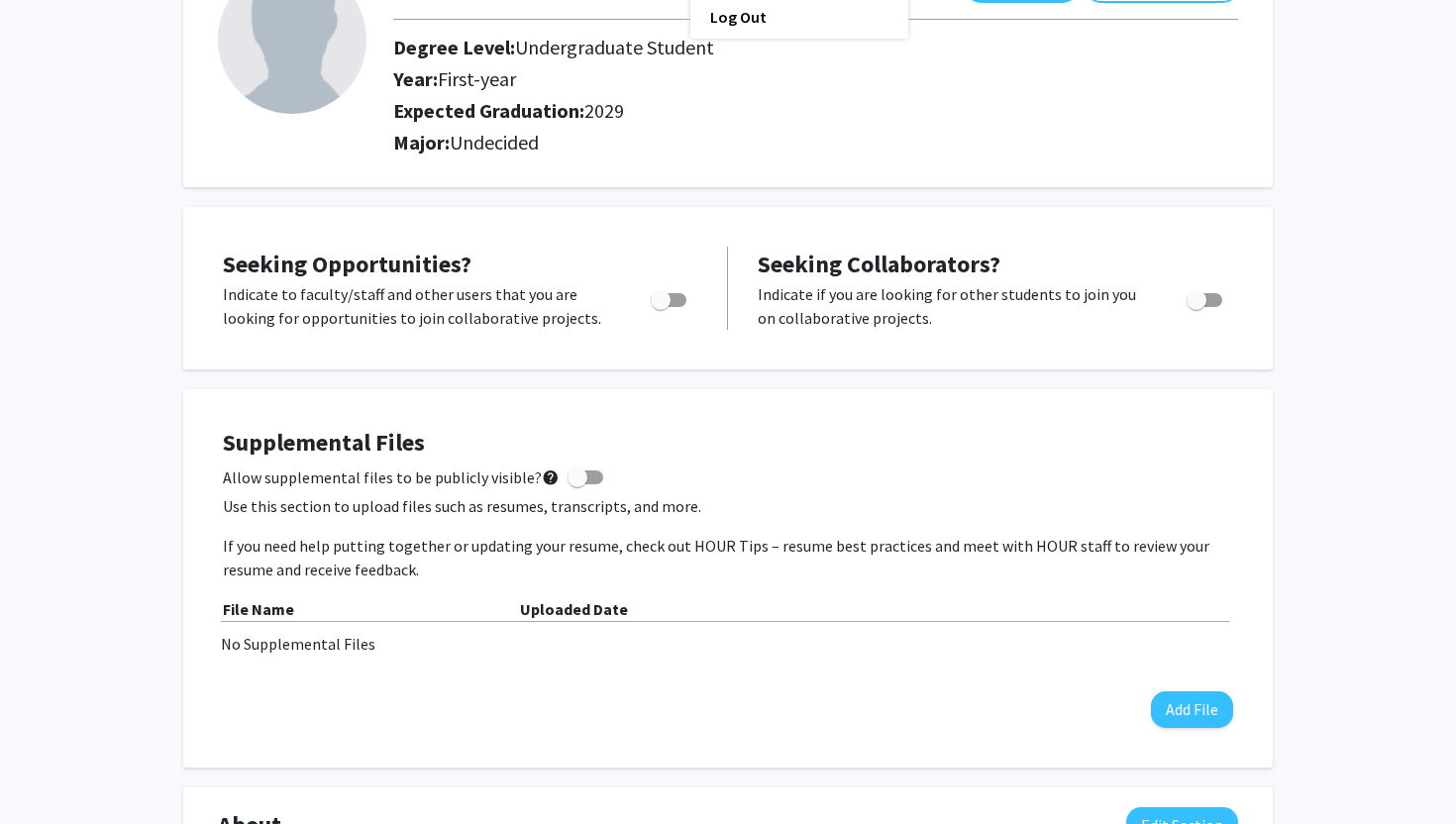 scroll, scrollTop: 0, scrollLeft: 0, axis: both 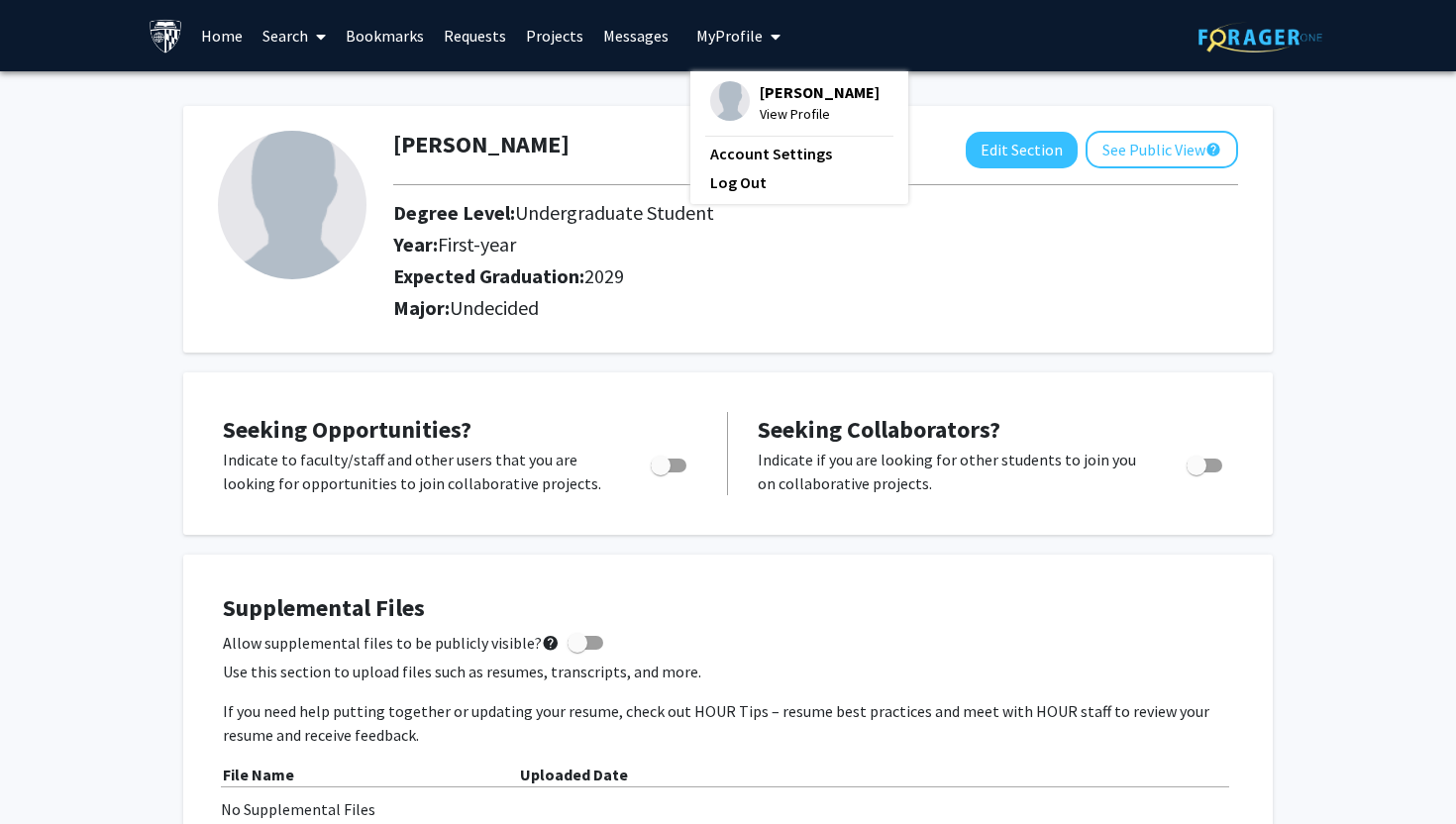 click on "Search" at bounding box center (294, 36) 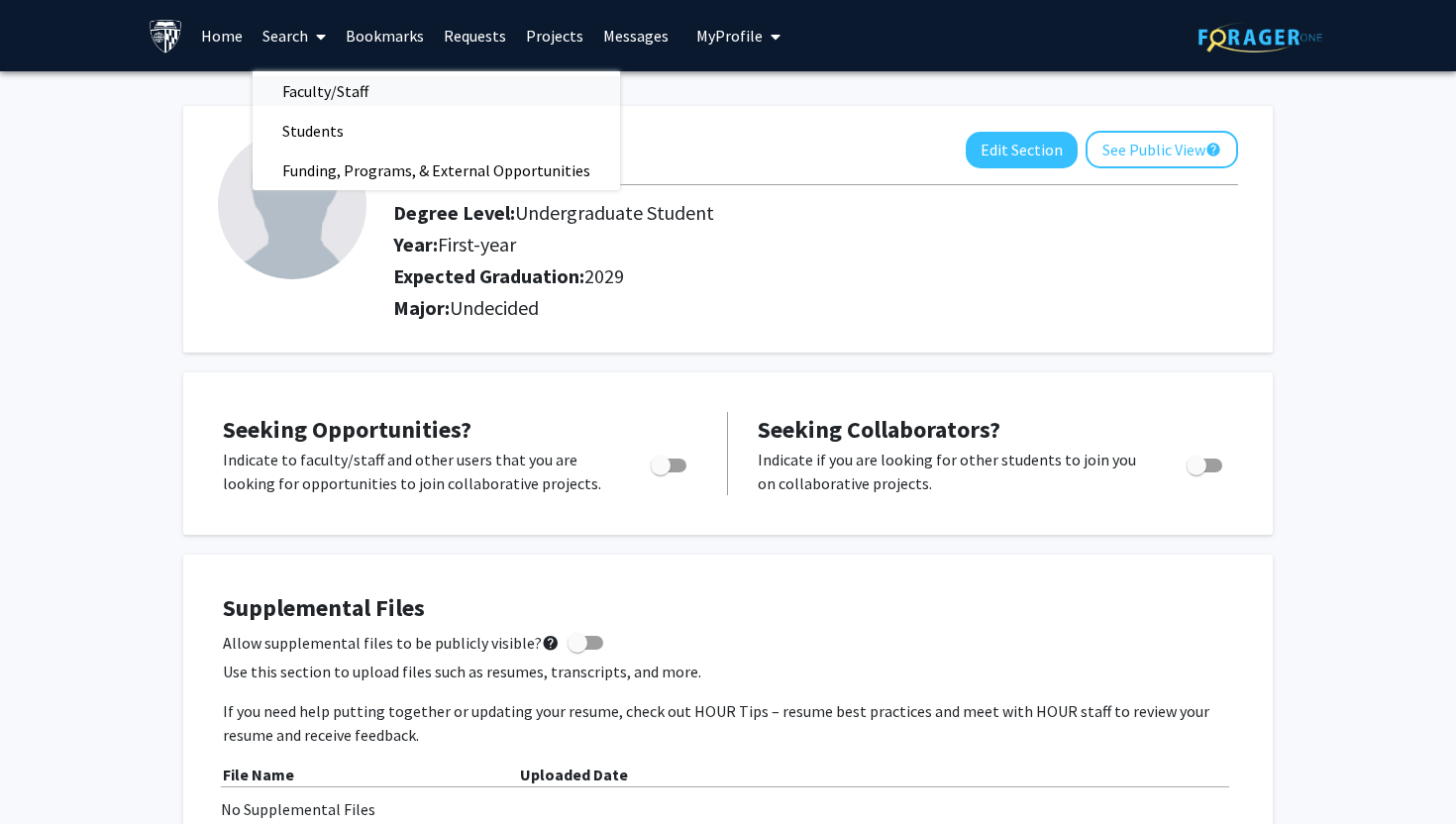 click on "Faculty/Staff" at bounding box center [325, 91] 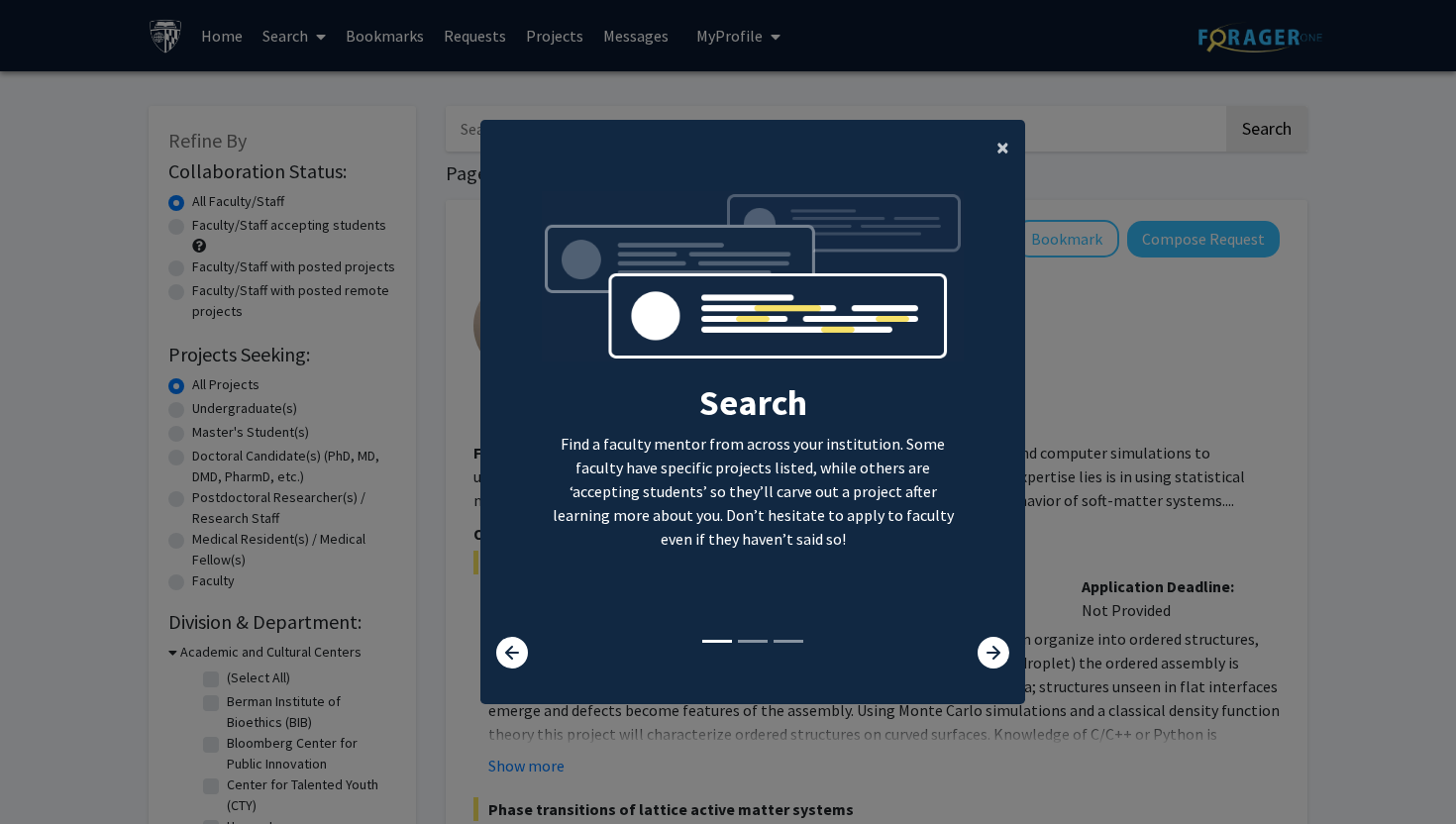 click on "×" 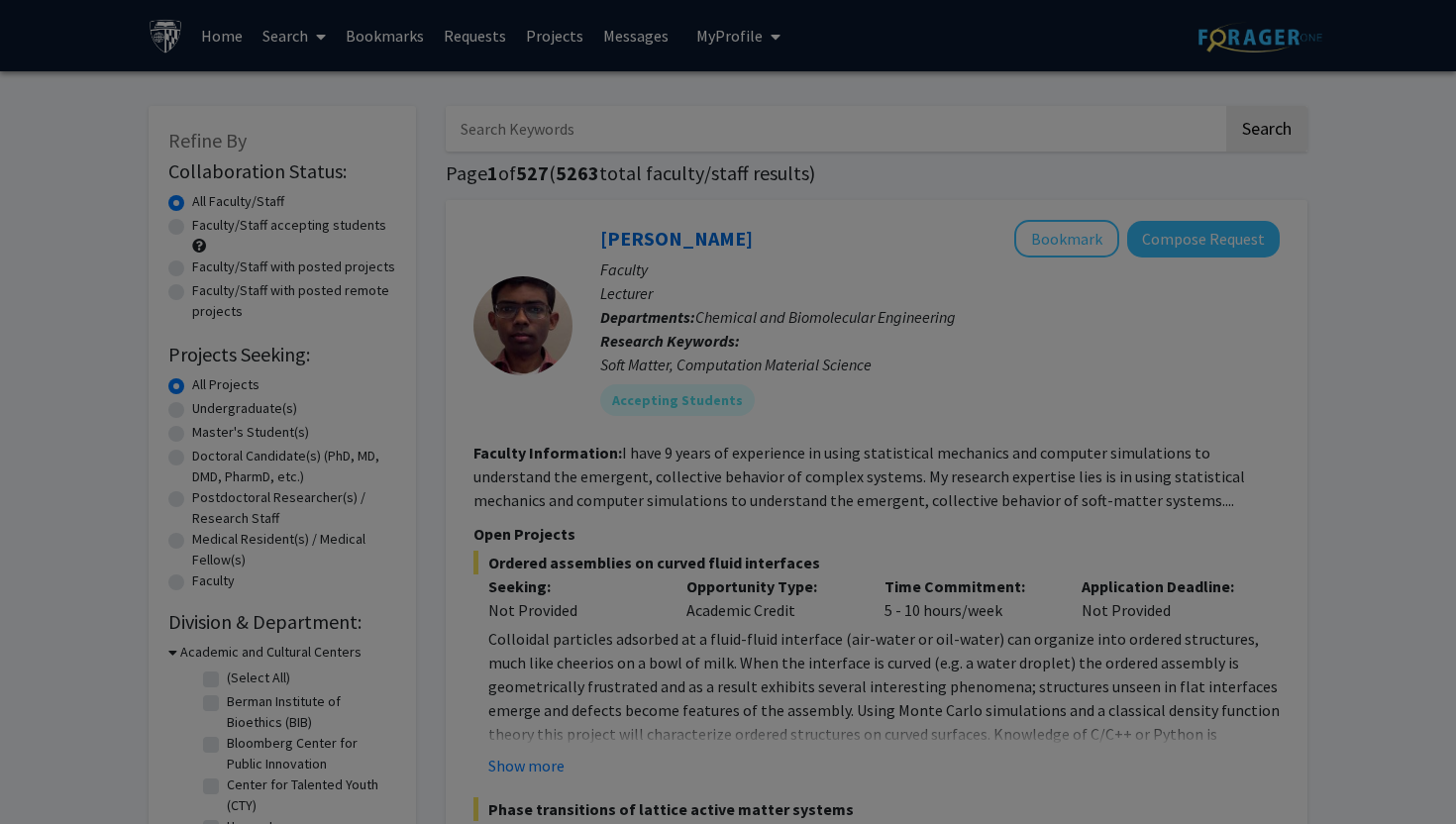 click on "Search  Find a faculty mentor from across your institution. Some faculty have specific projects listed, while others are ‘accepting students’ so they’ll carve out a project after learning more about you. Don’t hesitate to apply to faculty even if they haven’t said so!  Bookmark  Don’t lose track of the faculty mentors you’re interested in working with. Save them as you go and apply to work with them whenever you’re ready!  Apply  We help you put your best foot forward to get the attention of faculty. On average, students applying via ForagerOne need to only submit 2-3 requests to connect with at least one faculty." at bounding box center [753, 222] 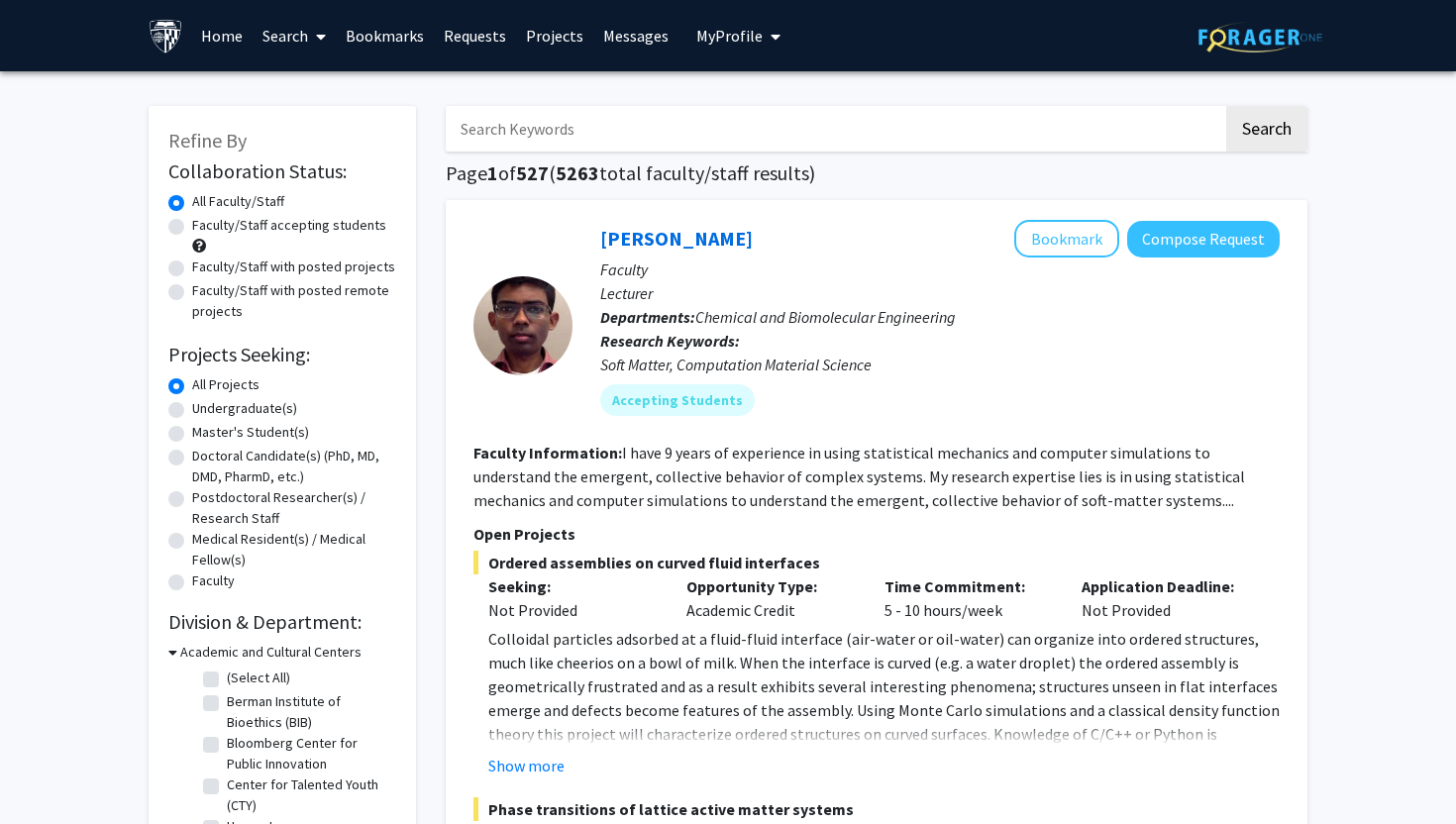 click at bounding box center [834, 129] 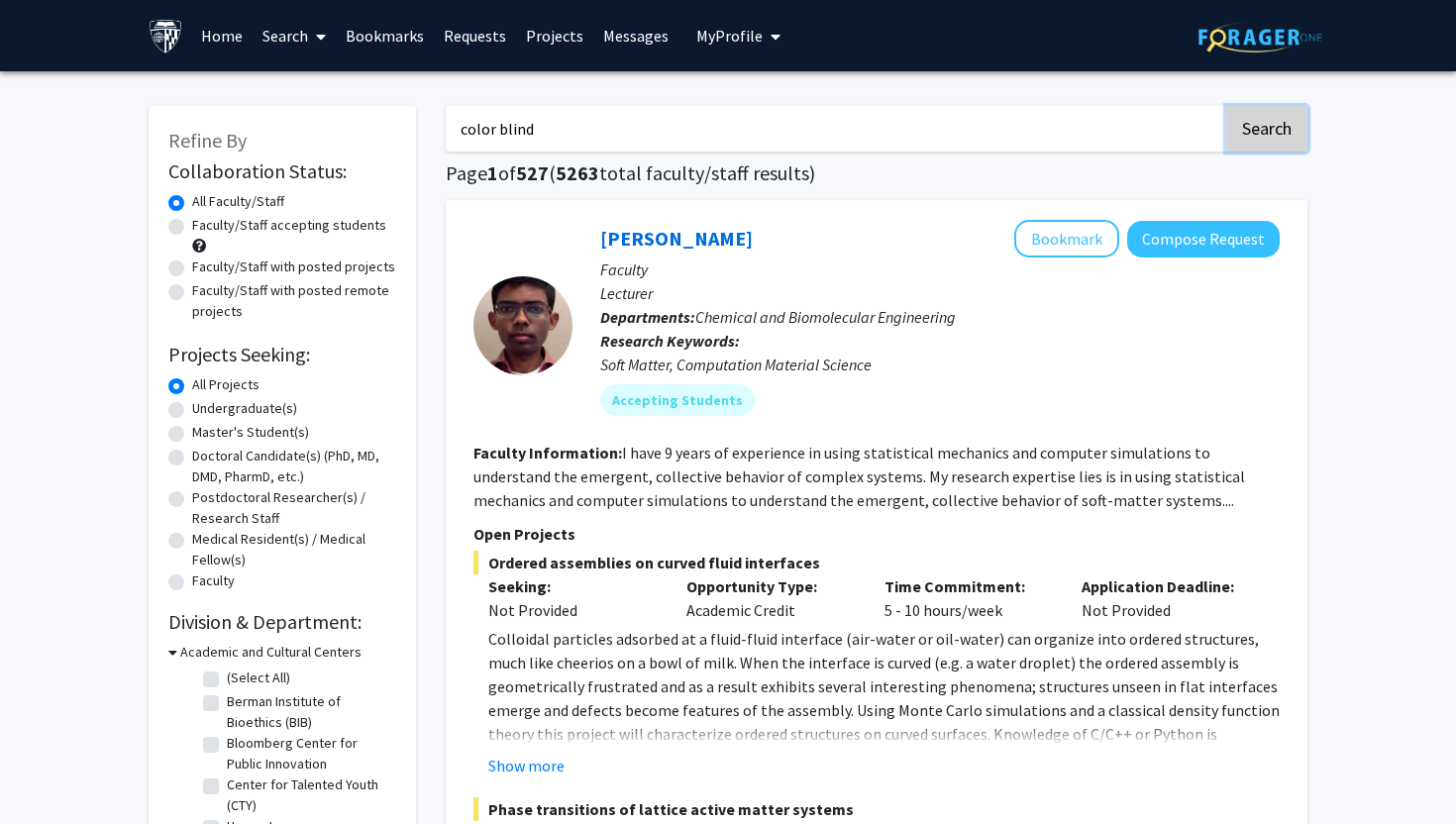 click on "Search" 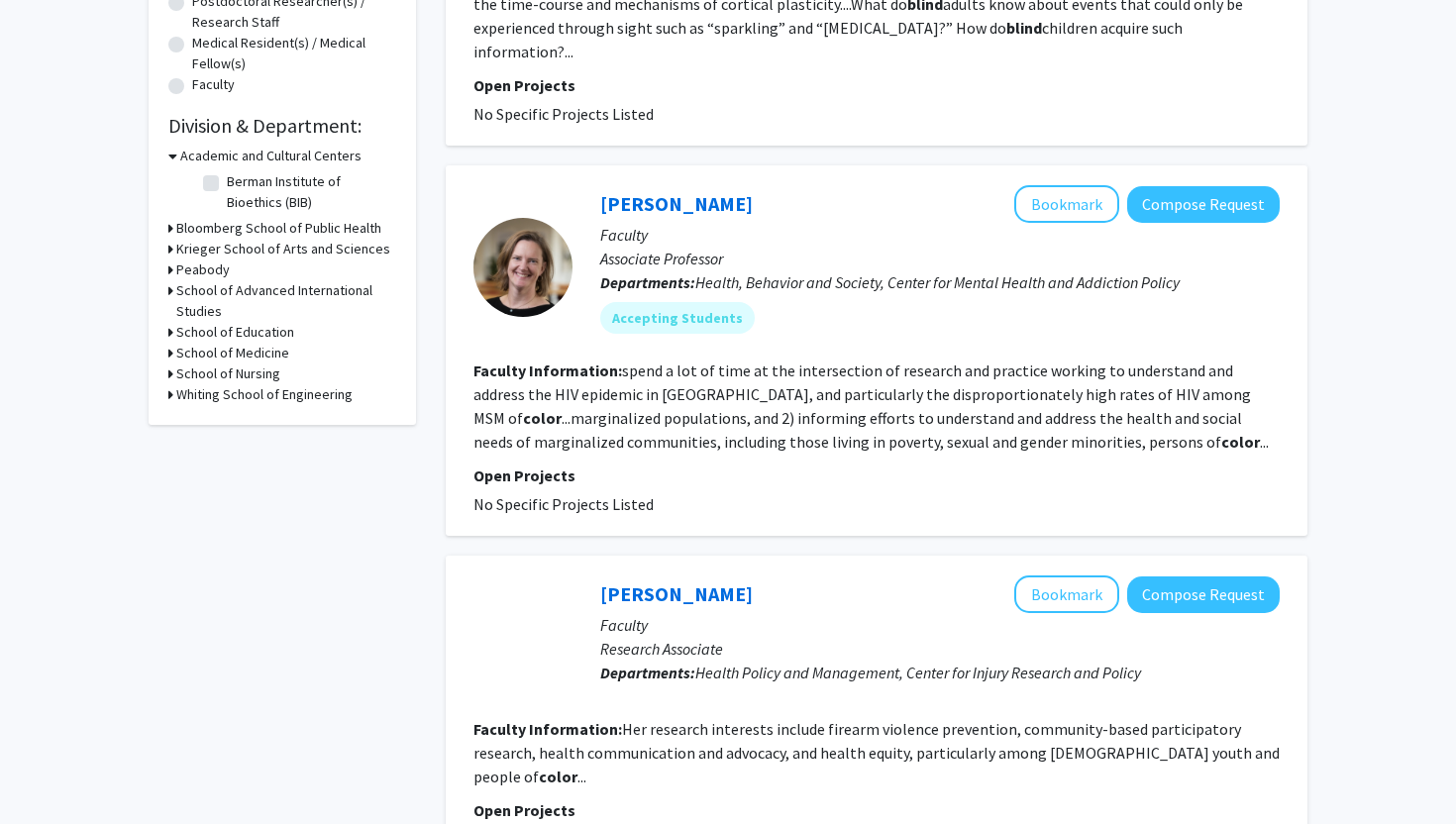 scroll, scrollTop: 0, scrollLeft: 0, axis: both 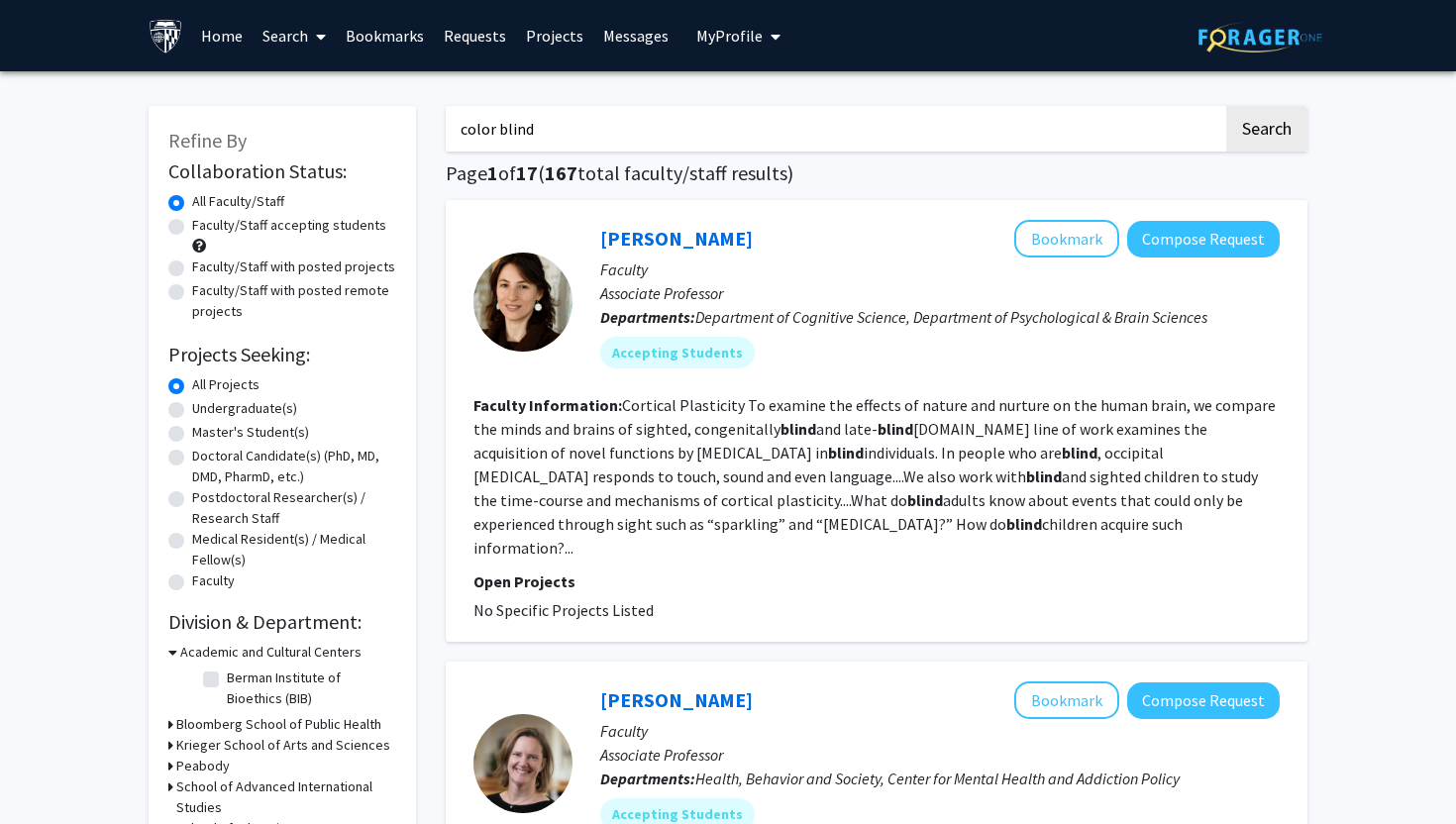 drag, startPoint x: 562, startPoint y: 127, endPoint x: 389, endPoint y: 127, distance: 173 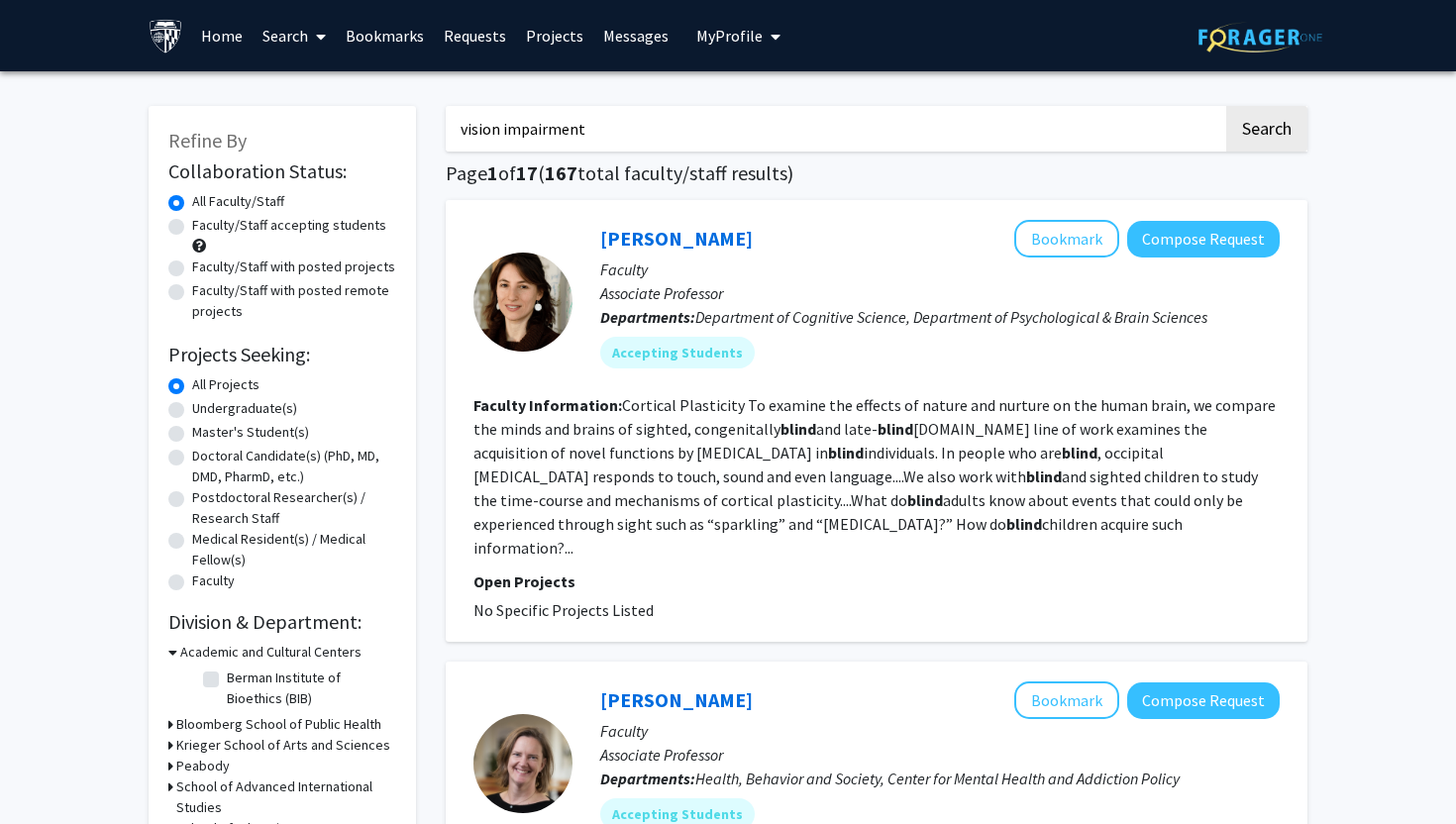 type on "vision impairment" 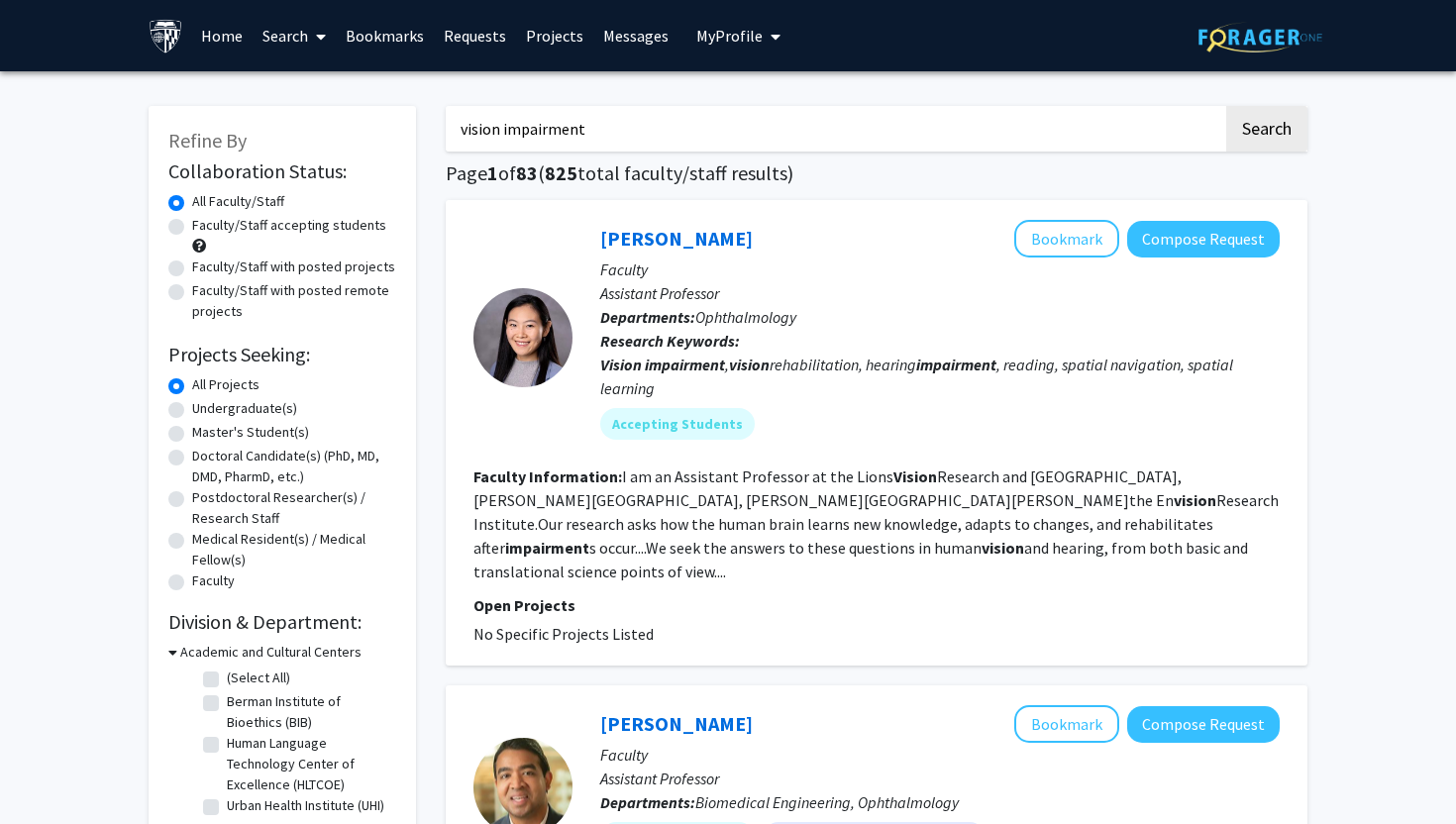 click on "I am an Assistant Professor at the Lions  Vision  Research and Rehabilitation Center, Wilmer Eye Institute, Johns Hopkins University.the En vision  Research Institute.Our research asks how the human brain learns new knowledge, adapts to changes, and rehabilitates after  impairment s occur....We seek the answers to these questions in human  vision  and hearing, from both basic and translational science points of view...." 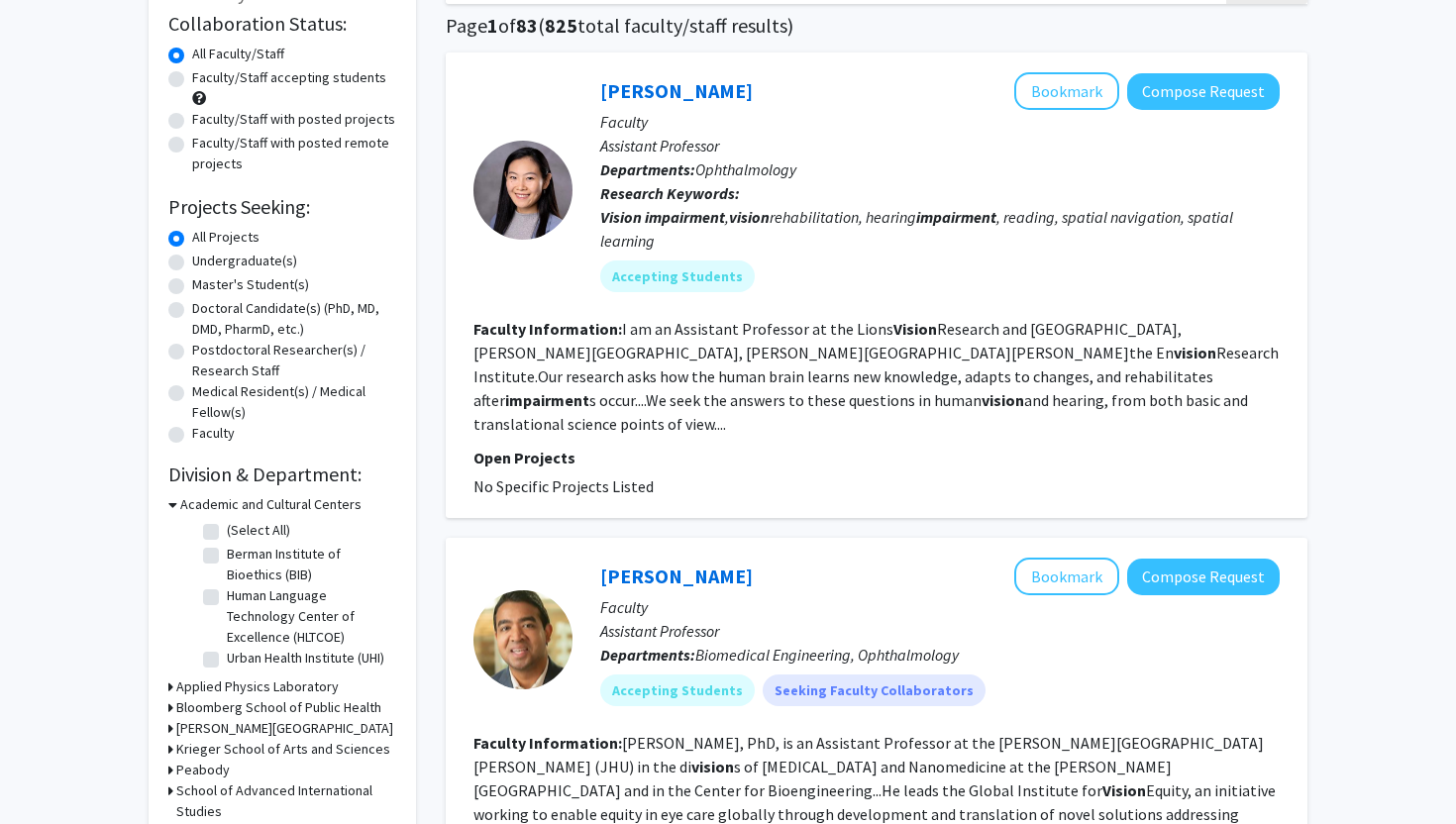 scroll, scrollTop: 134, scrollLeft: 0, axis: vertical 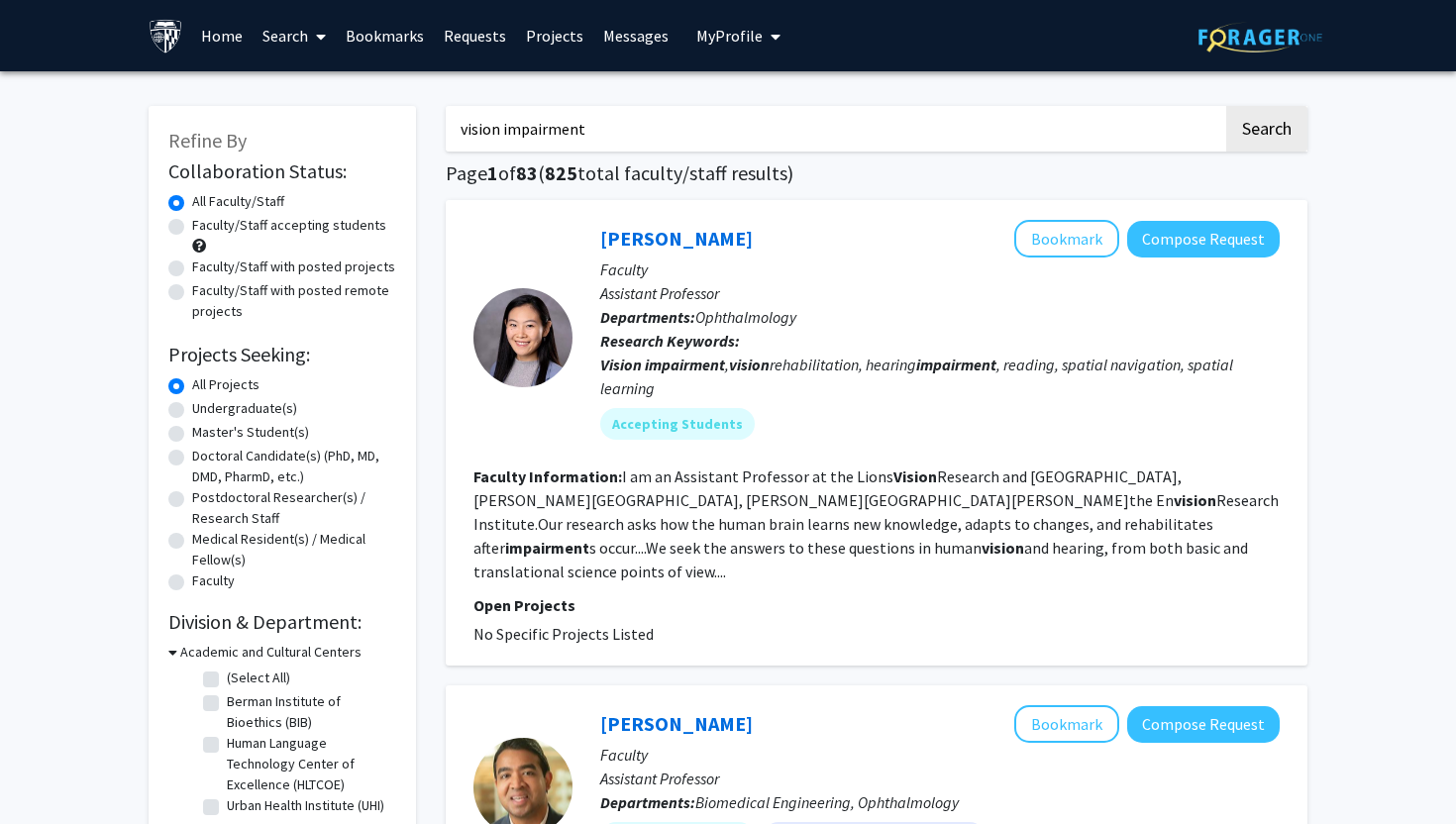 drag, startPoint x: 643, startPoint y: 132, endPoint x: 470, endPoint y: 131, distance: 173.00289 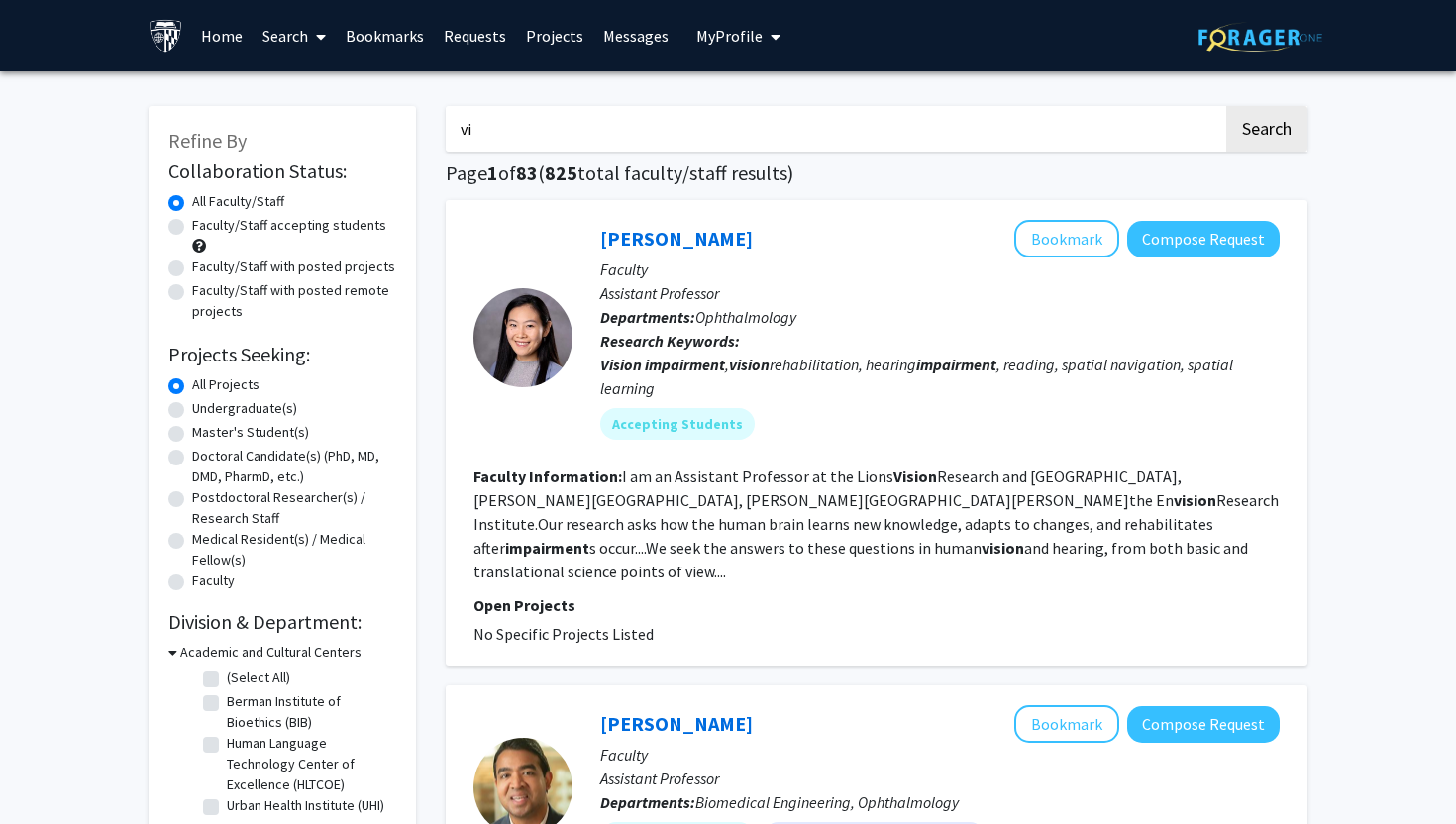 type on "vi" 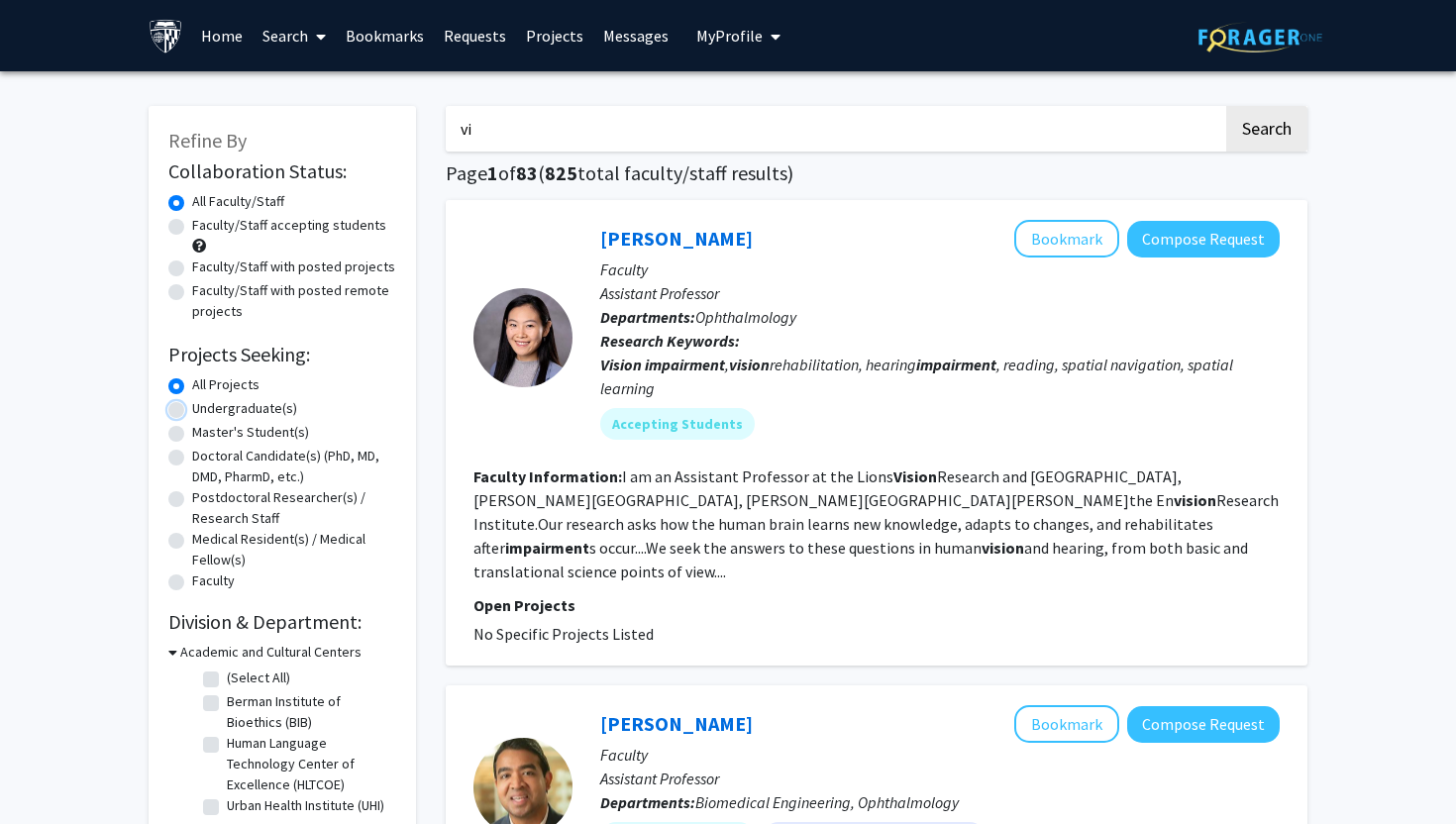 click on "Undergraduate(s)" at bounding box center [198, 404] 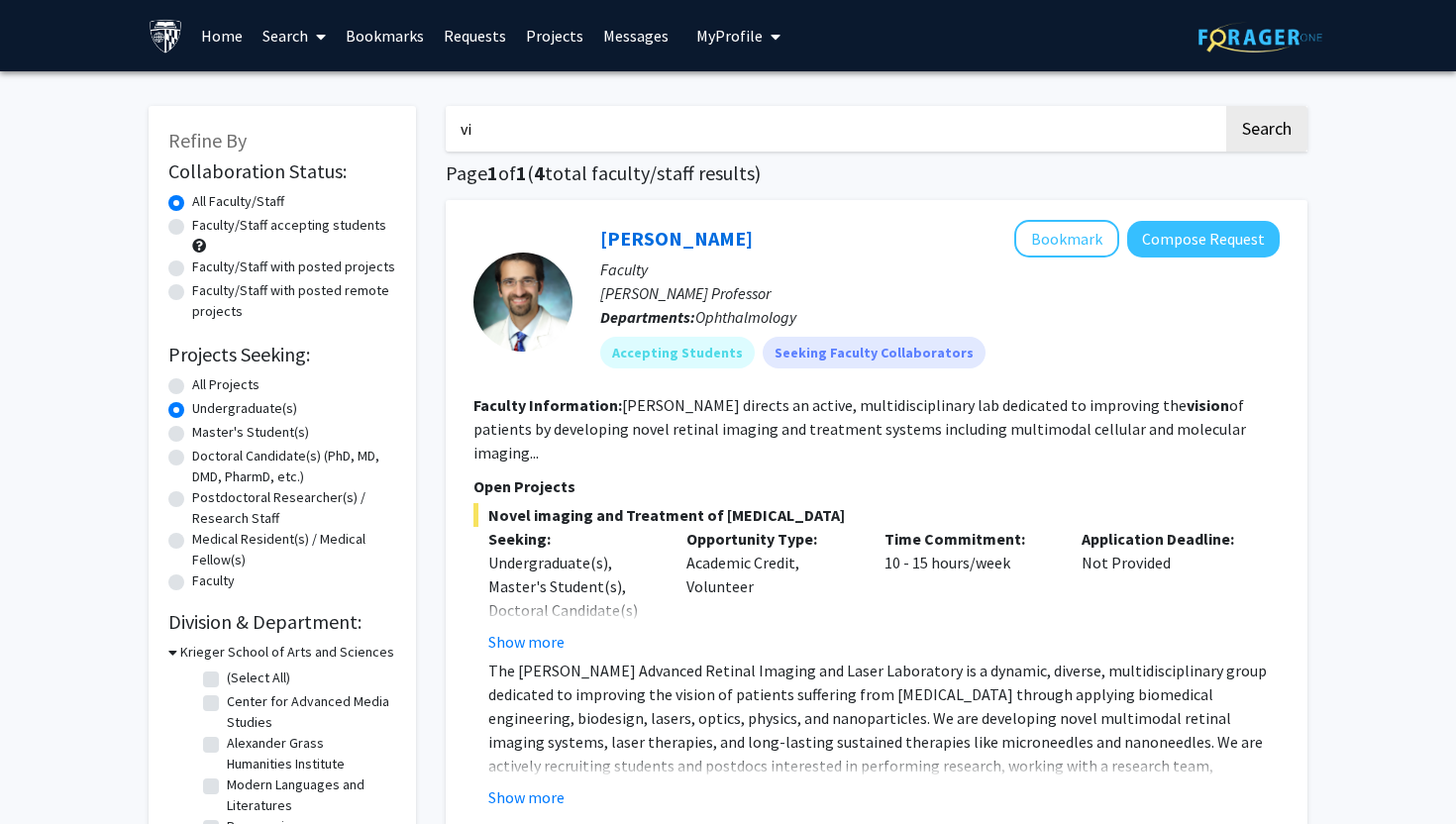 click on "vi" at bounding box center (834, 129) 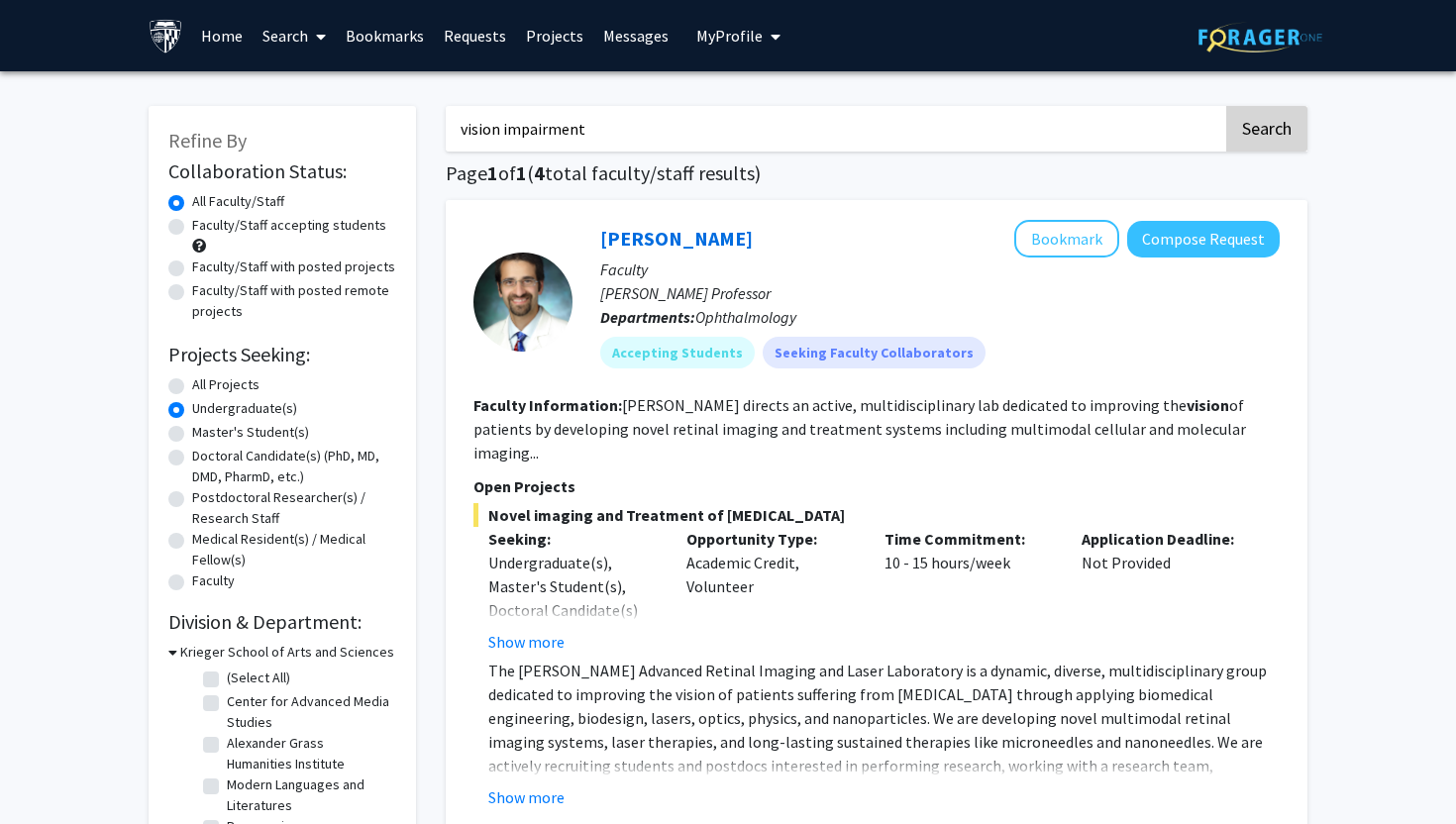 type on "vision impairment" 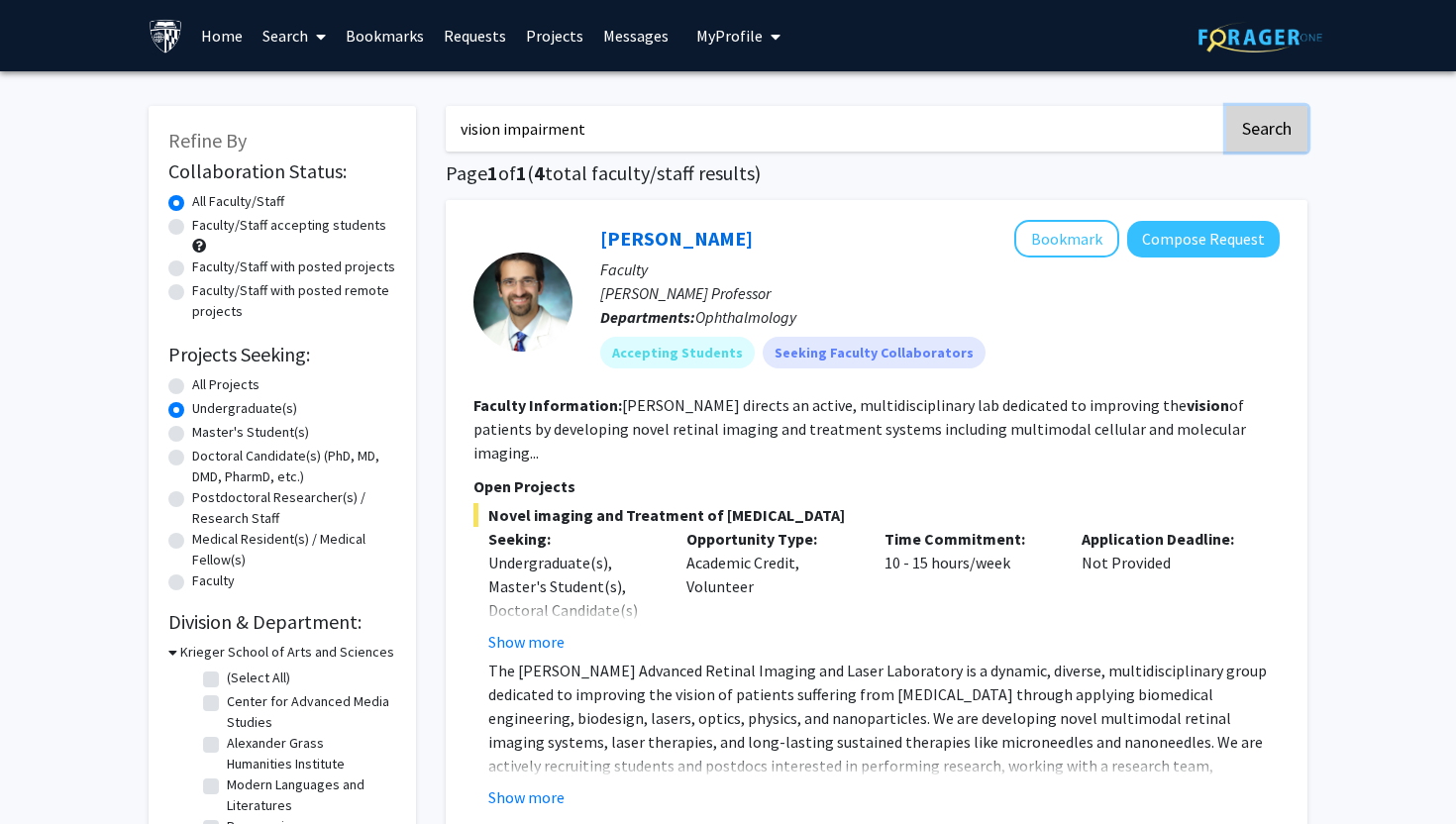 click on "Search" 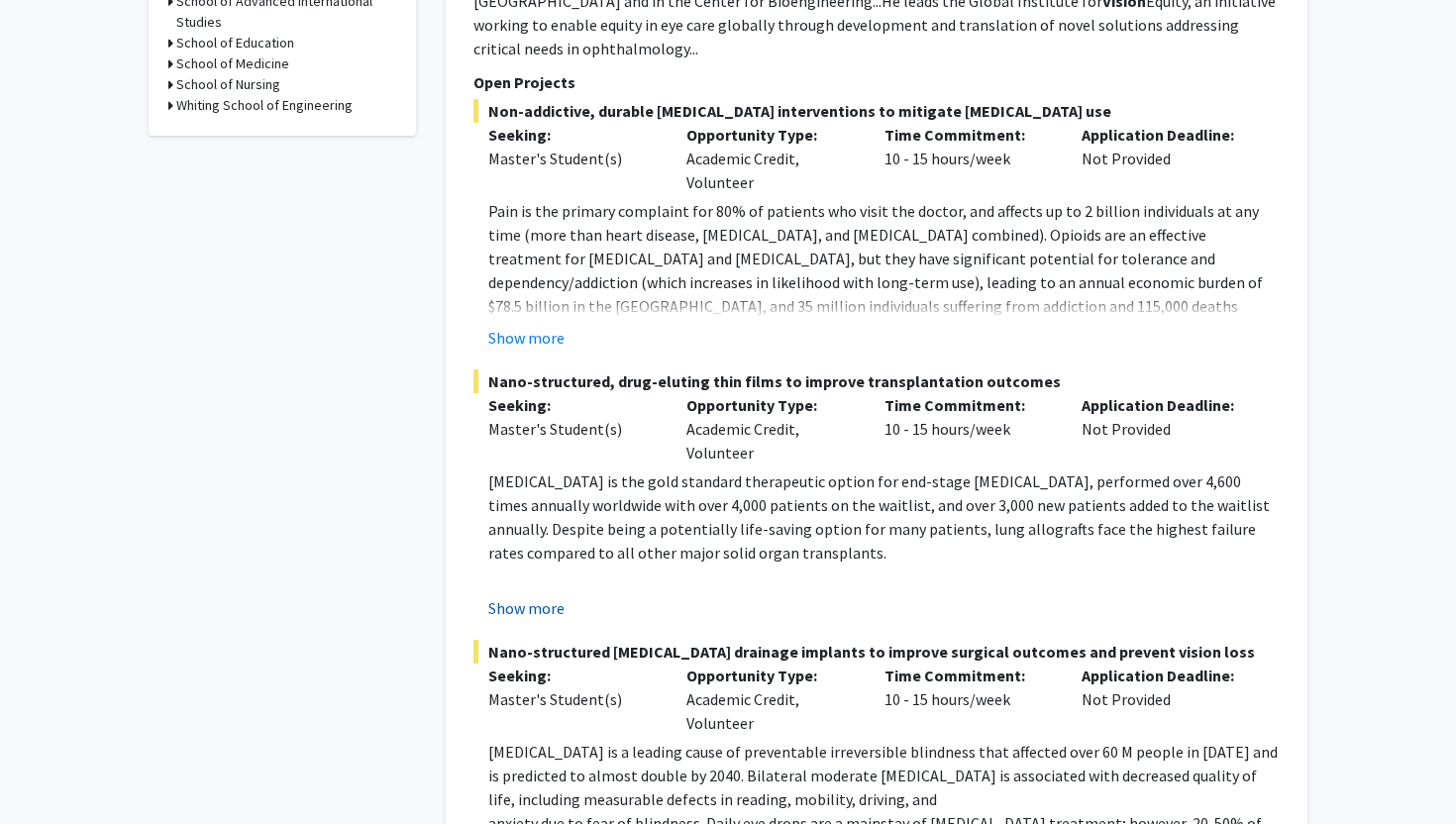 scroll, scrollTop: 980, scrollLeft: 0, axis: vertical 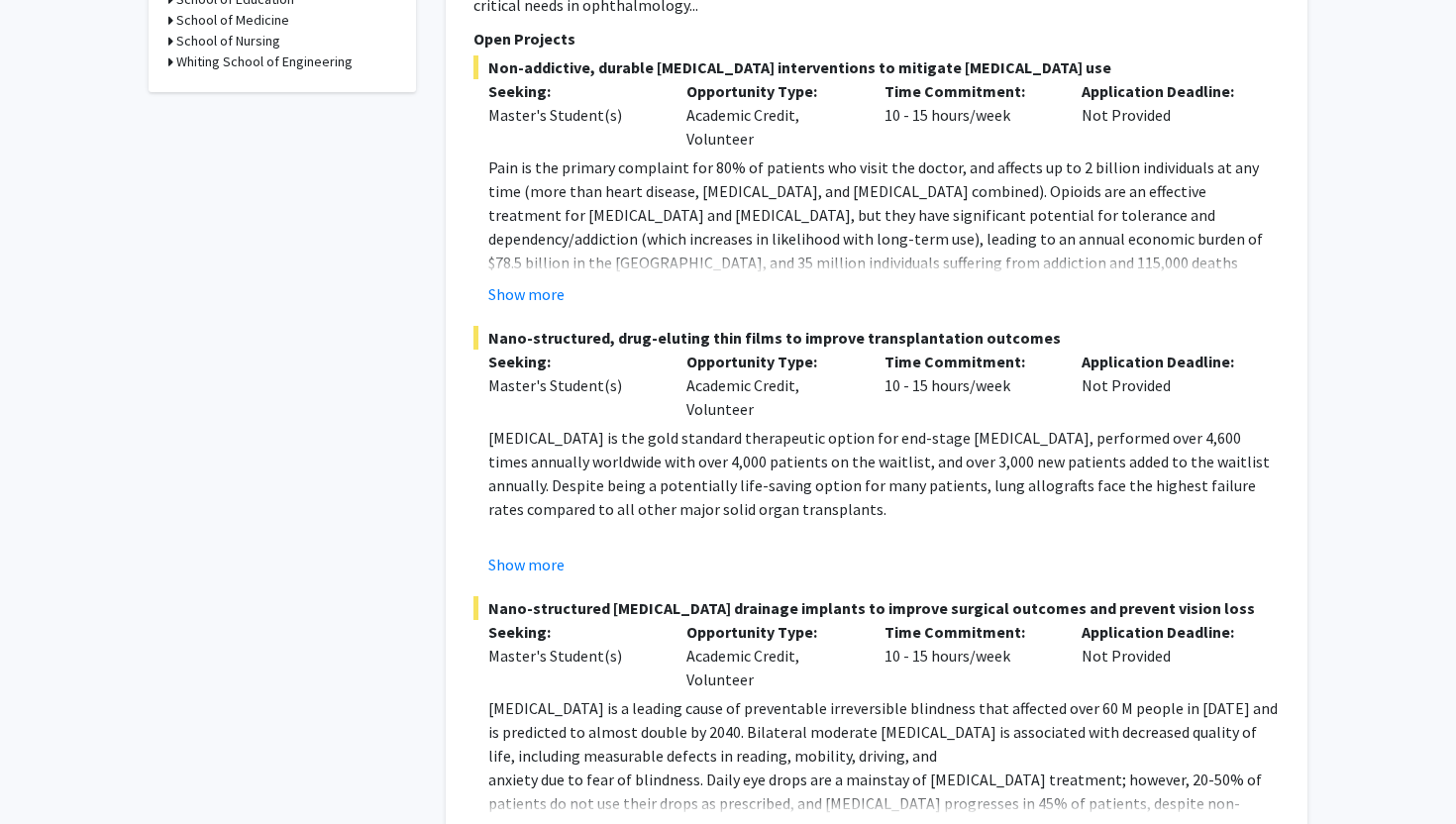 click on "Show more" 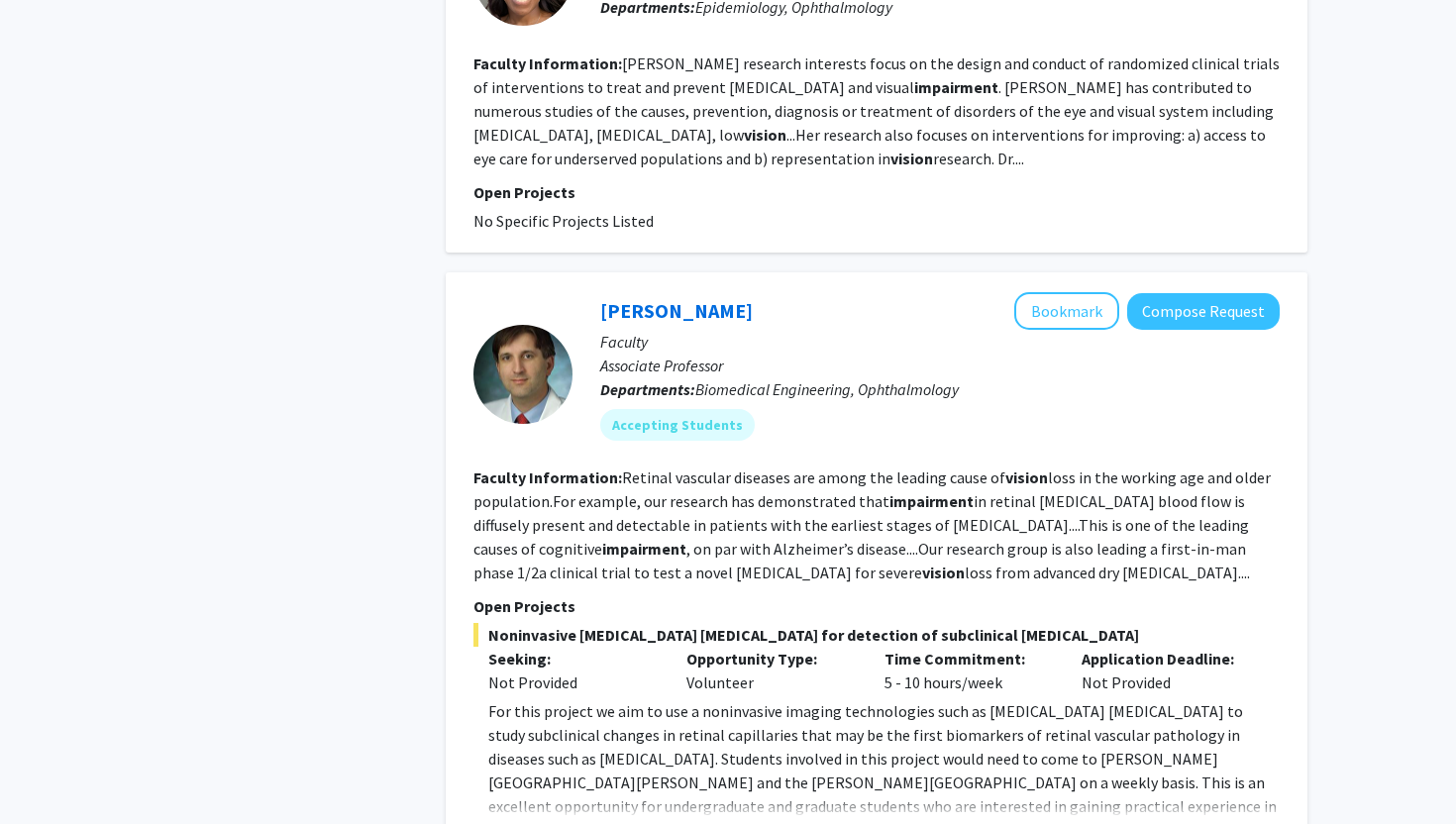 scroll, scrollTop: 2272, scrollLeft: 0, axis: vertical 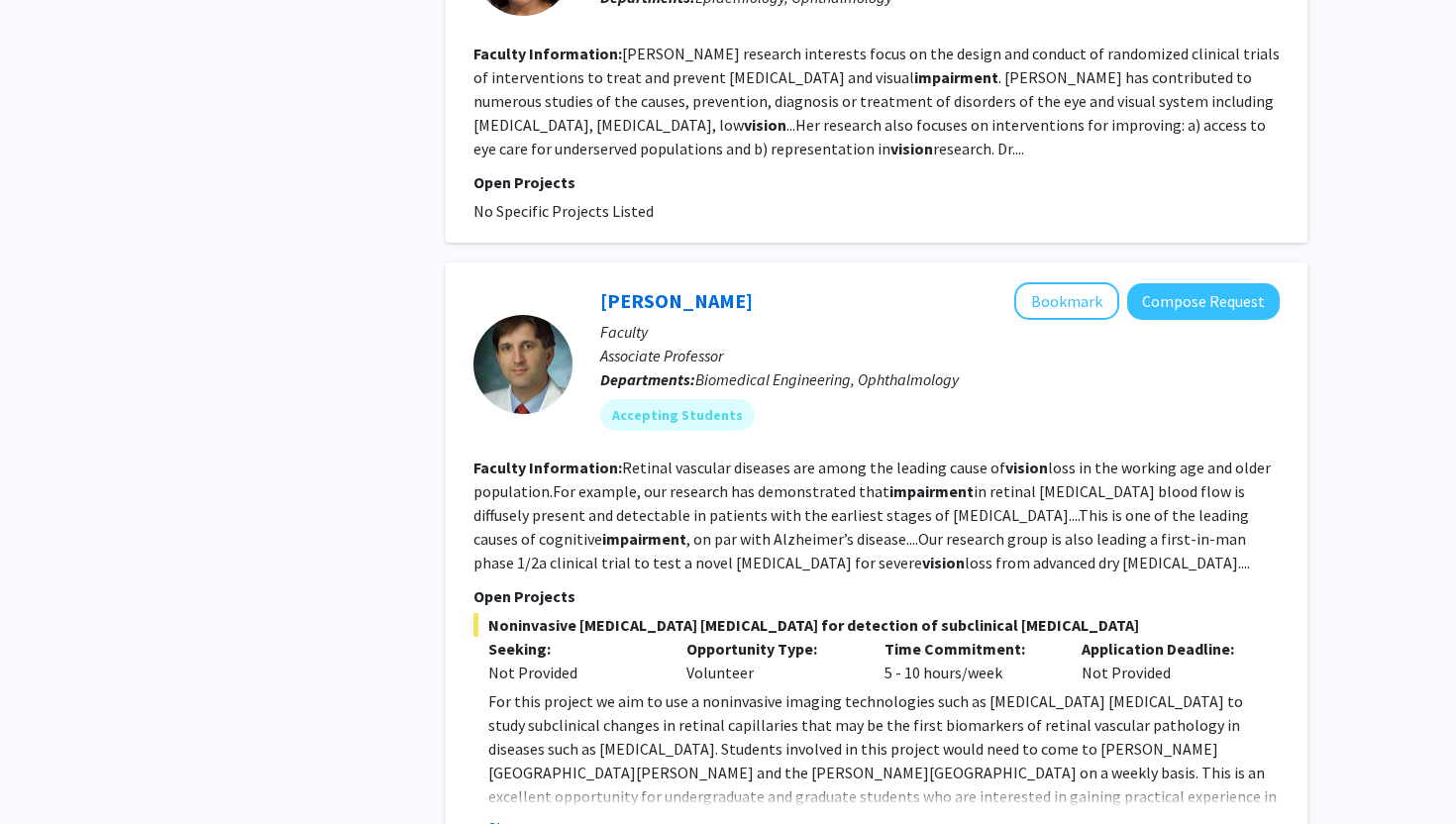 click on "Show more" 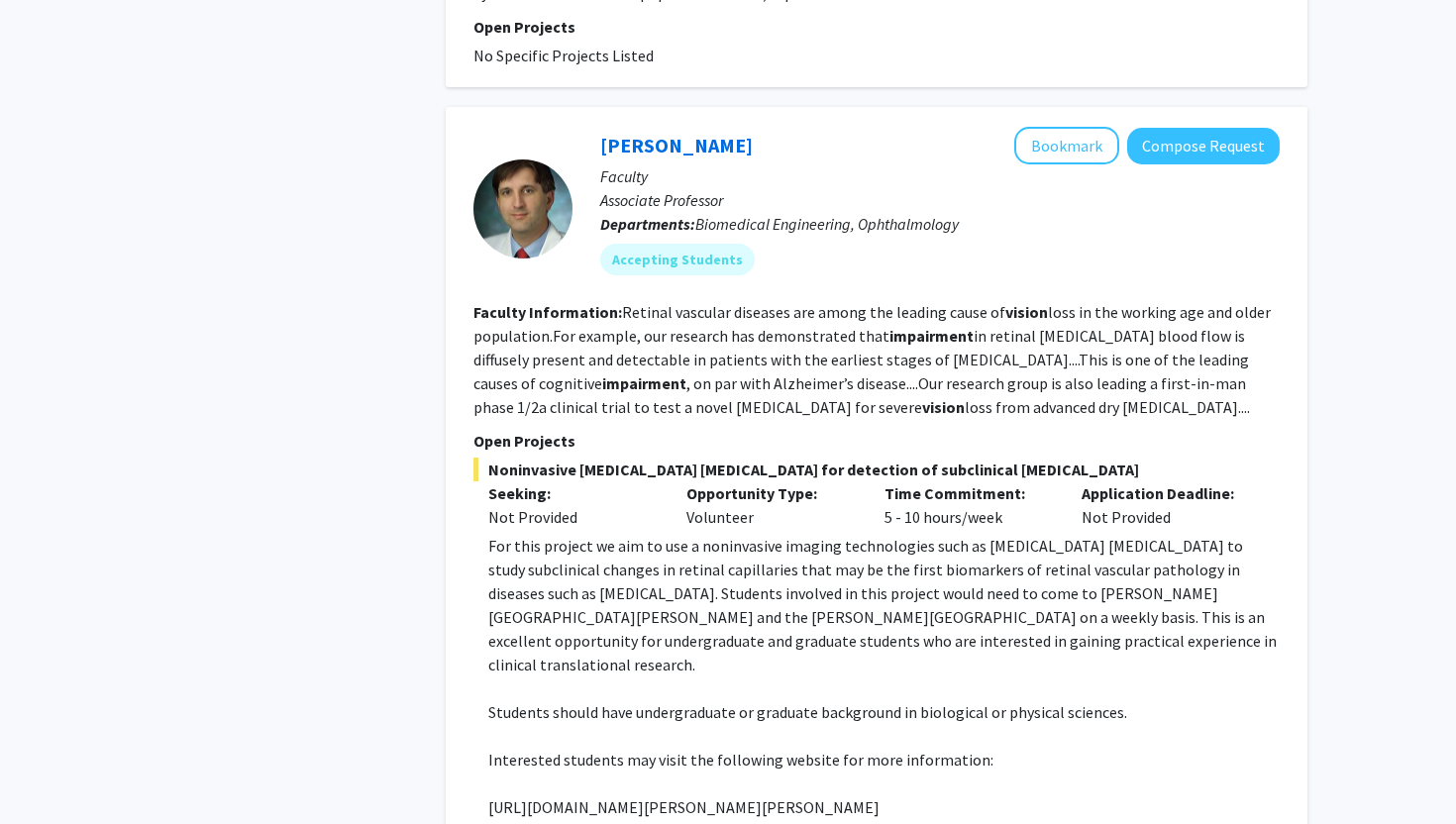 scroll, scrollTop: 2446, scrollLeft: 0, axis: vertical 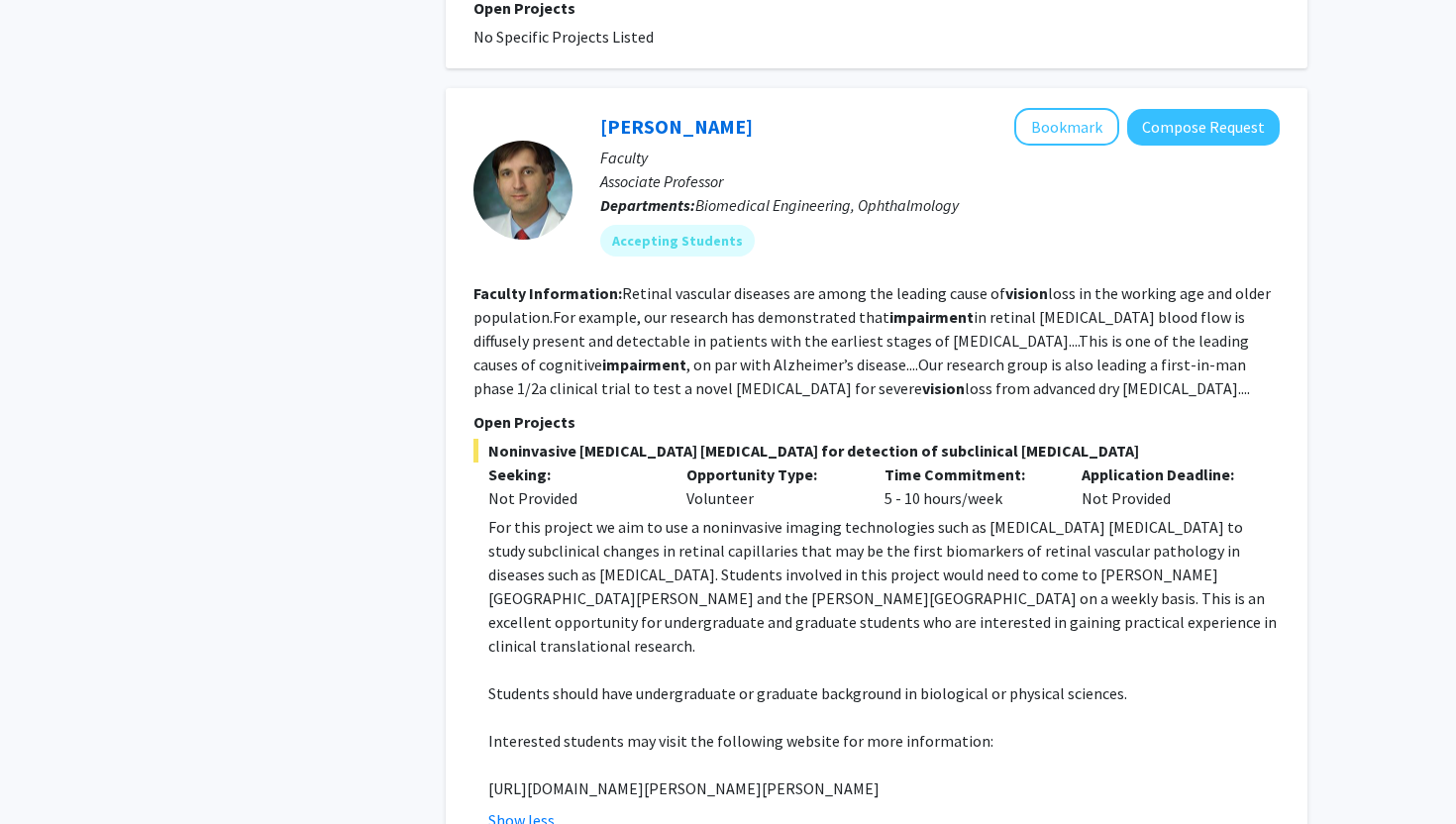 click on "[URL][DOMAIN_NAME][PERSON_NAME][PERSON_NAME]" 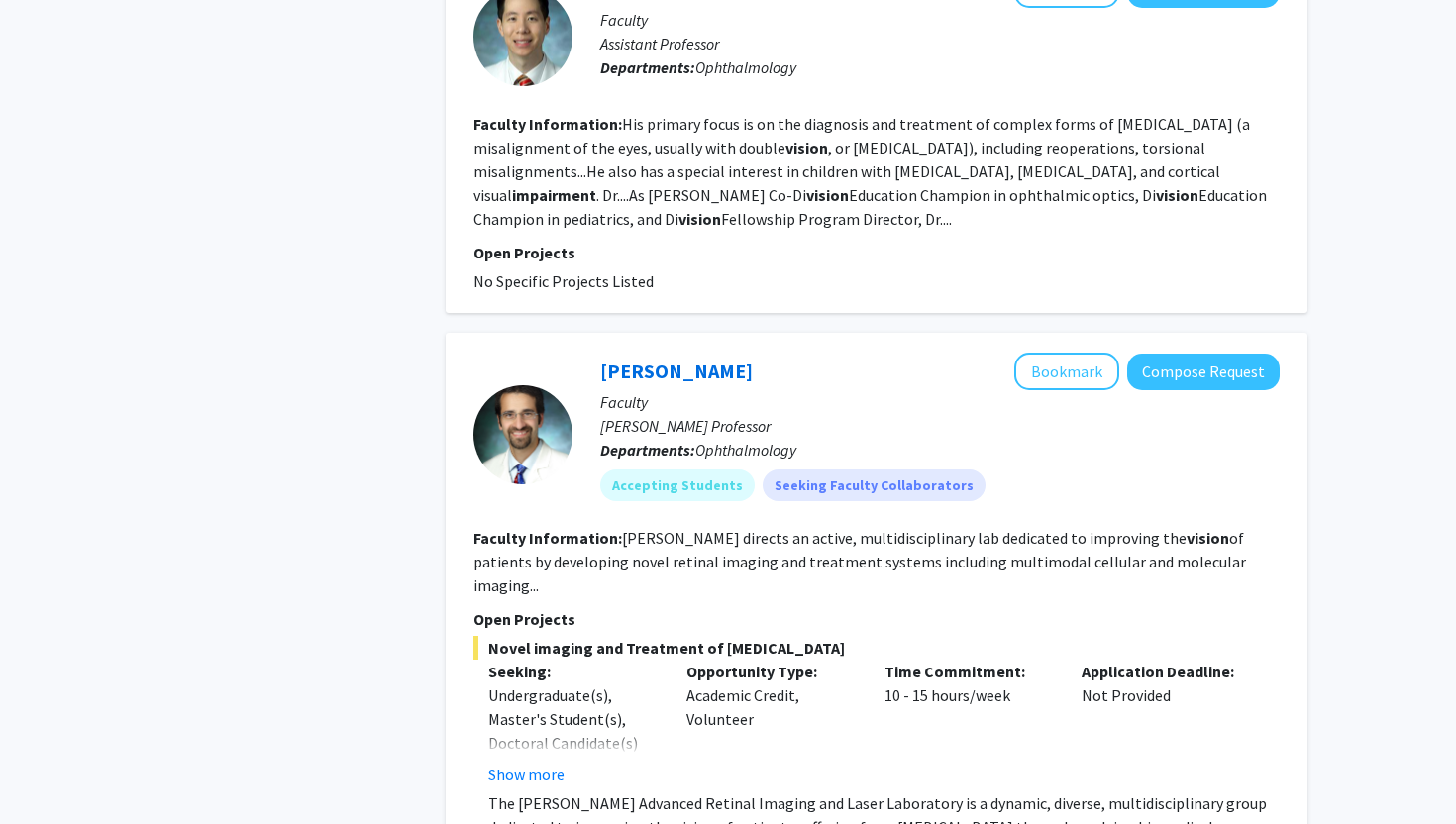 scroll, scrollTop: 3913, scrollLeft: 0, axis: vertical 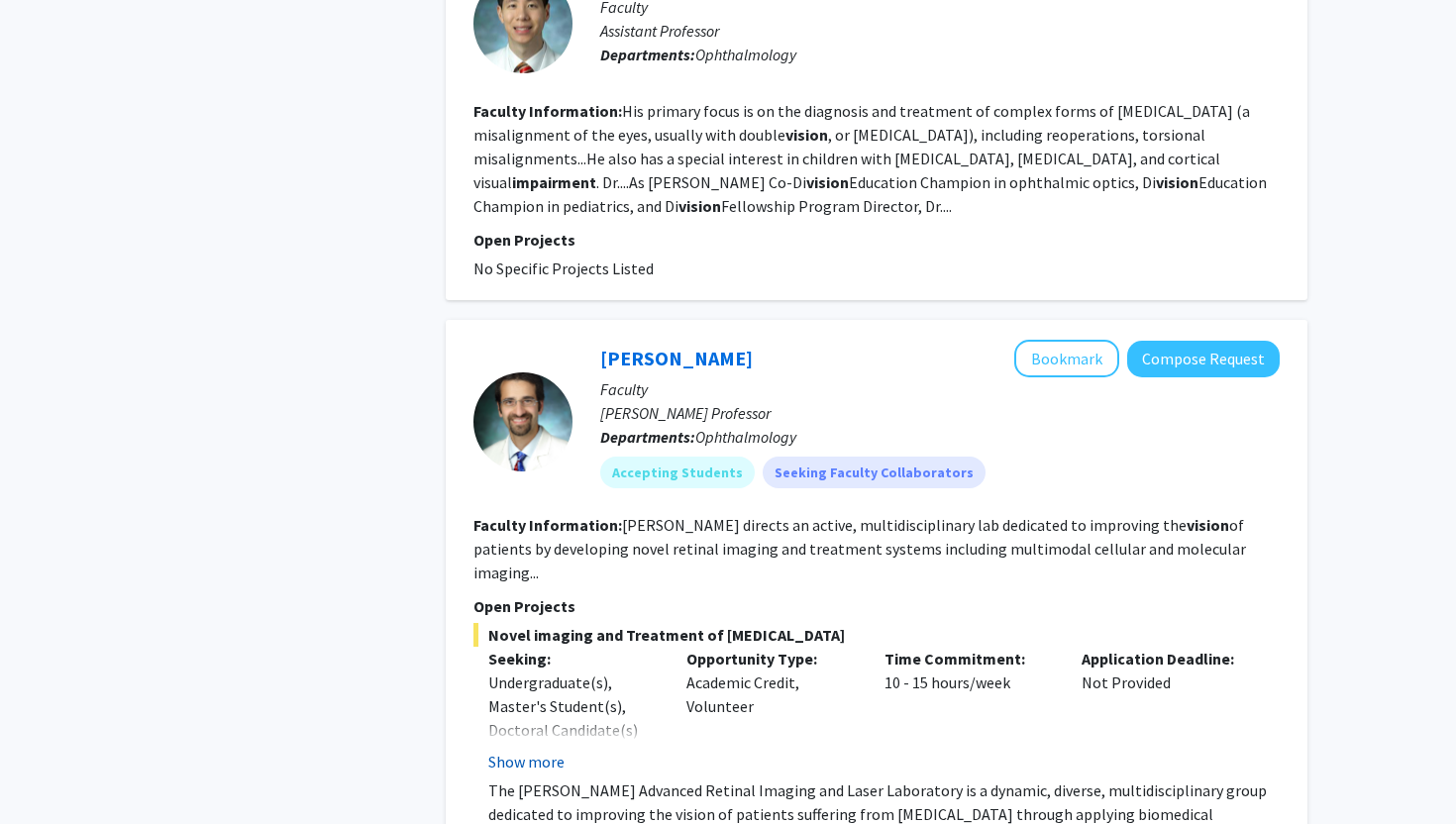 click on "Show more" 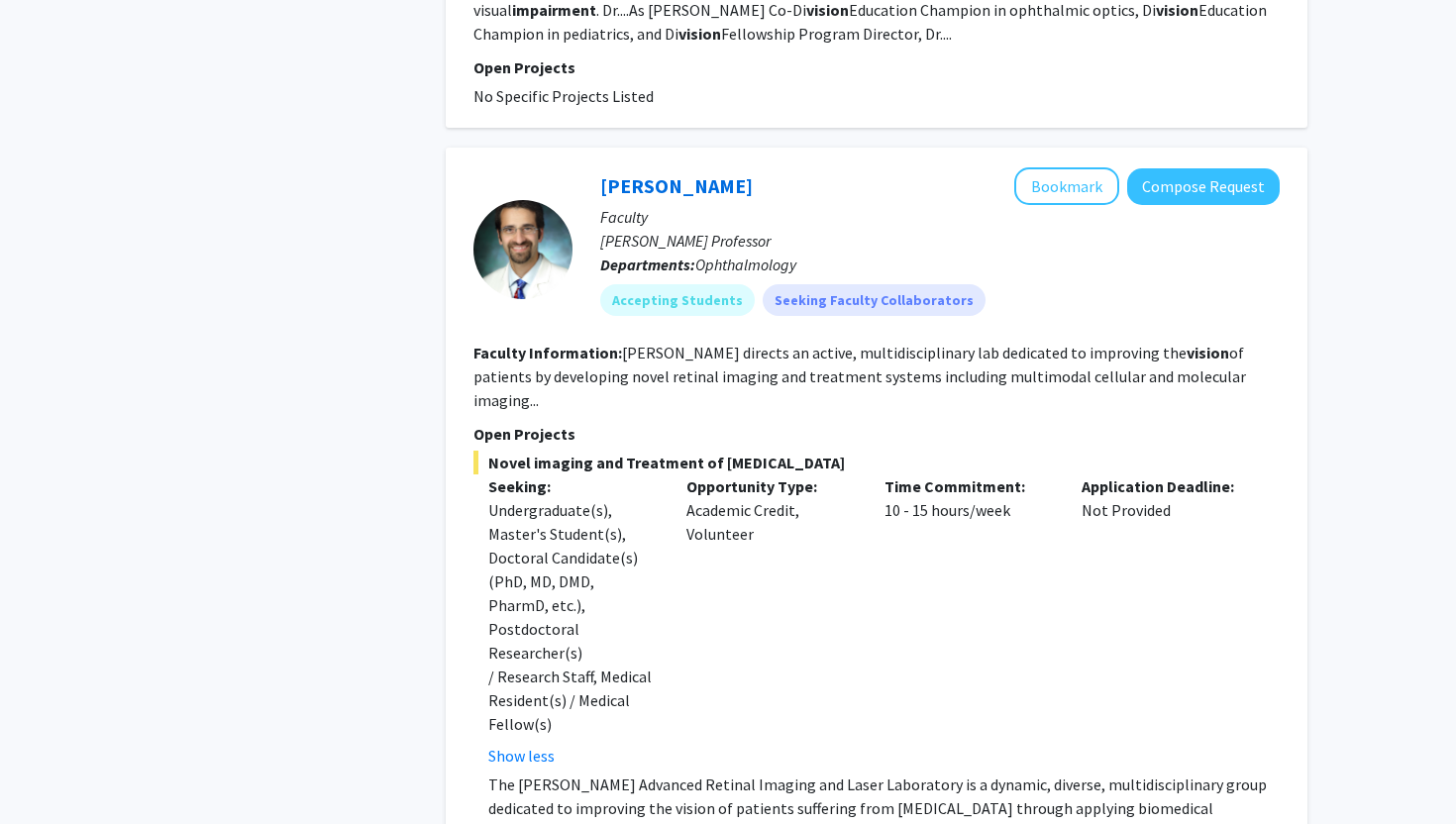 scroll, scrollTop: 4094, scrollLeft: 0, axis: vertical 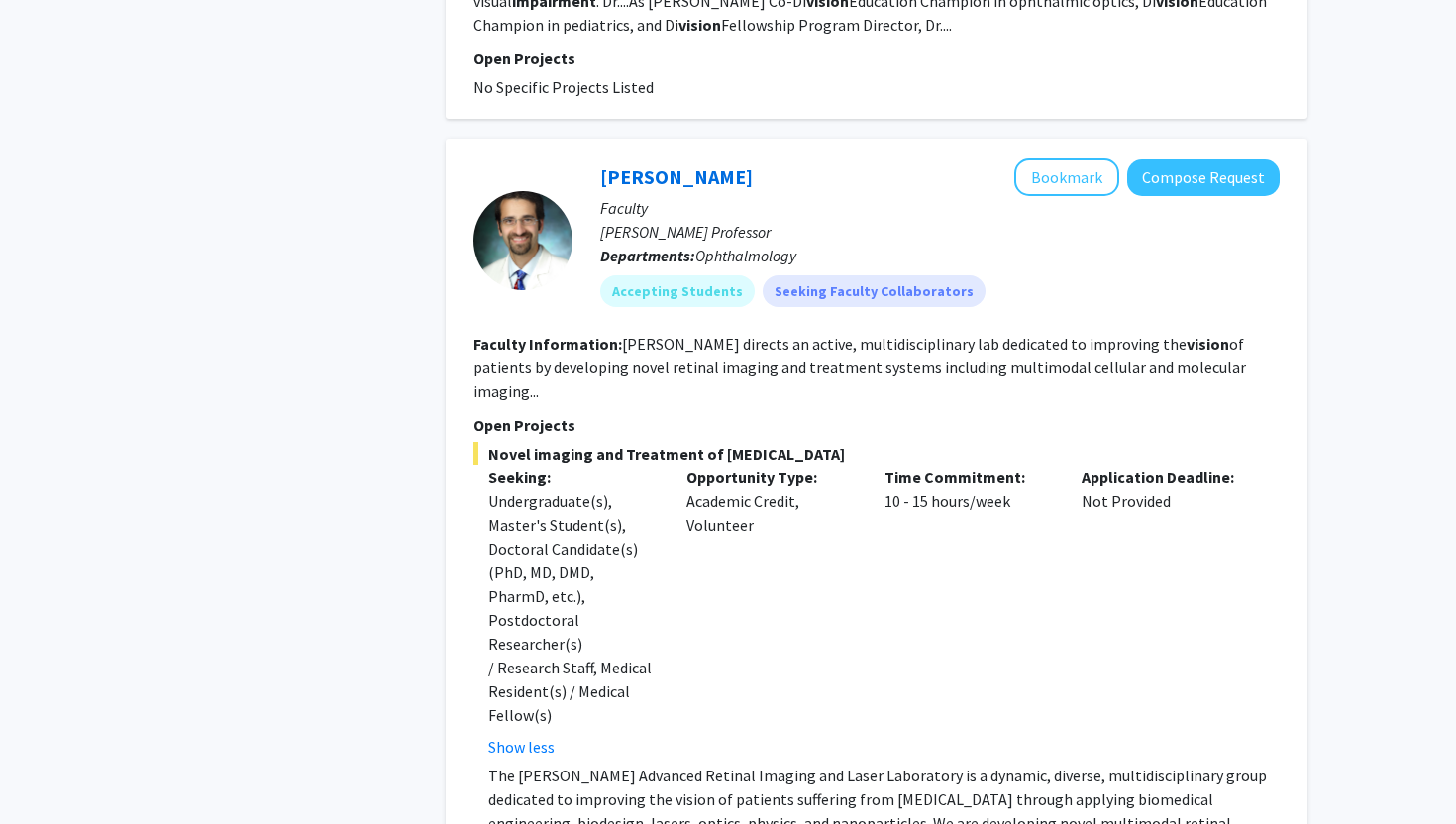 click on "Show more" 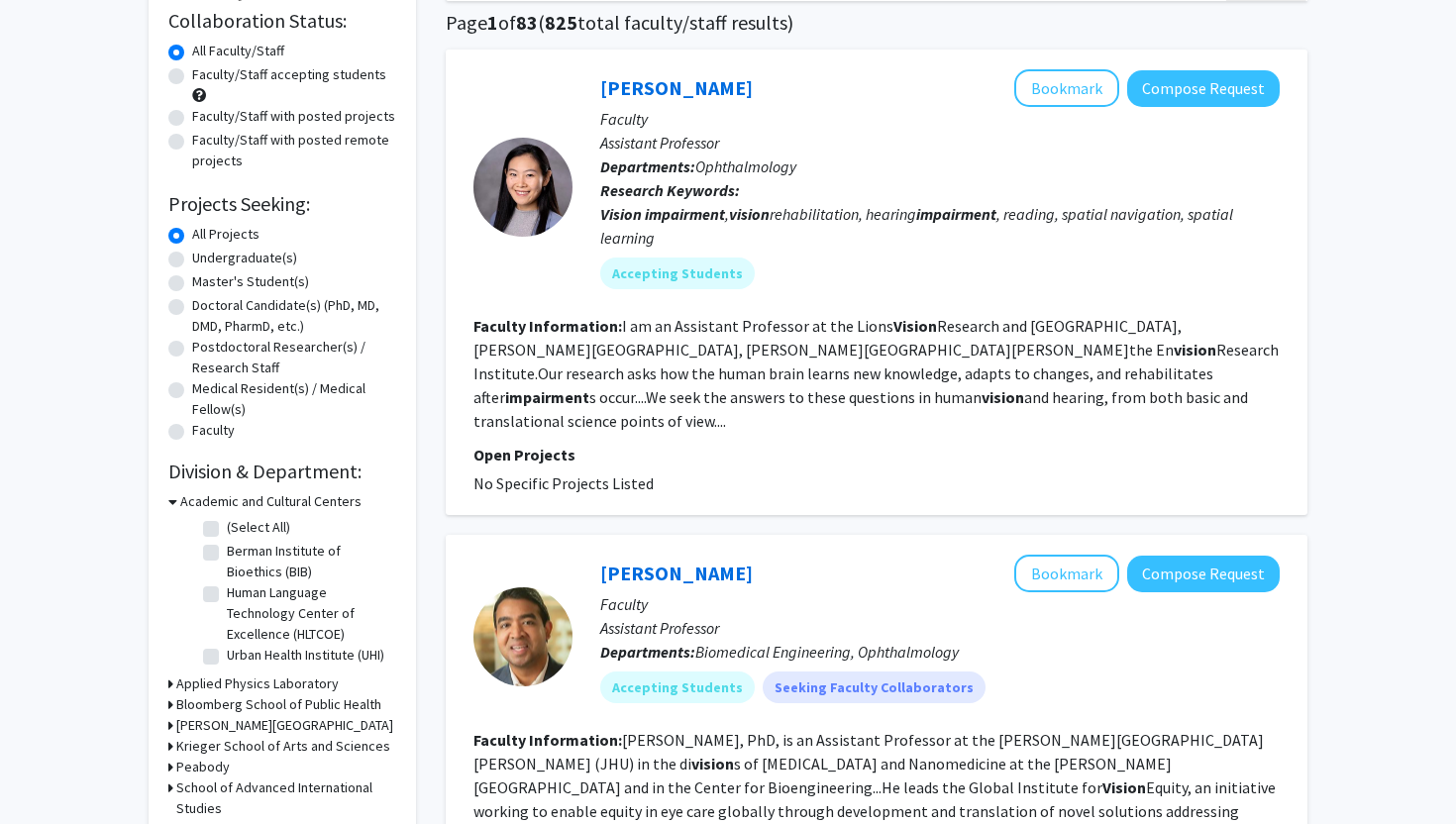 scroll, scrollTop: 0, scrollLeft: 0, axis: both 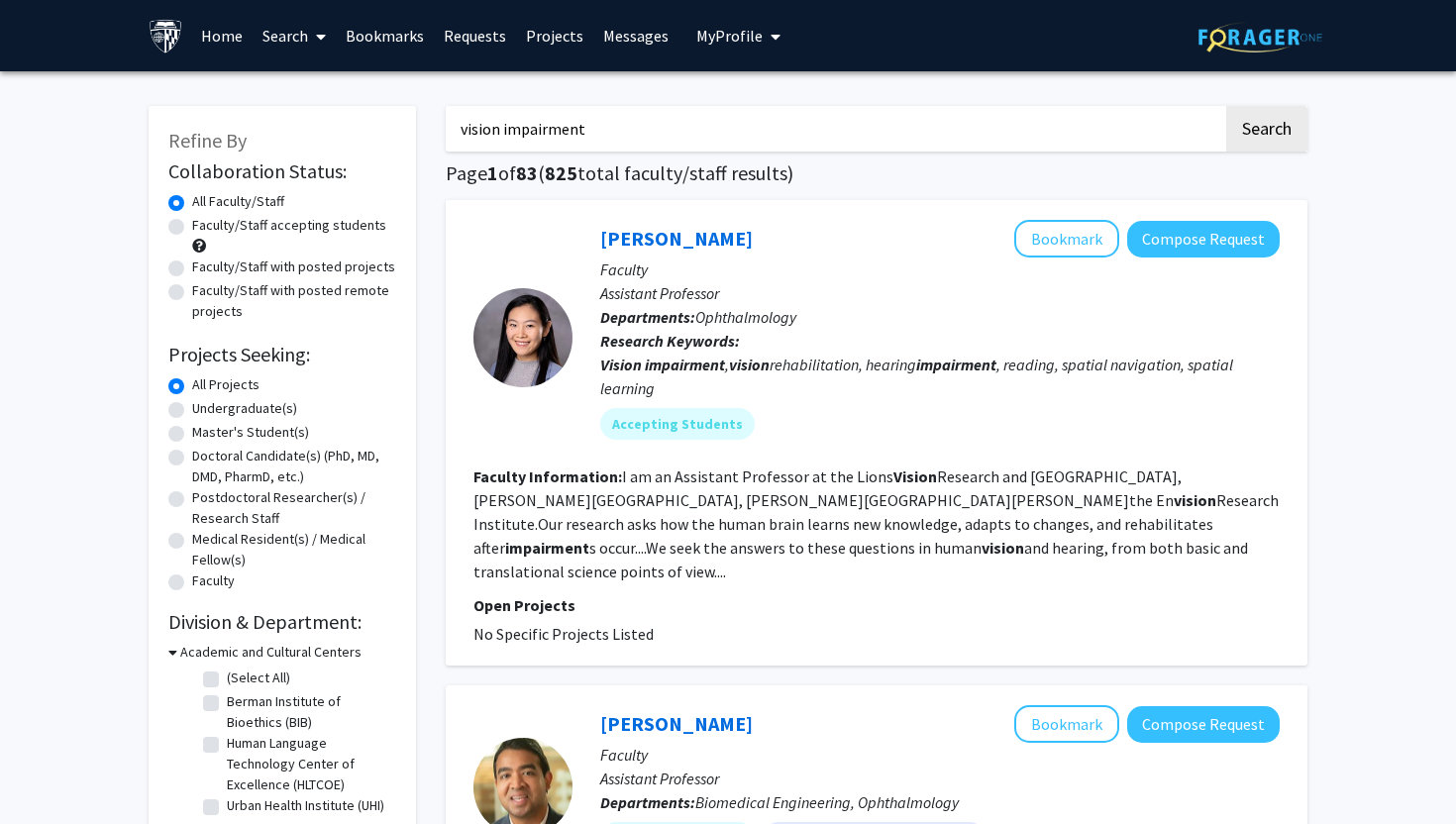 click on "Faculty/Staff accepting students" 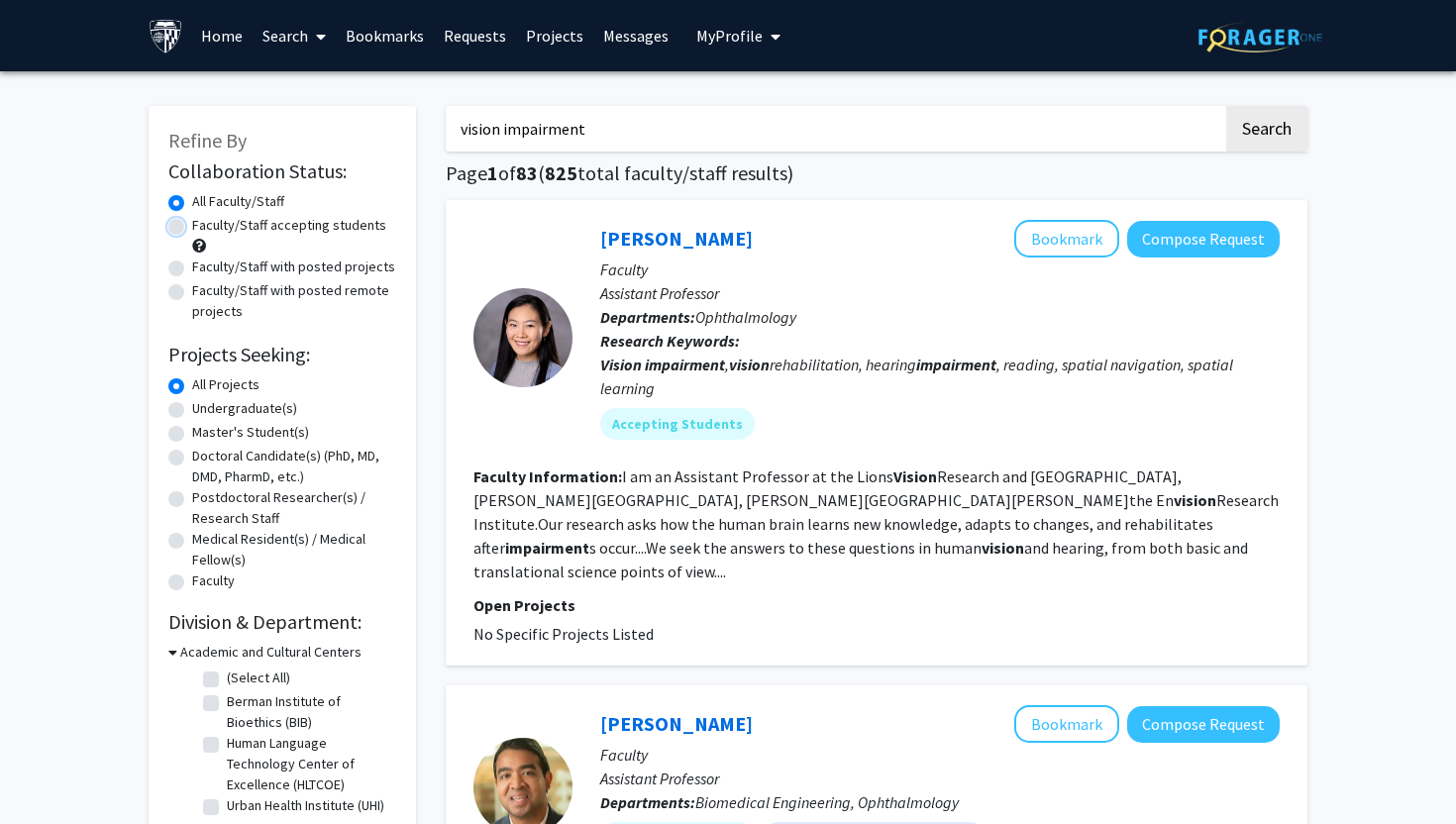 click on "Faculty/Staff accepting students" at bounding box center [198, 221] 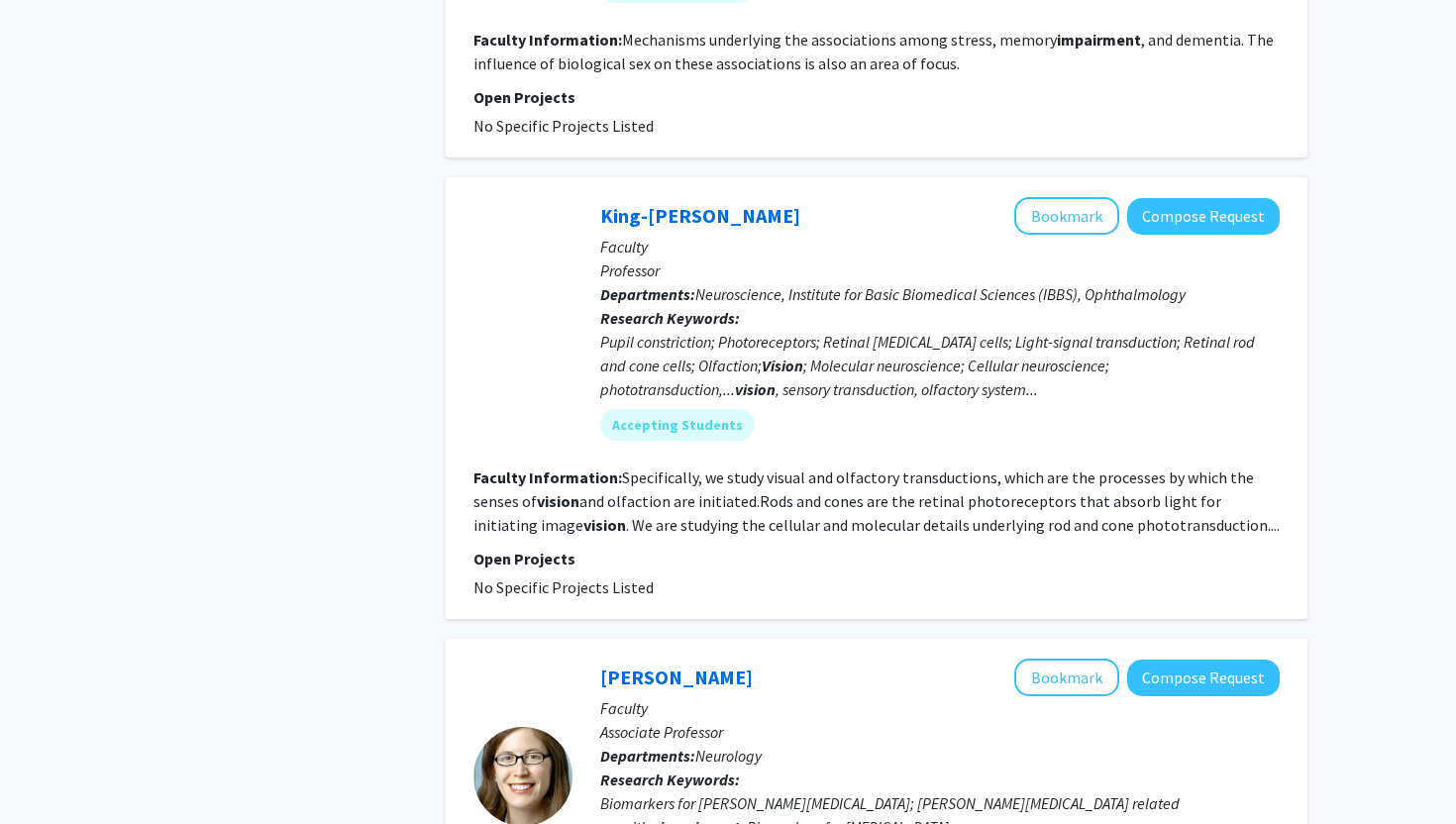 scroll, scrollTop: 4758, scrollLeft: 0, axis: vertical 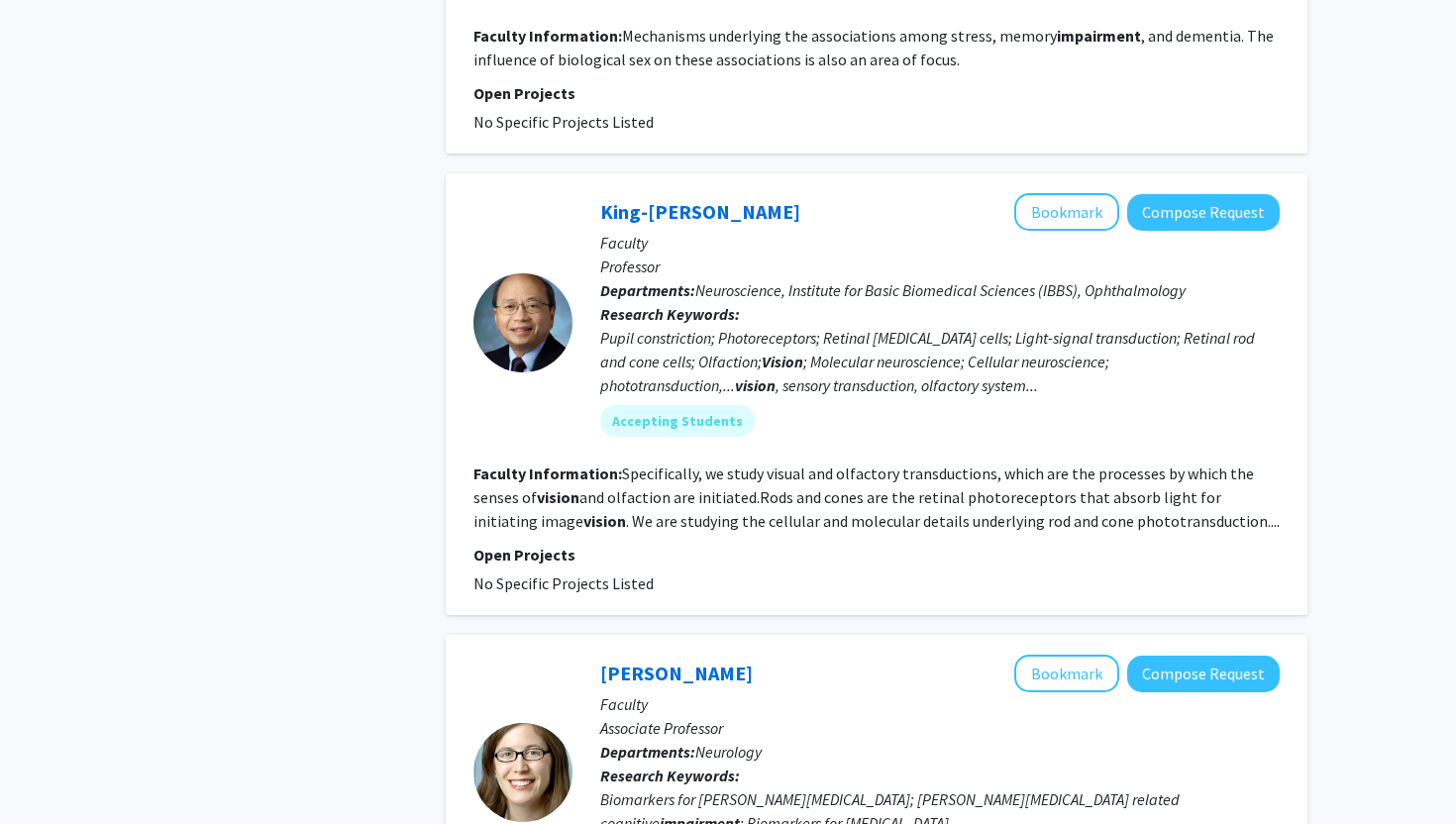 click on "Specifically, we study visual and olfactory transductions, which are the processes by which the senses of  vision  and olfaction are initiated.Rods and cones are the retinal photoreceptors that absorb light for initiating image  vision . We are studying the cellular and molecular details underlying rod and cone phototransduction...." 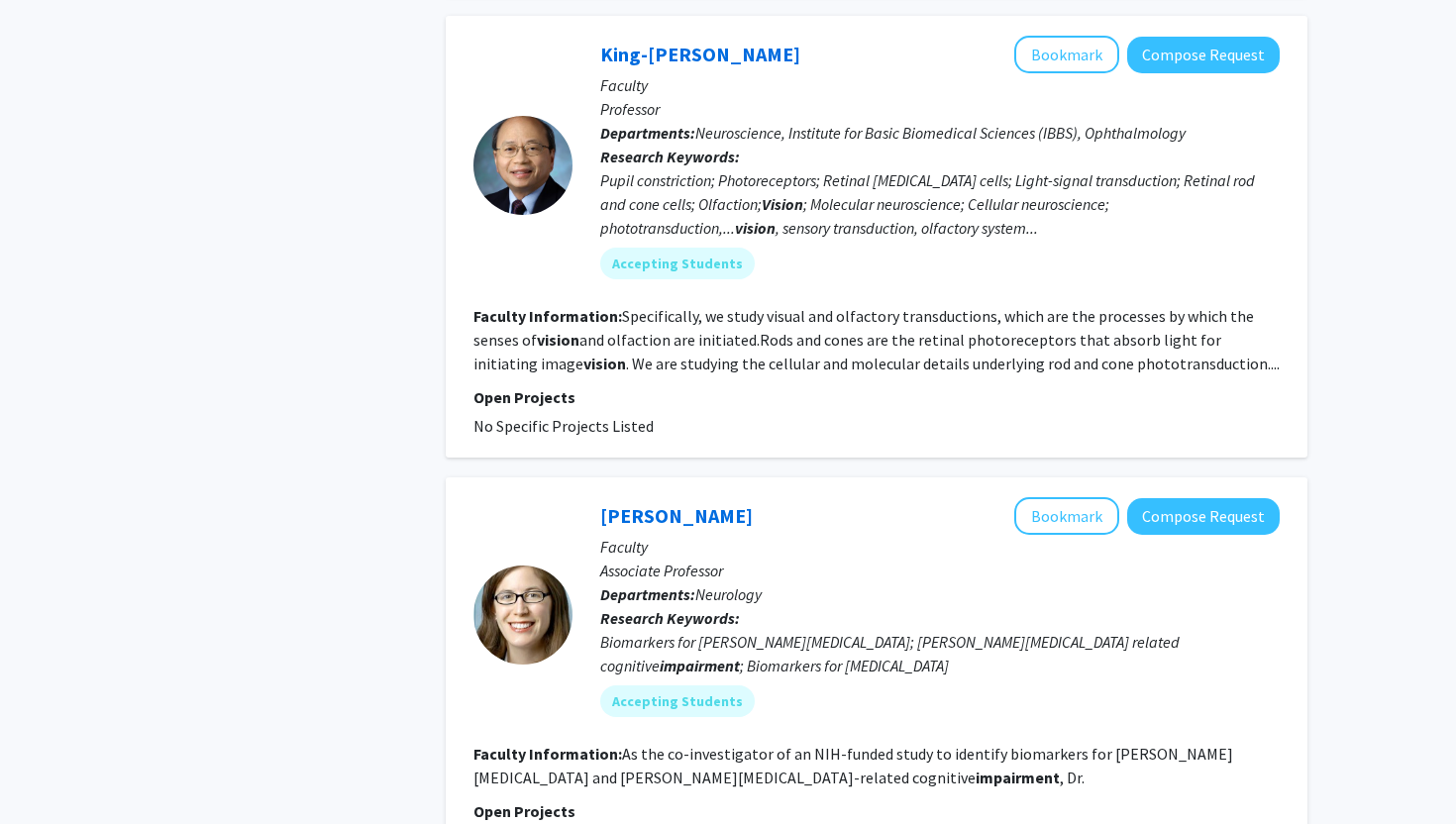 scroll, scrollTop: 5063, scrollLeft: 0, axis: vertical 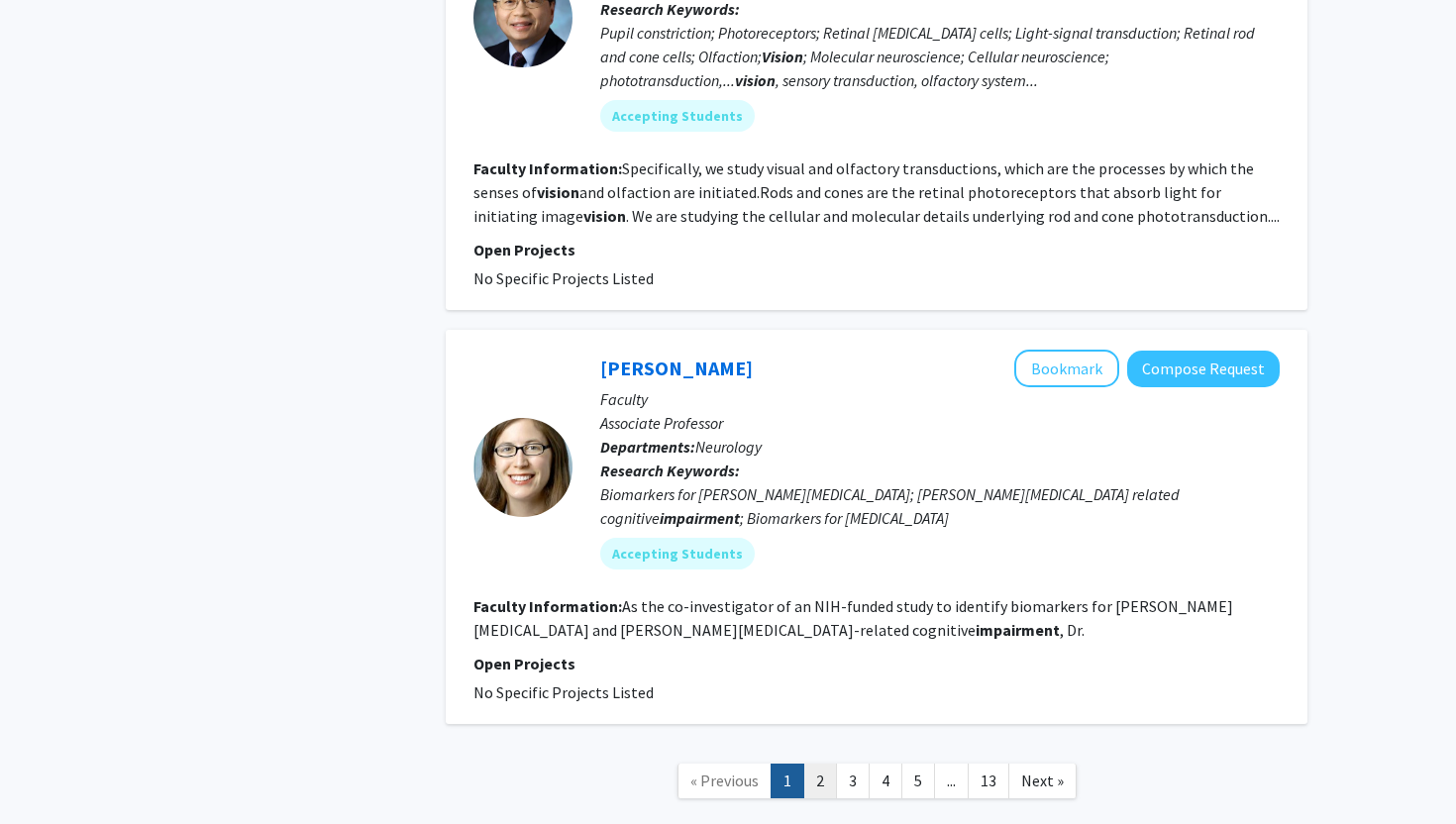 click on "2" 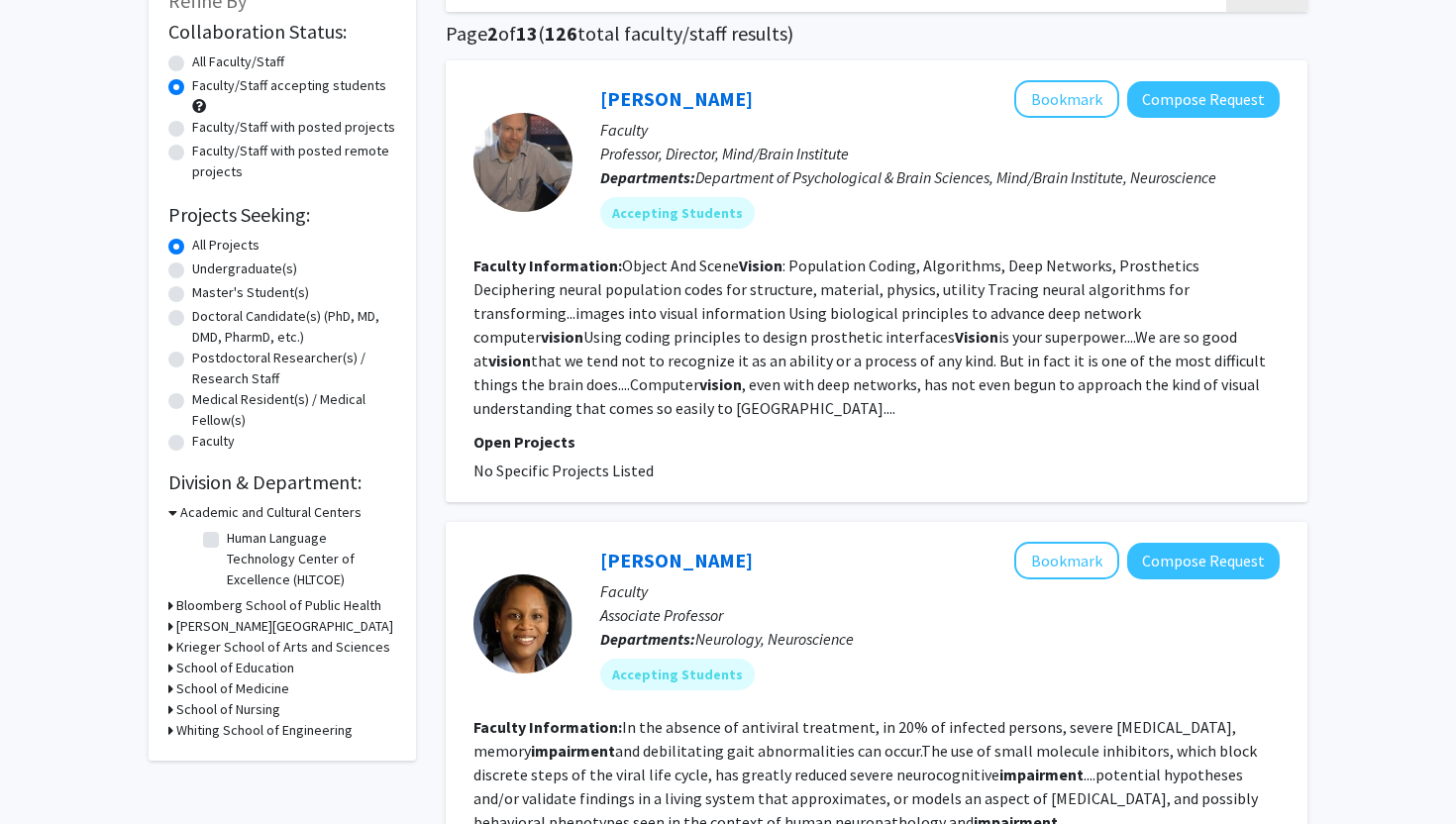 scroll, scrollTop: 139, scrollLeft: 0, axis: vertical 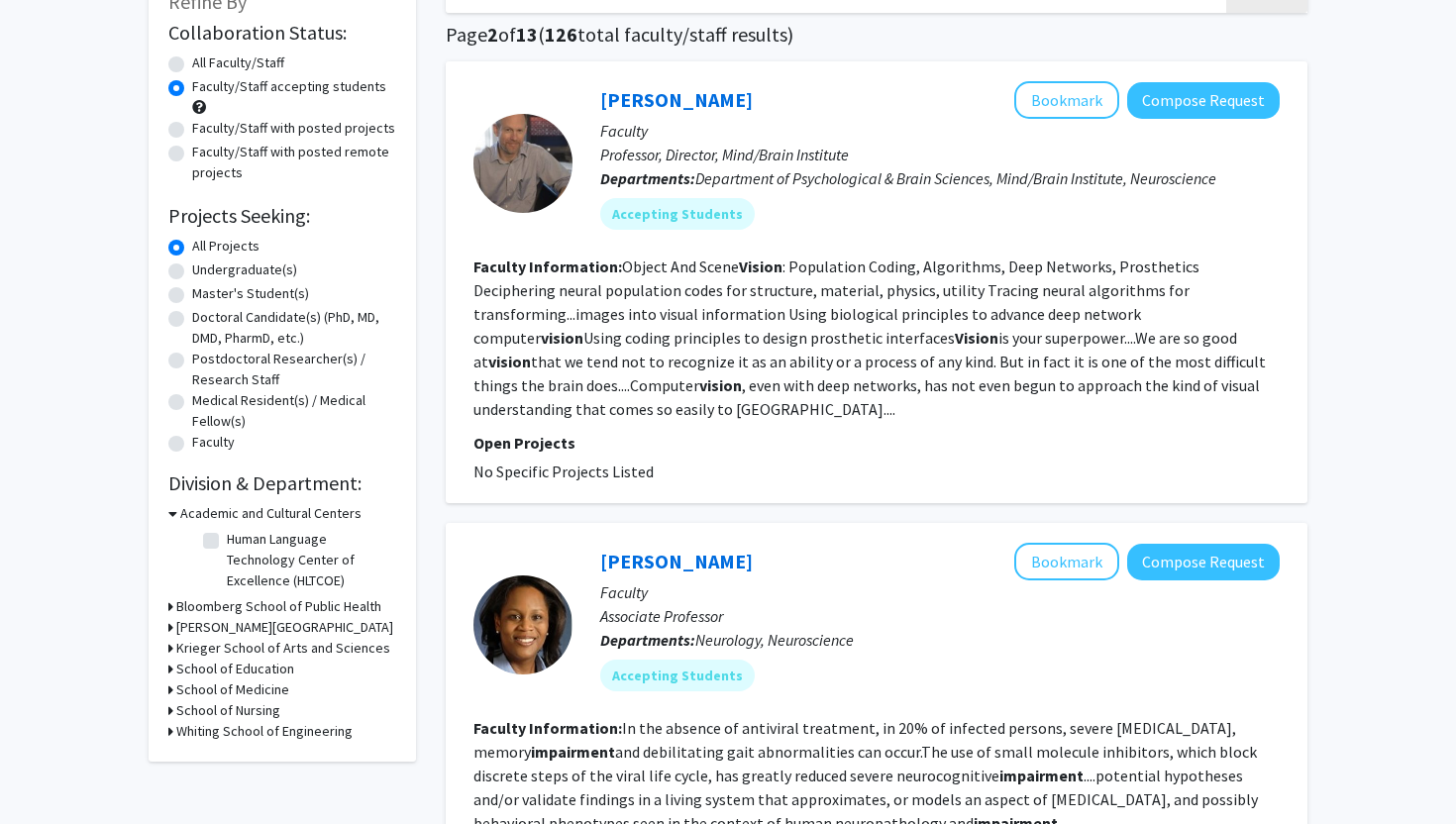 click on "Undergraduate(s)" 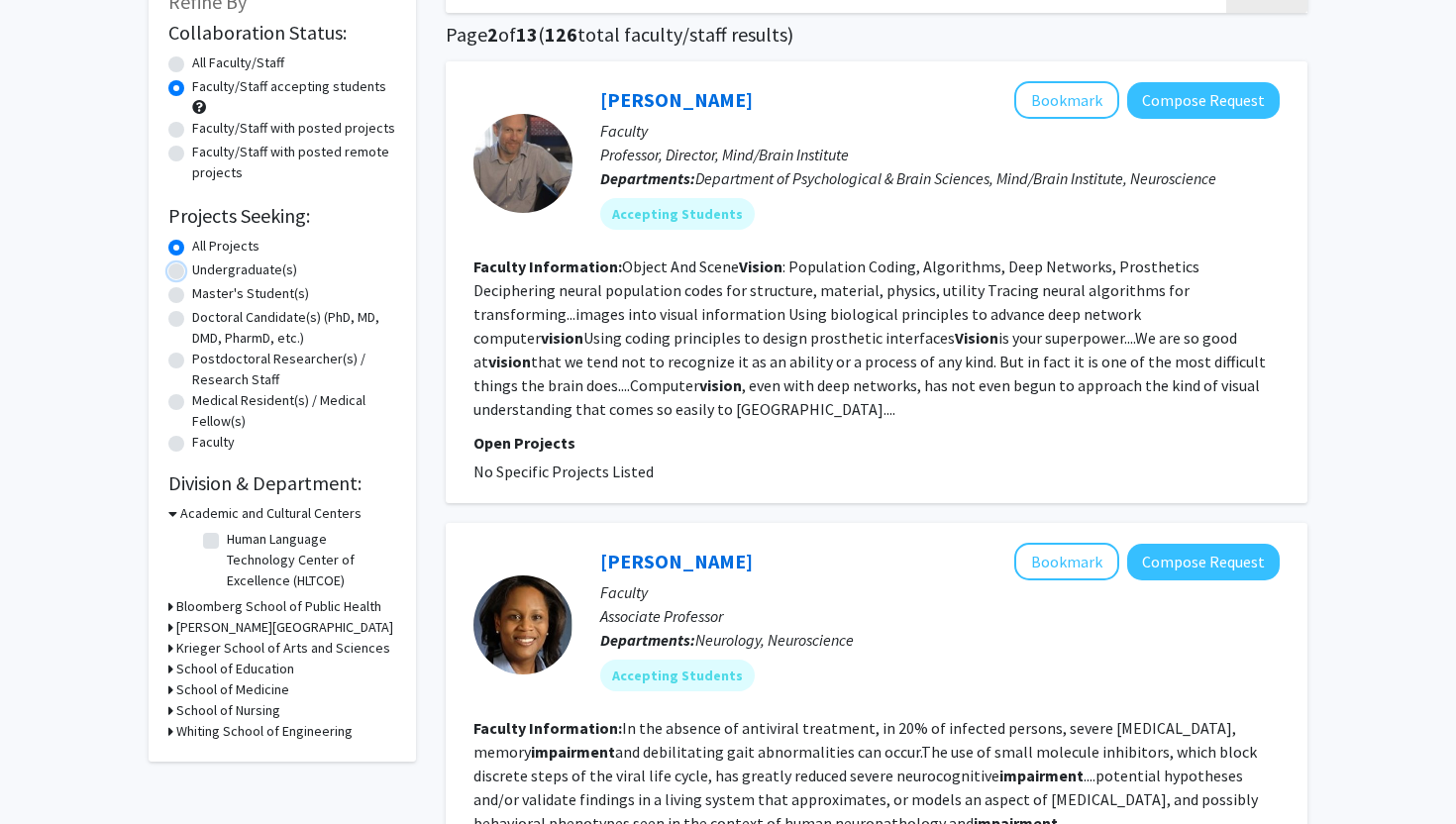 click on "Undergraduate(s)" at bounding box center [198, 265] 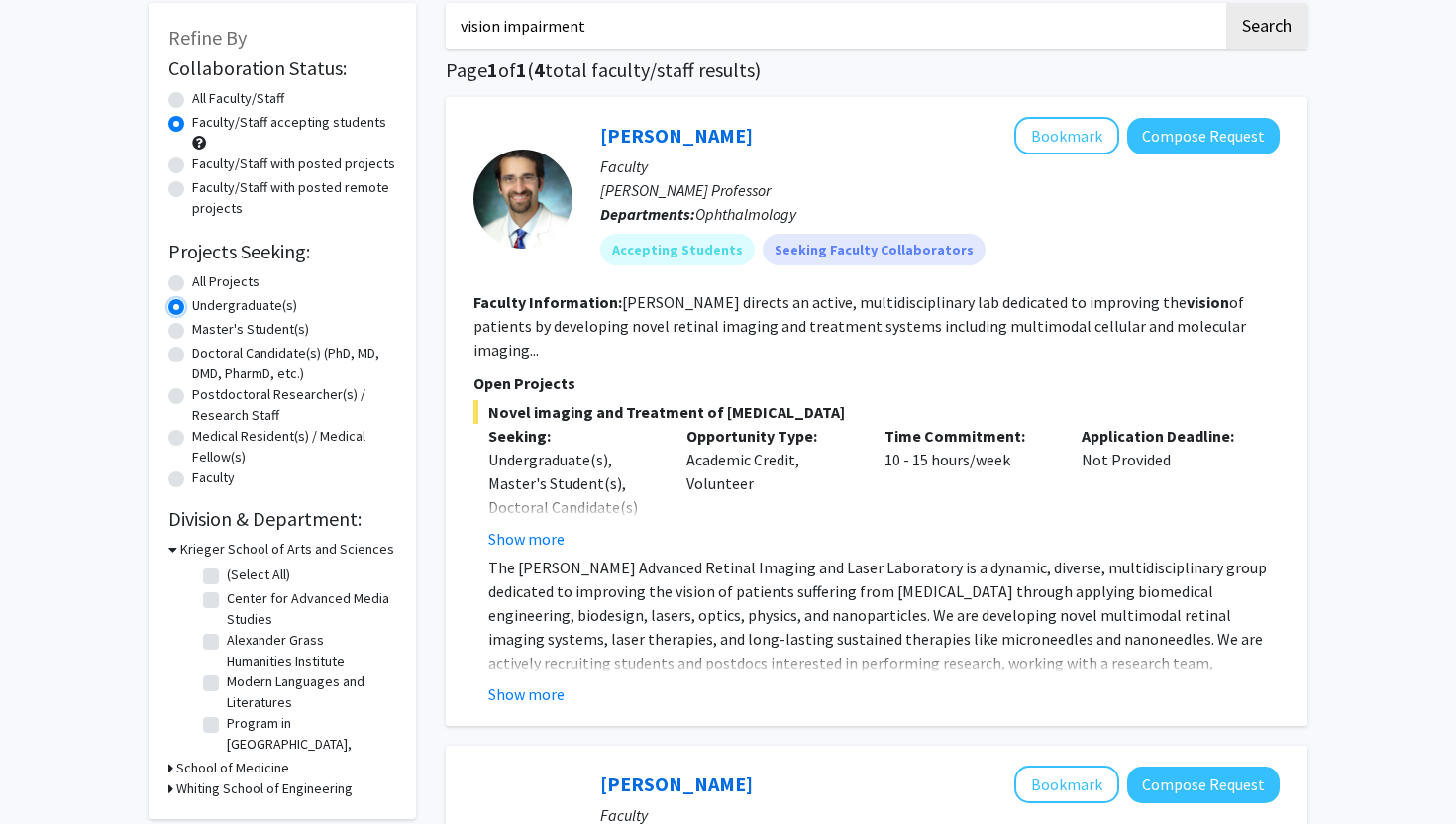 scroll, scrollTop: 104, scrollLeft: 0, axis: vertical 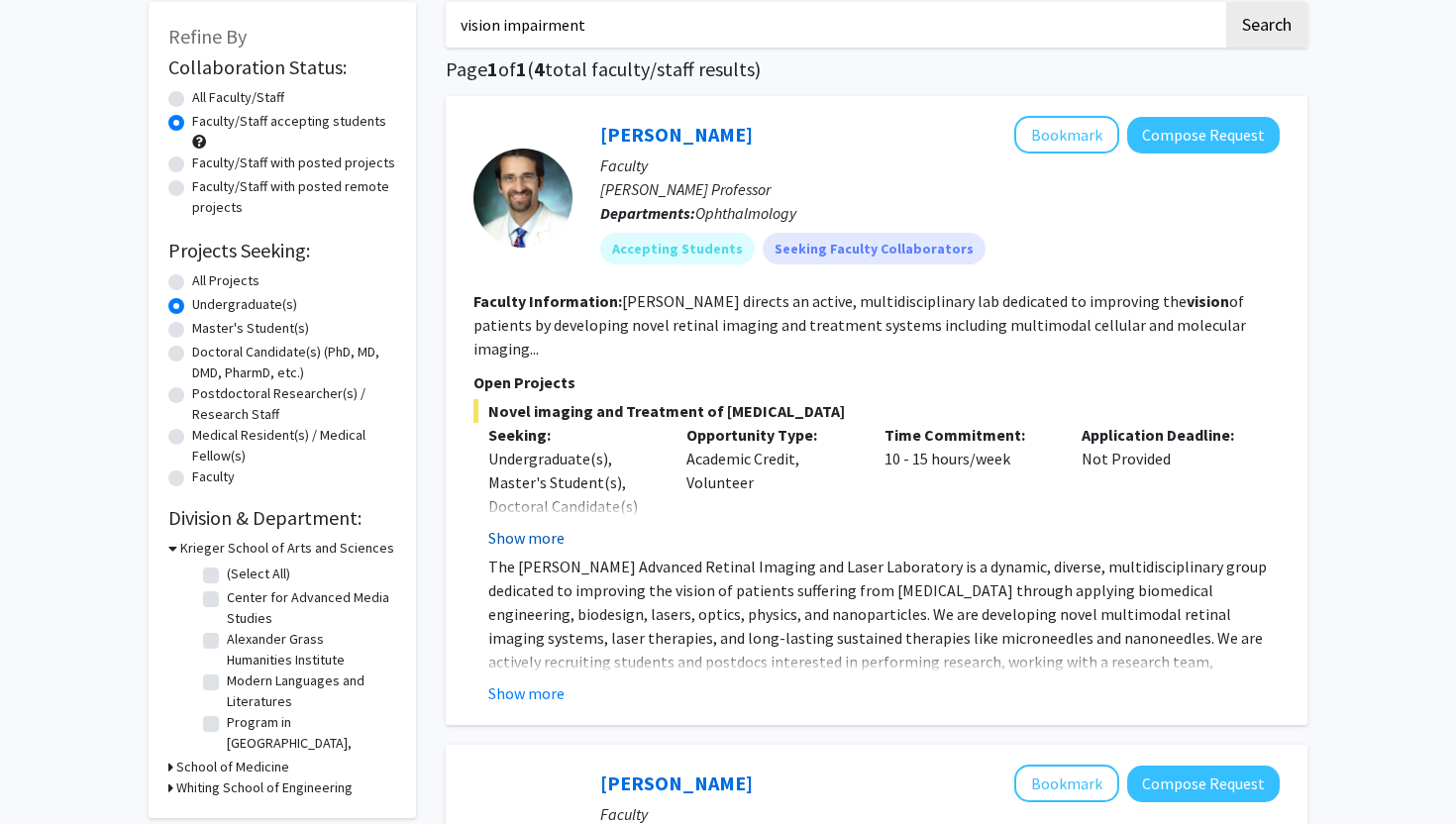 click on "Show more" 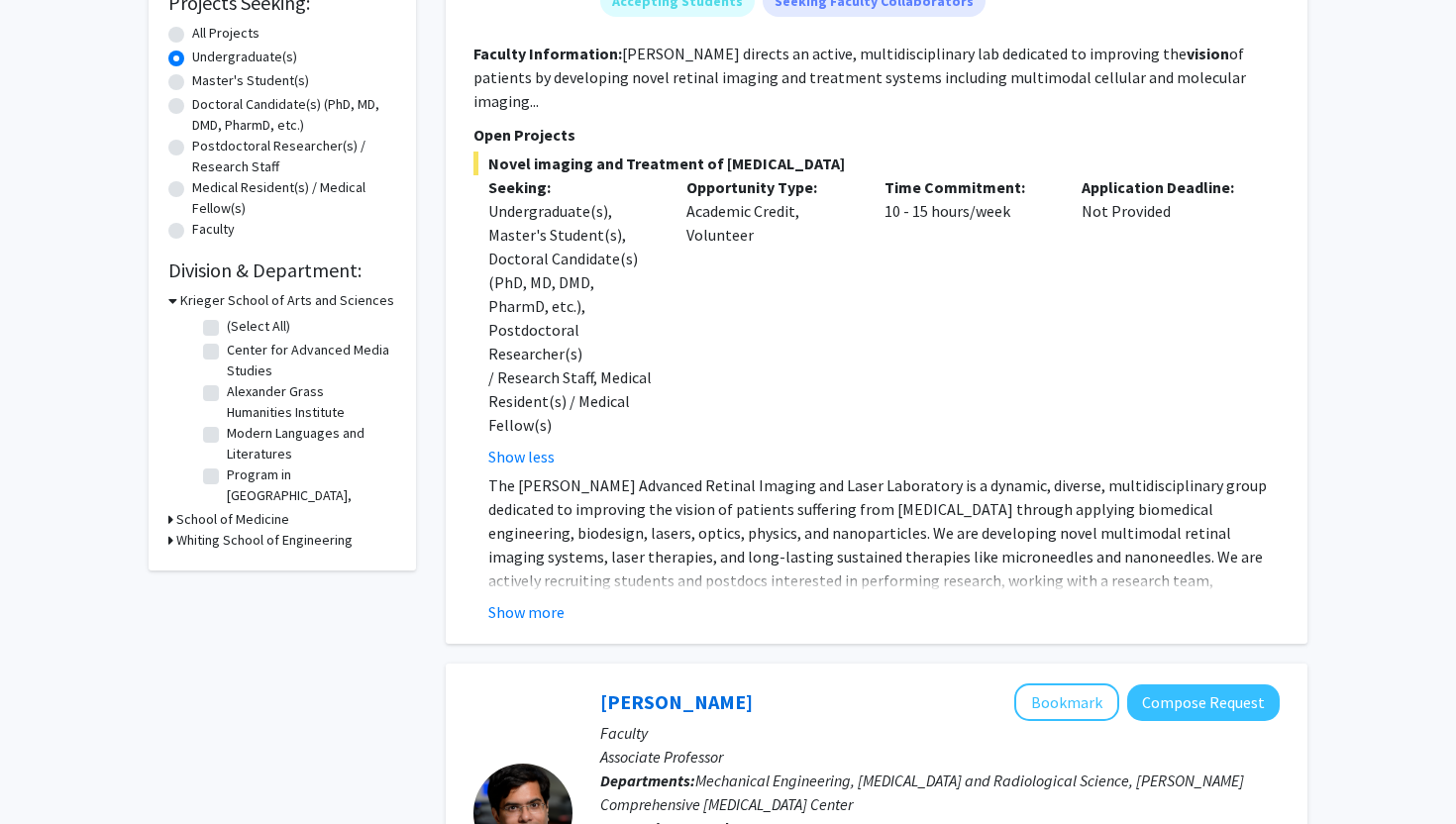 scroll, scrollTop: 388, scrollLeft: 0, axis: vertical 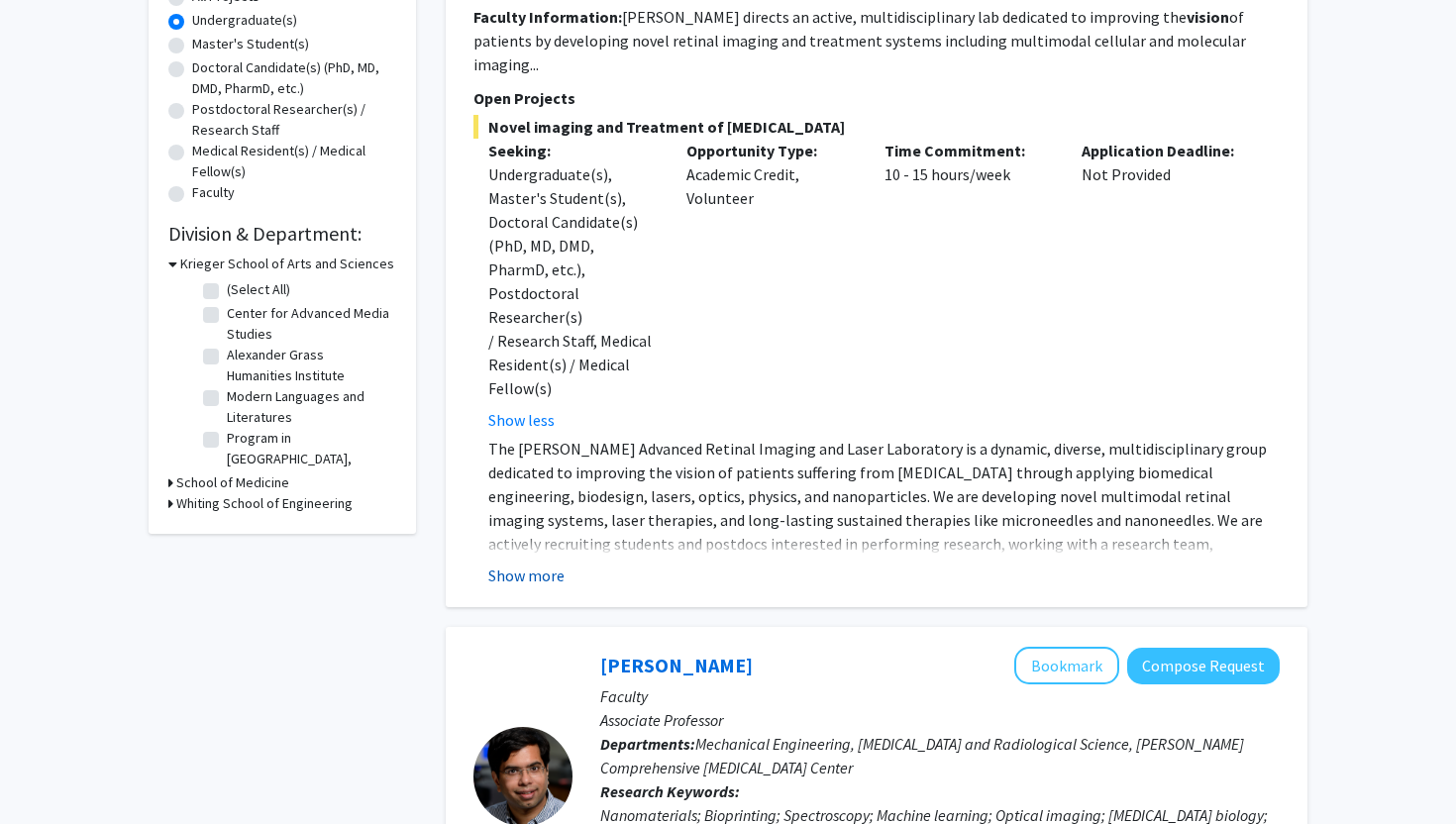 click on "Show more" 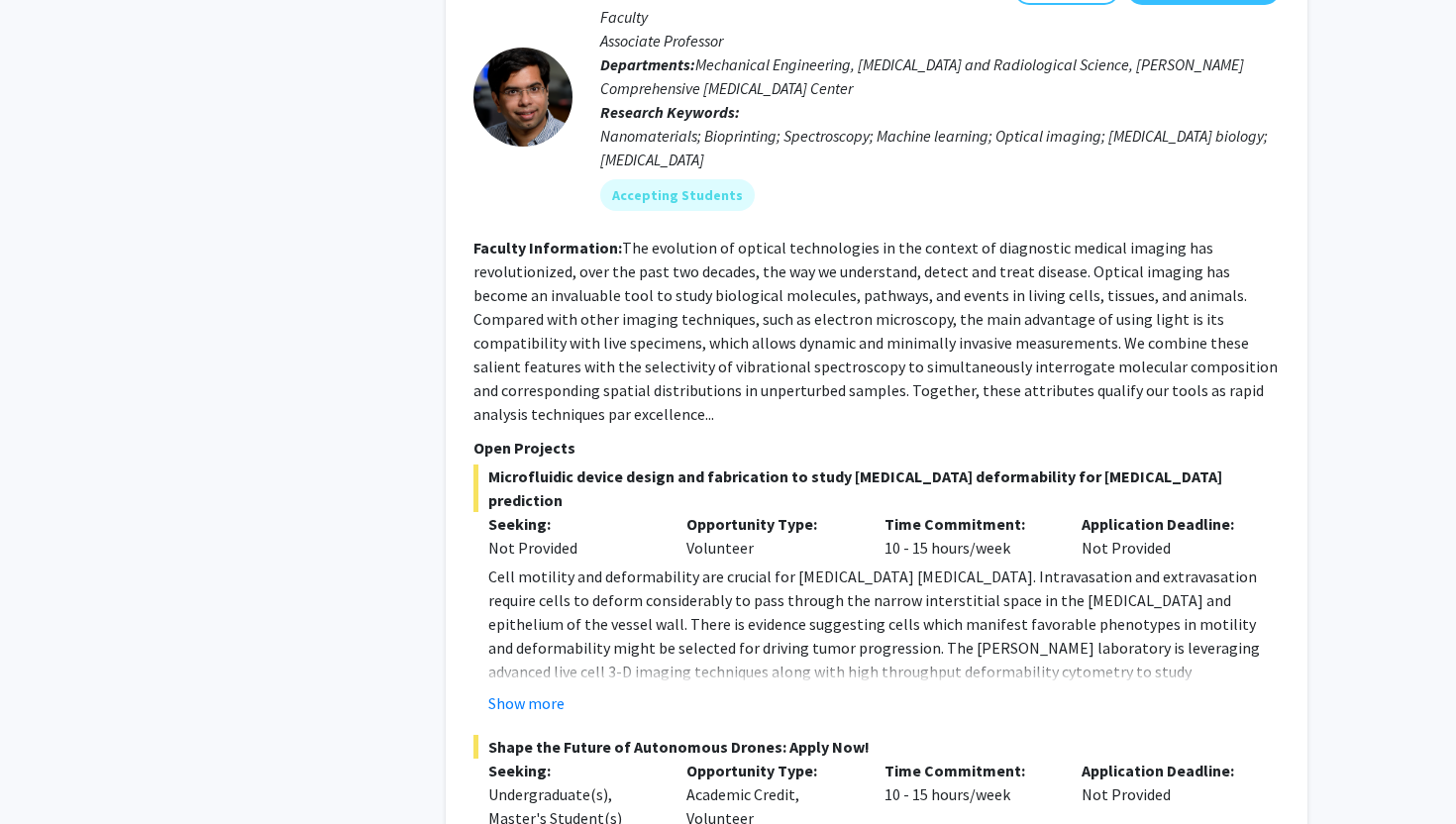 scroll, scrollTop: 1298, scrollLeft: 0, axis: vertical 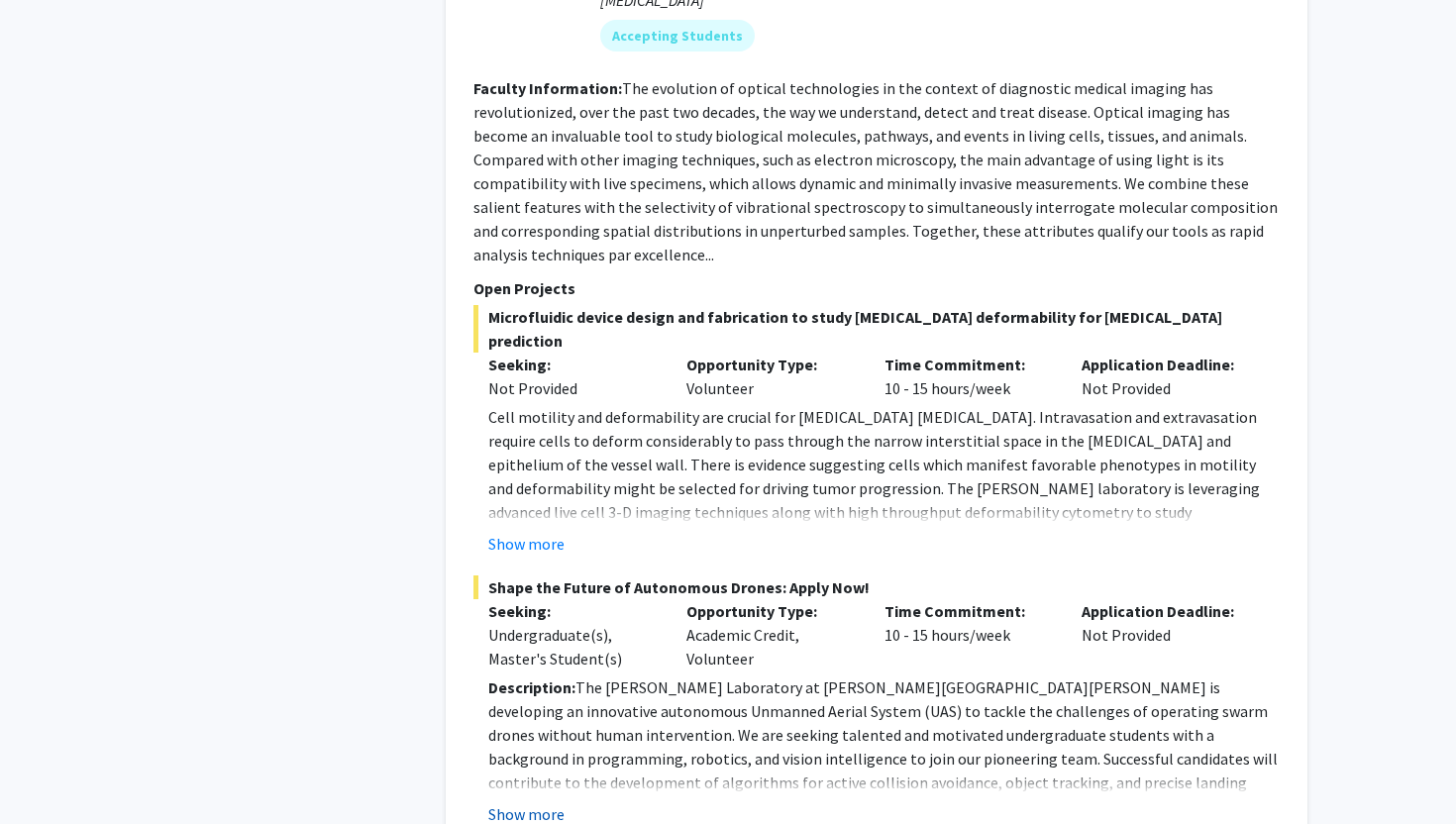 click on "Show more" 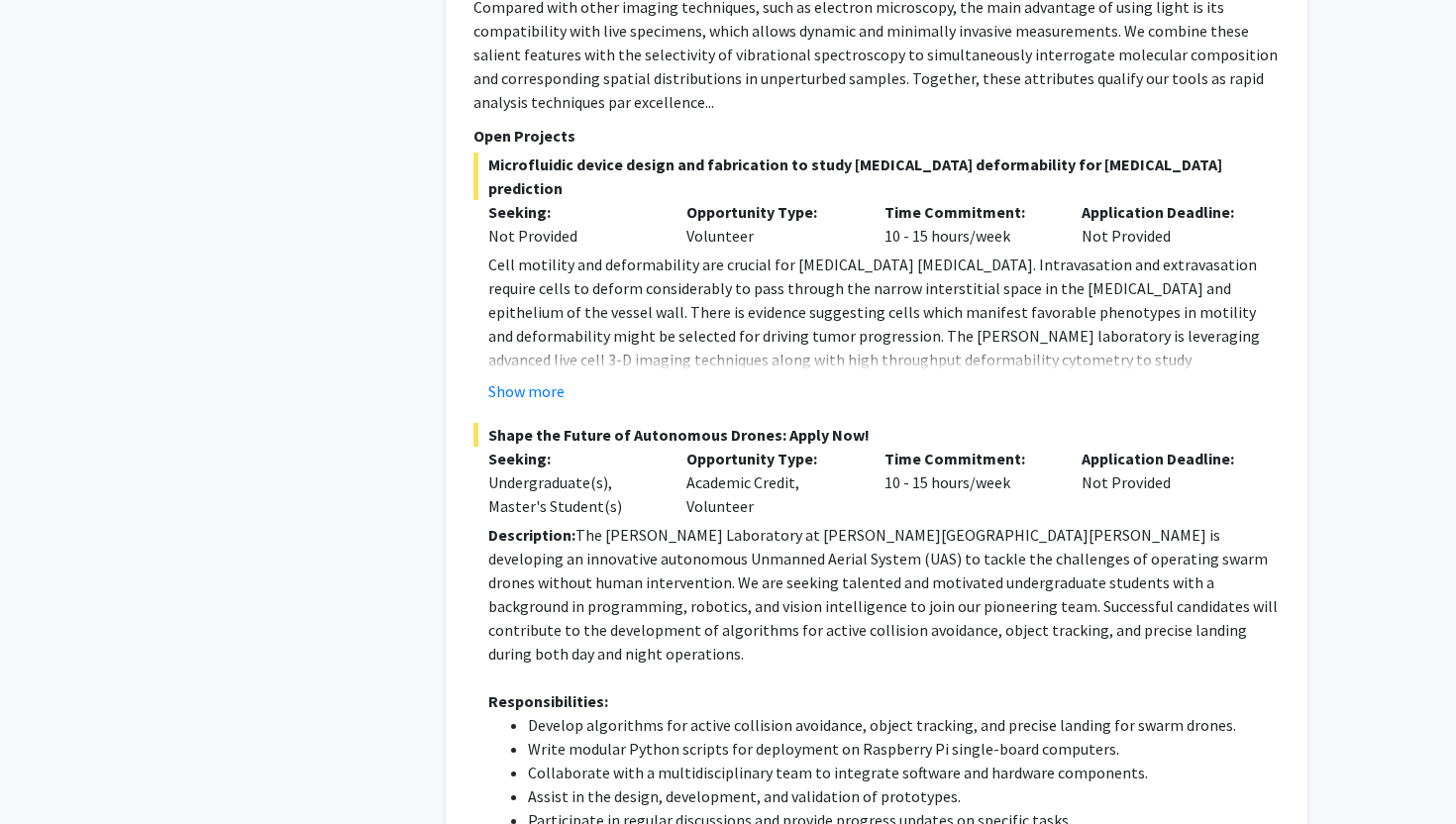 scroll, scrollTop: 1452, scrollLeft: 0, axis: vertical 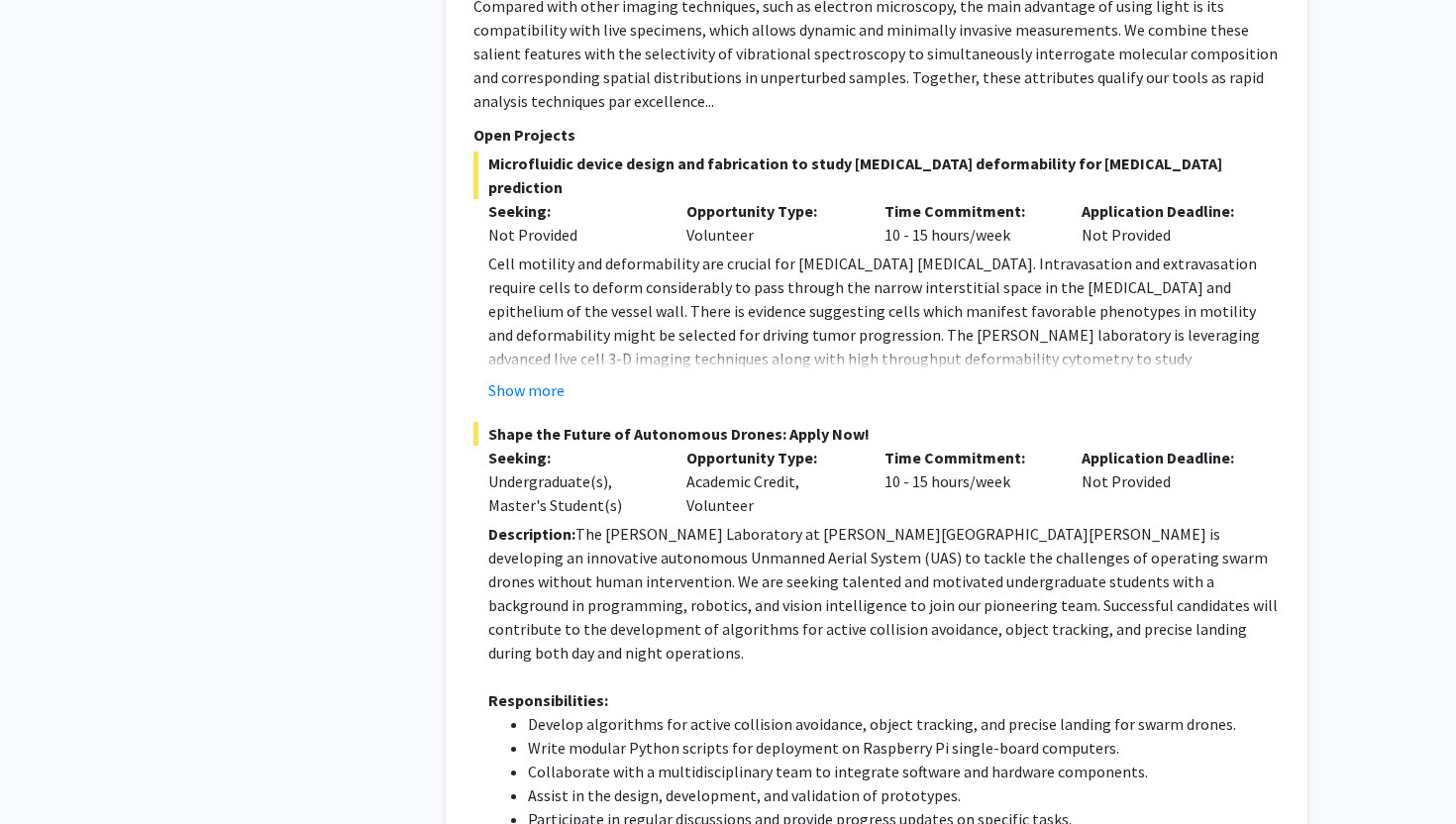 type 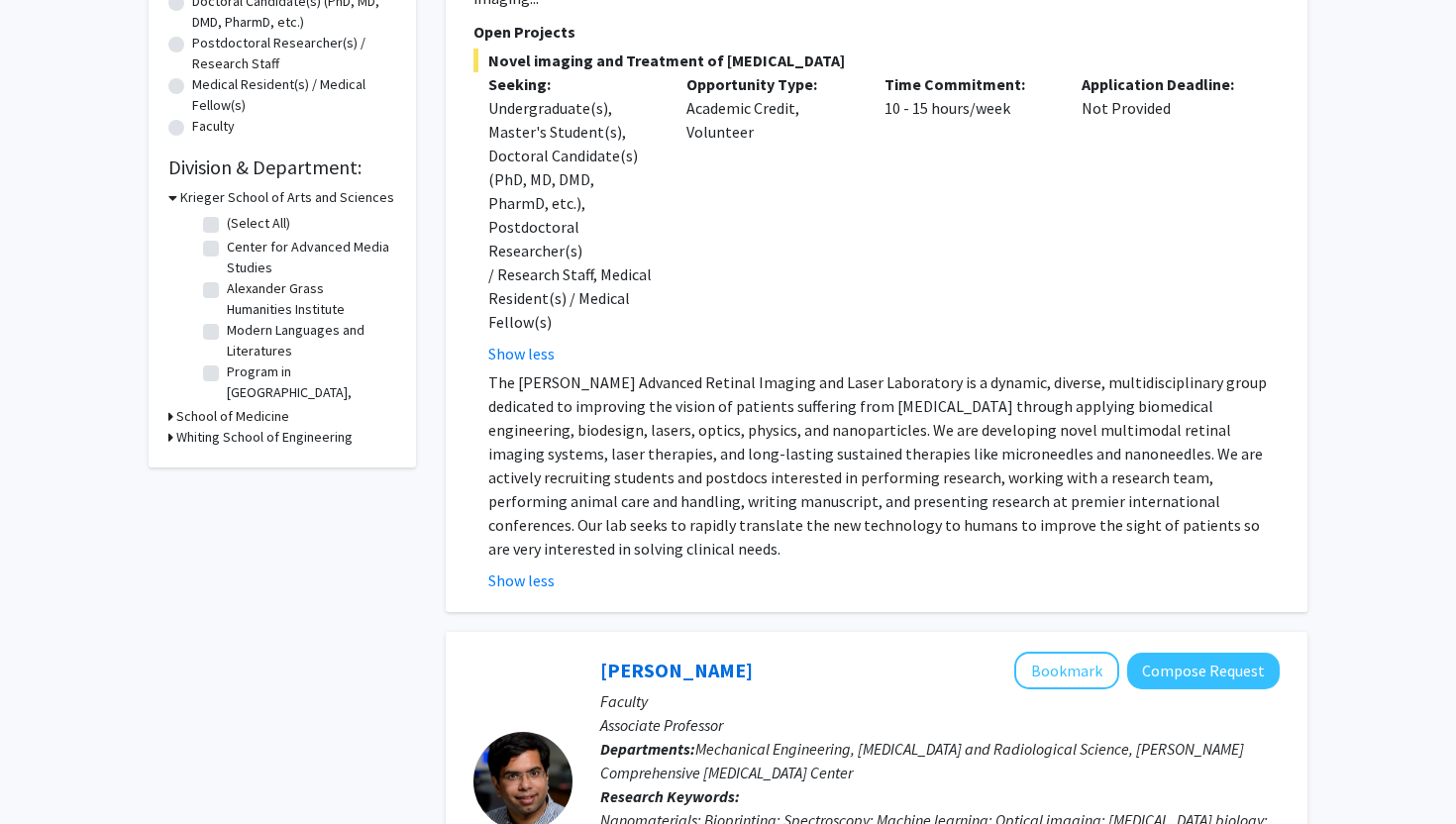 scroll, scrollTop: 0, scrollLeft: 0, axis: both 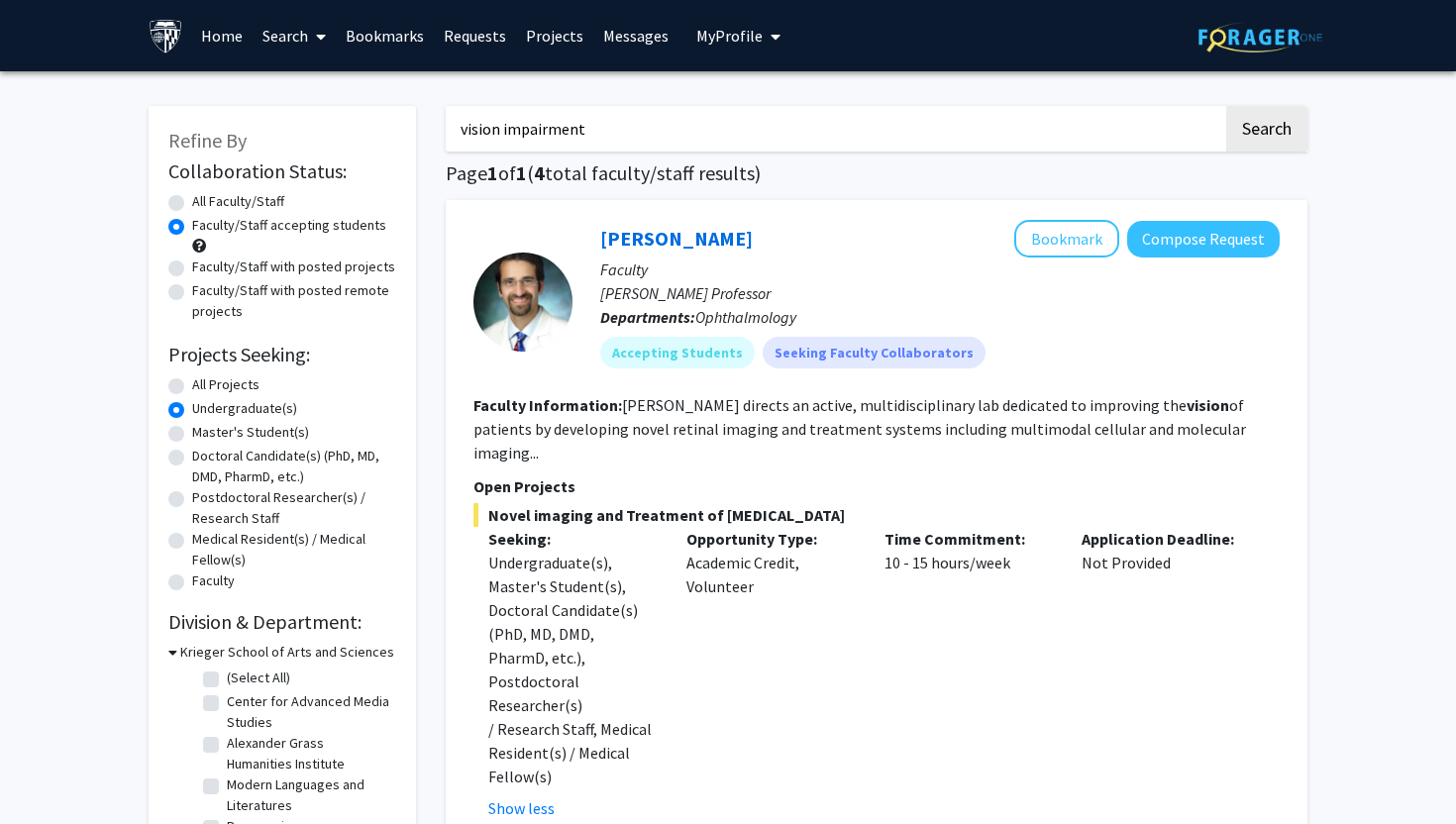 drag, startPoint x: 623, startPoint y: 137, endPoint x: 437, endPoint y: 139, distance: 186.01075 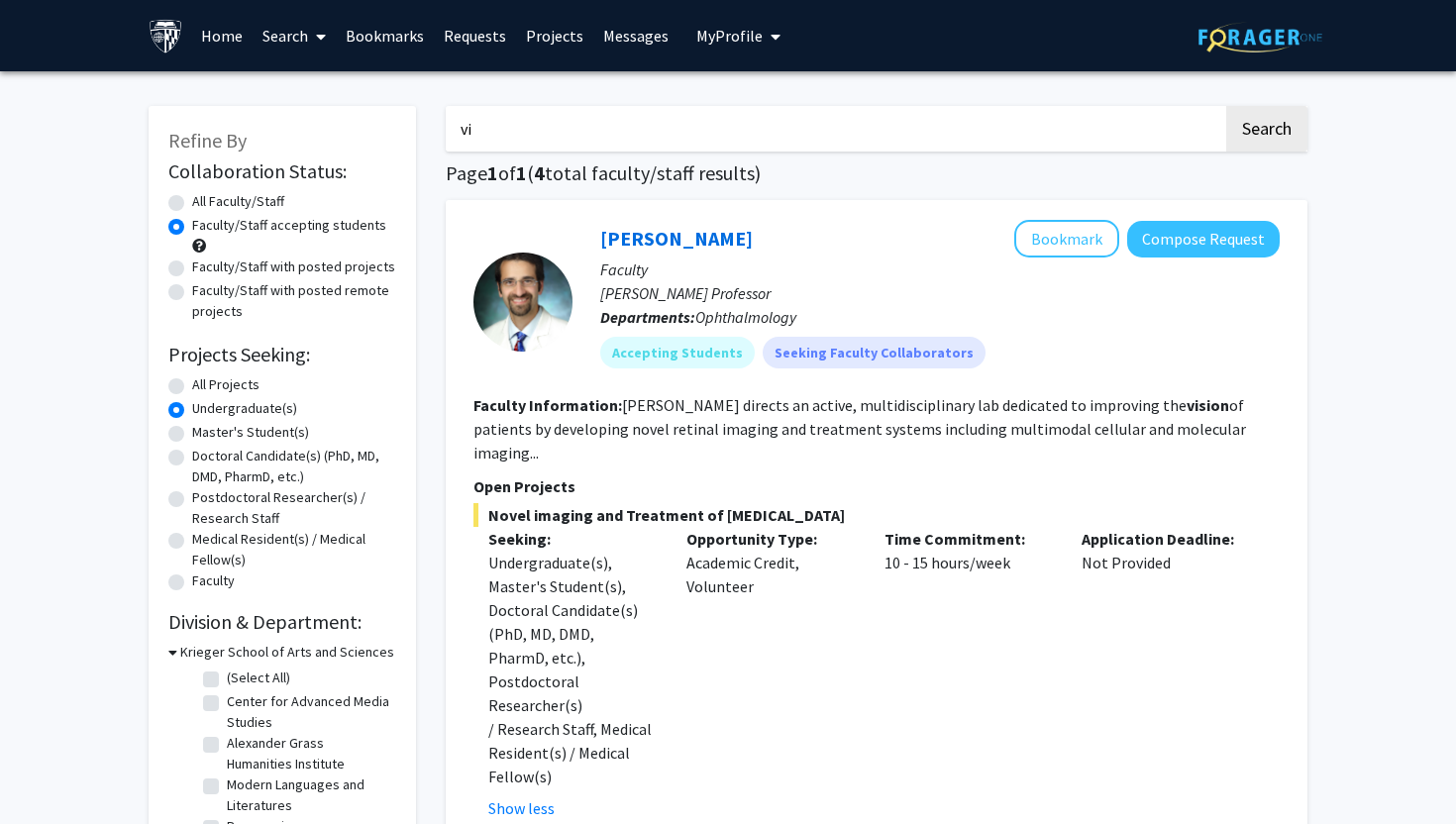 type on "v" 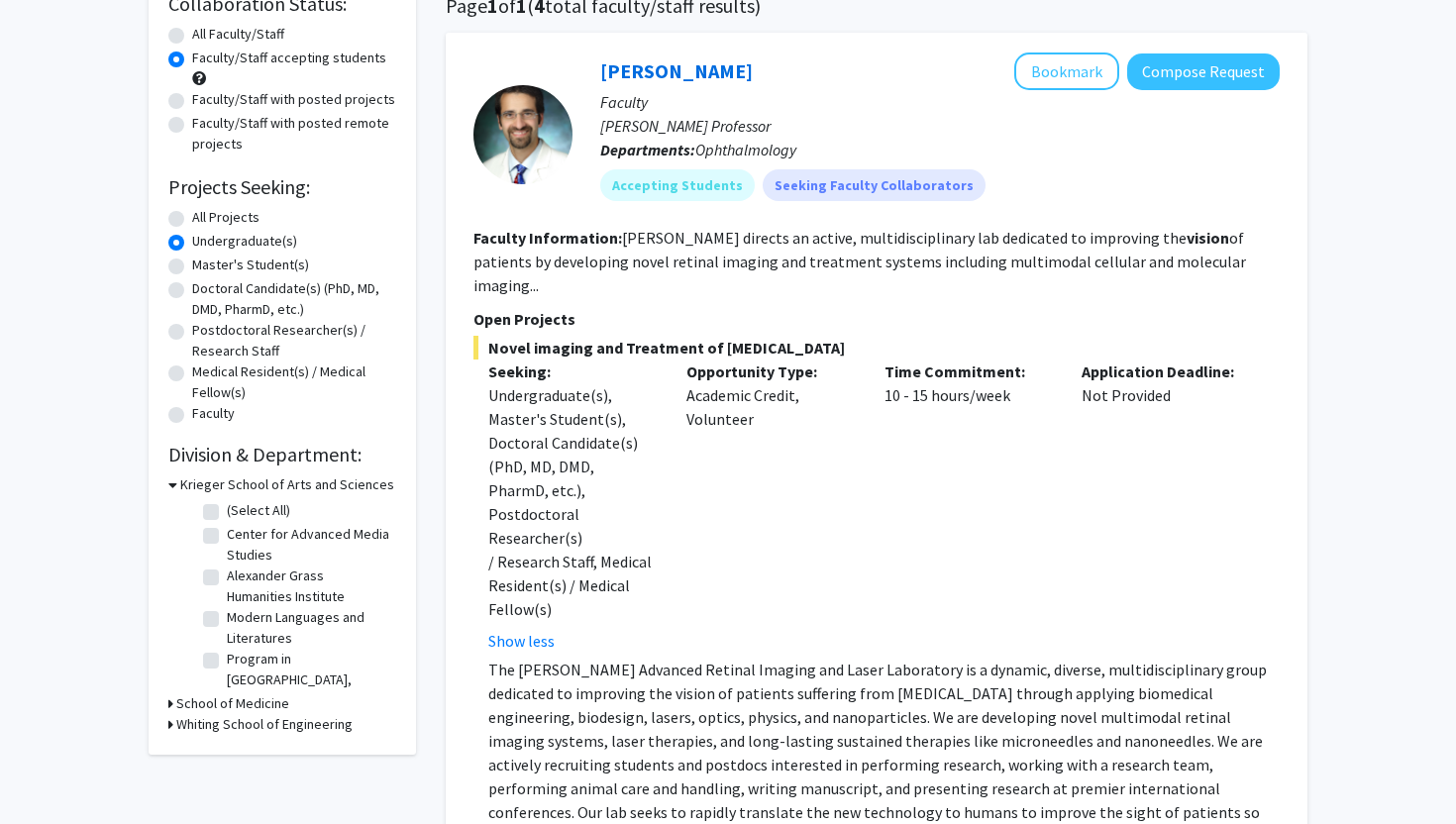 scroll, scrollTop: 177, scrollLeft: 0, axis: vertical 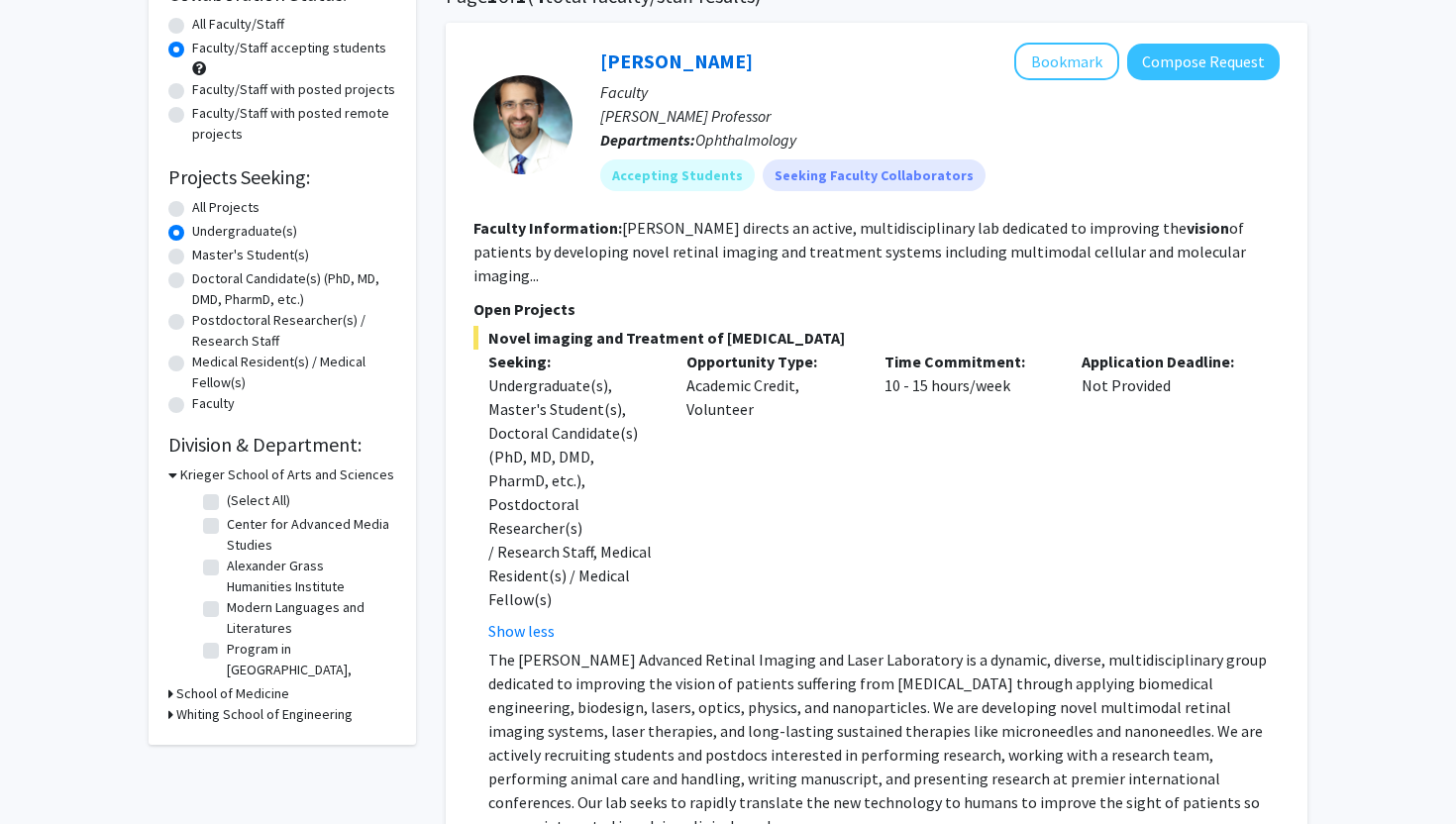 type 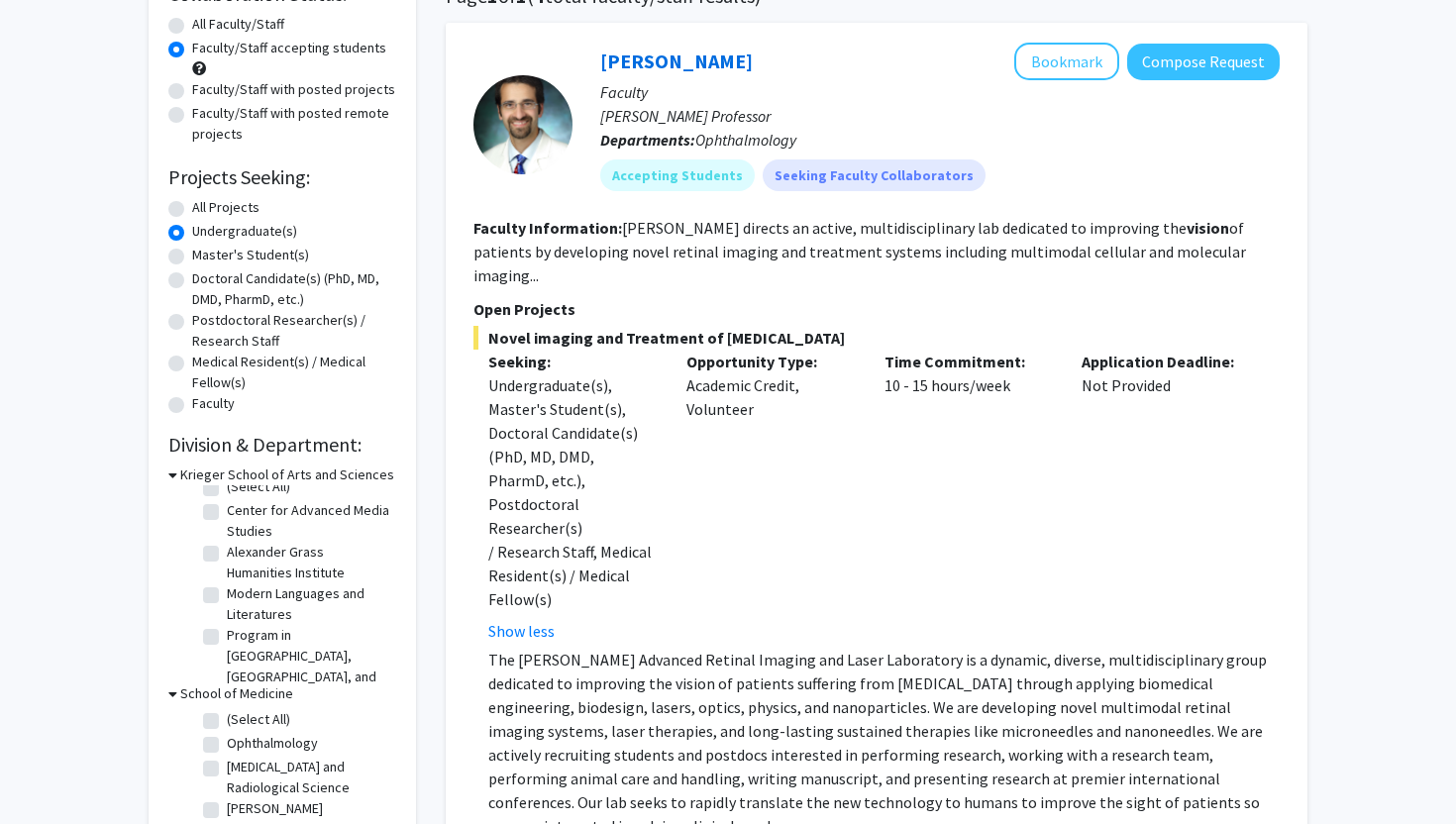 scroll, scrollTop: 23, scrollLeft: 0, axis: vertical 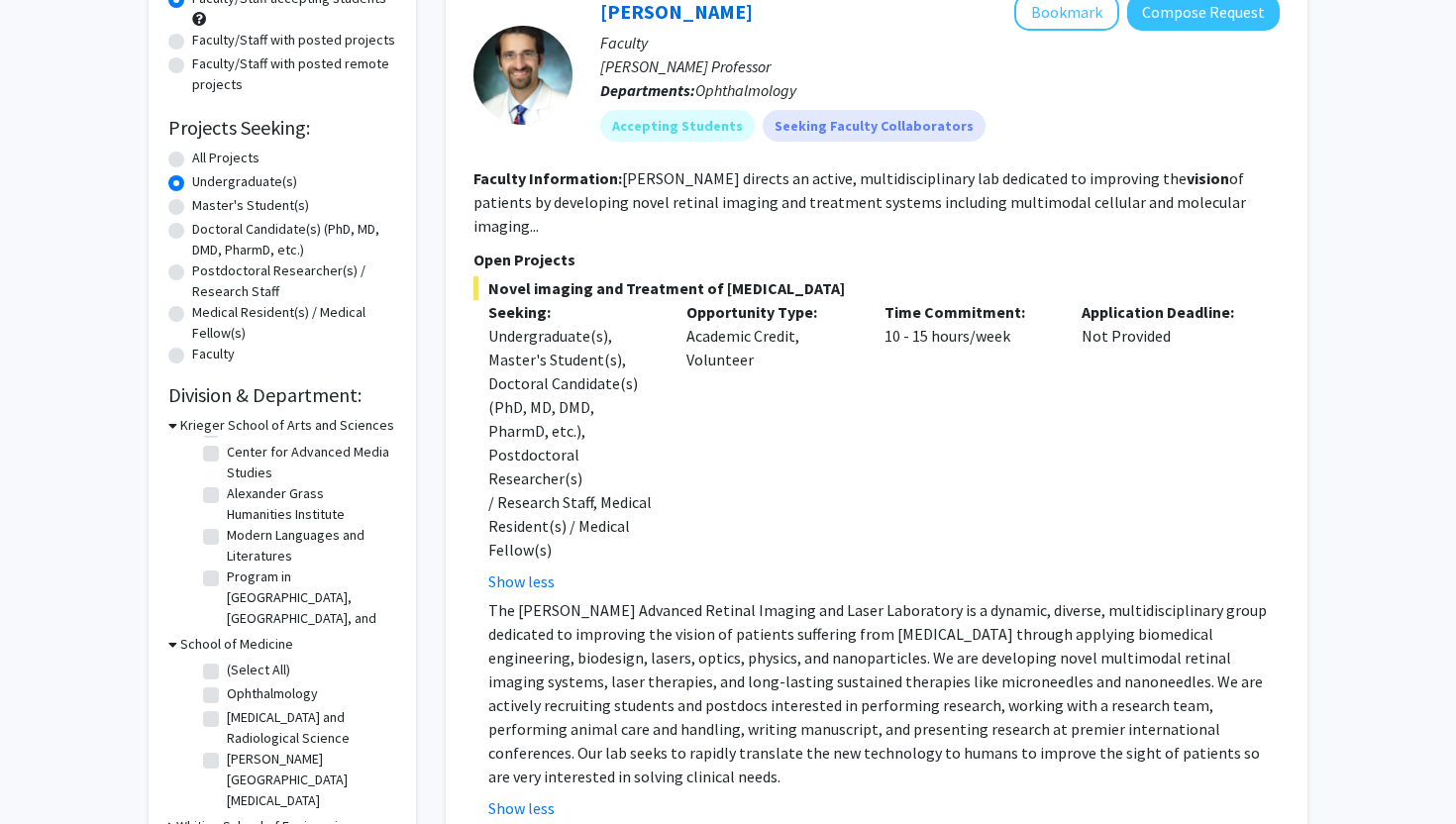click on "Ophthalmology" 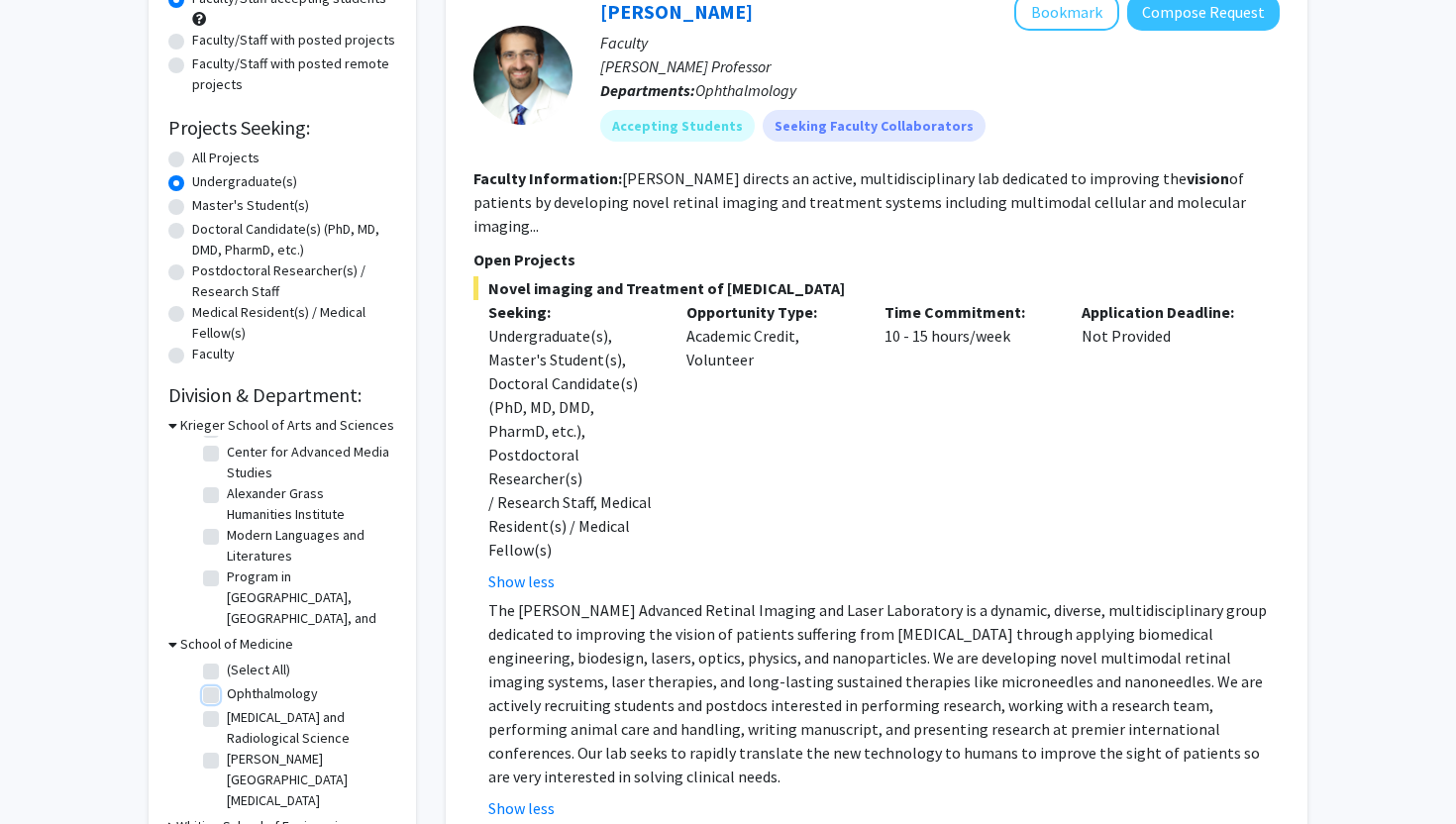 click on "Ophthalmology" at bounding box center [233, 689] 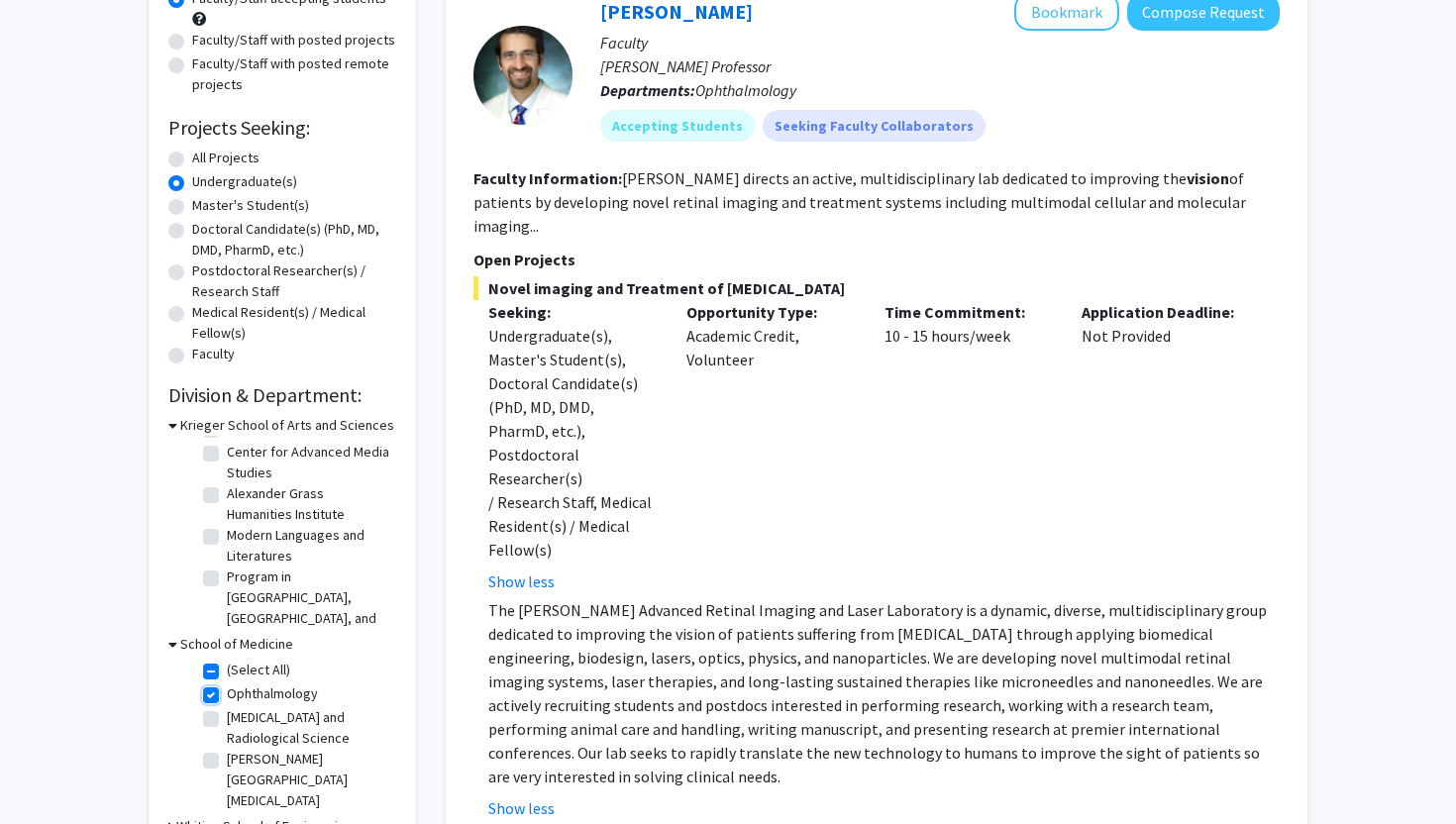 checkbox on "true" 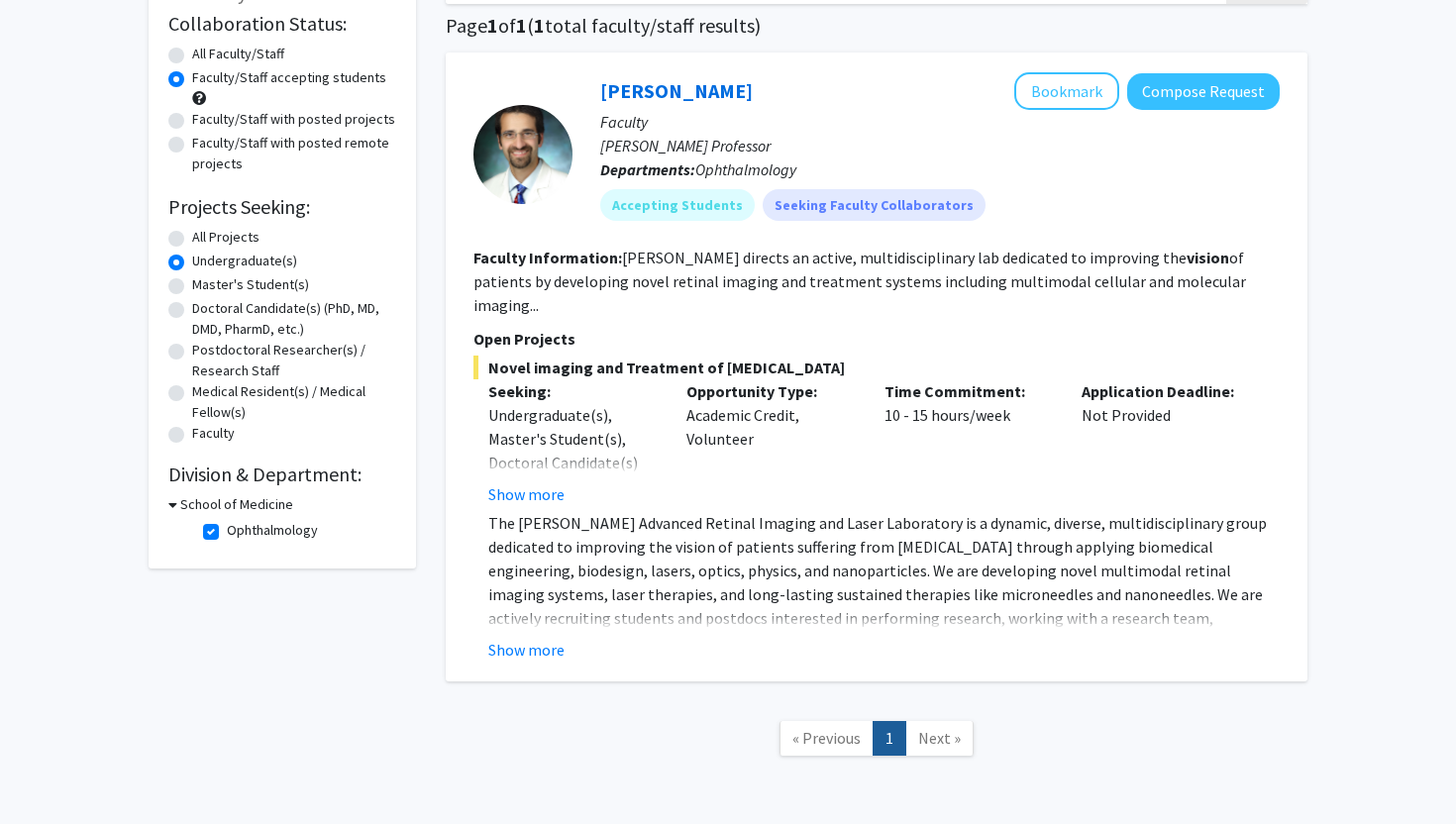 scroll, scrollTop: 154, scrollLeft: 0, axis: vertical 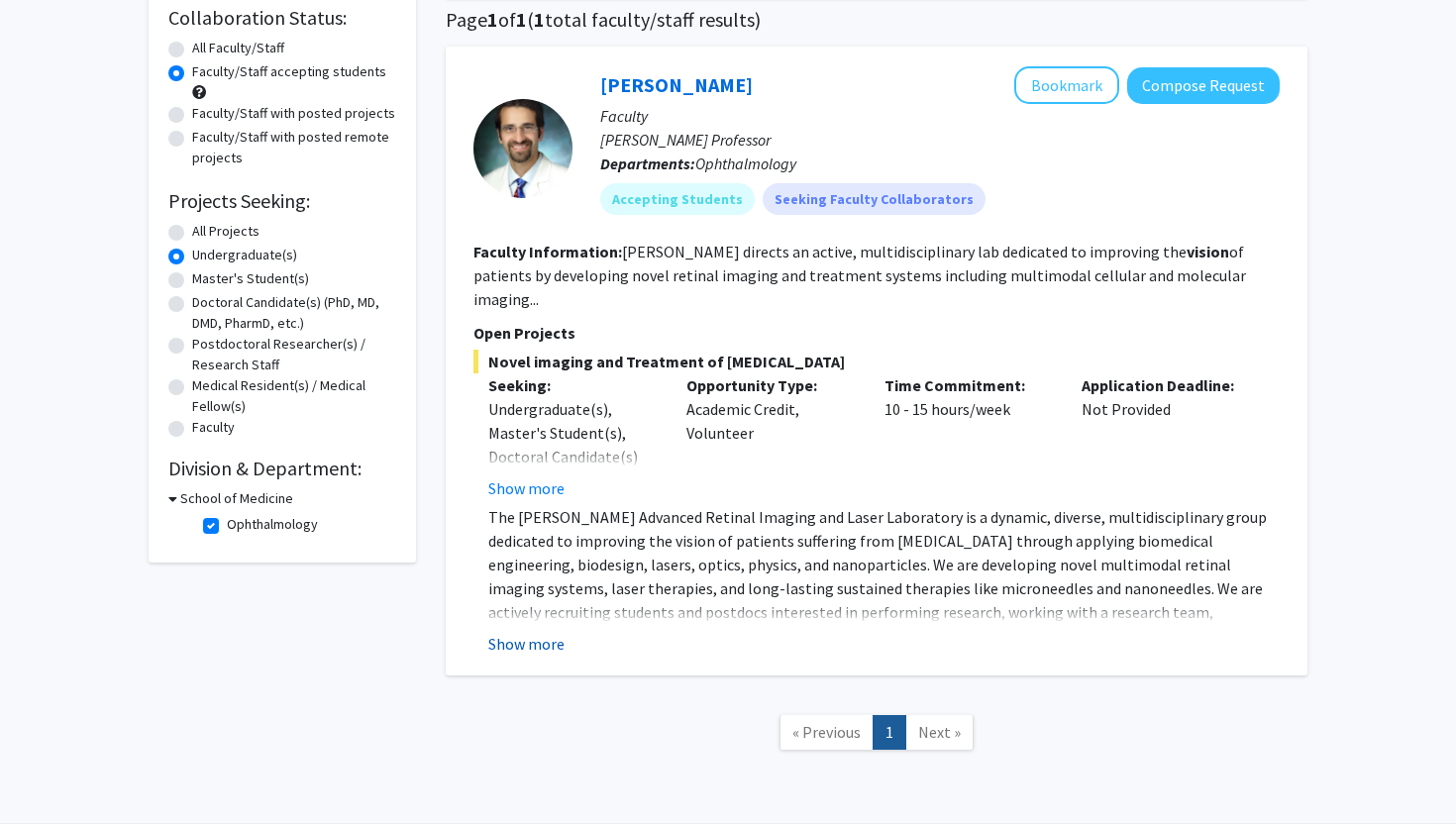click on "Show more" 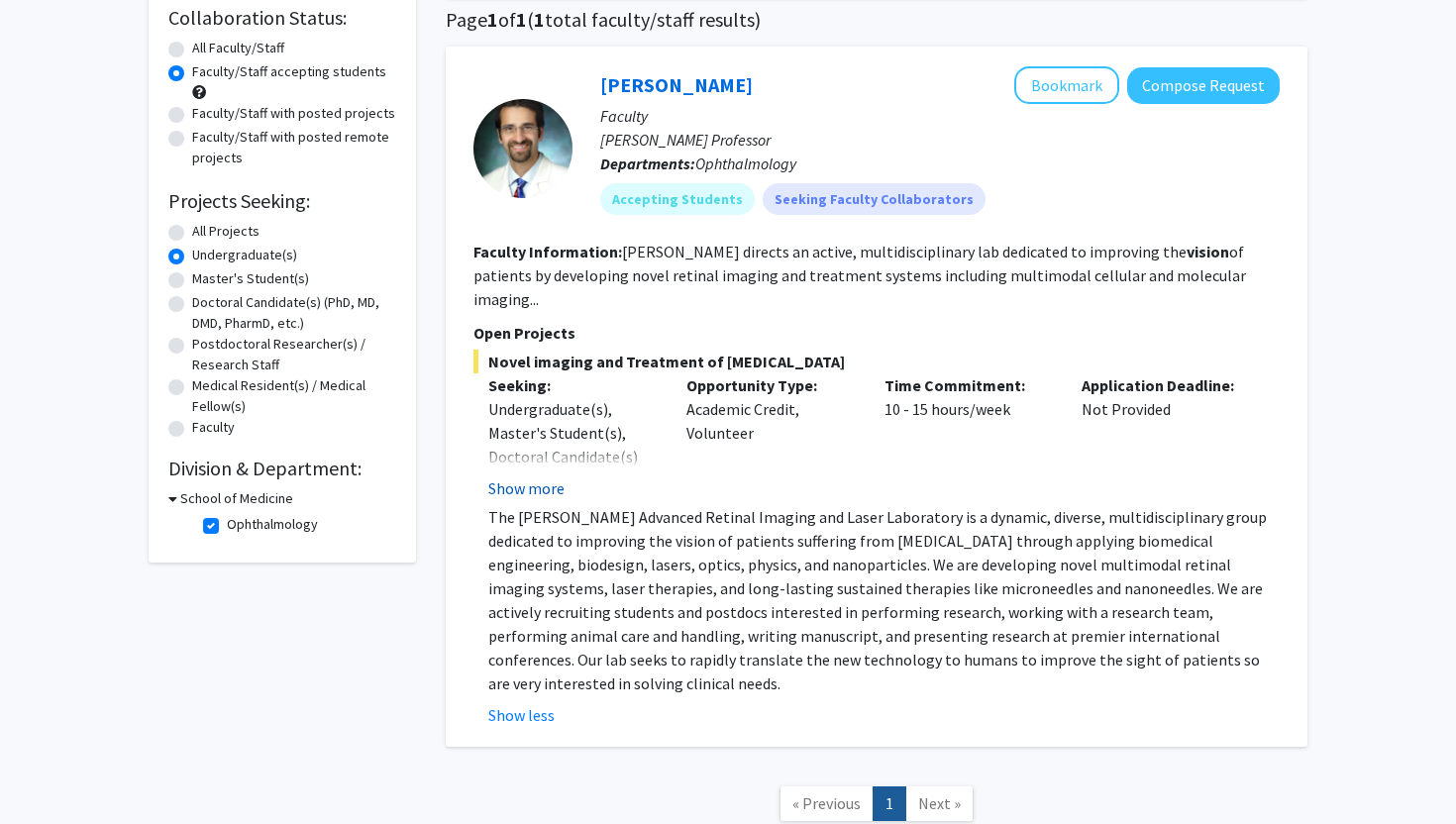 click on "Show more" 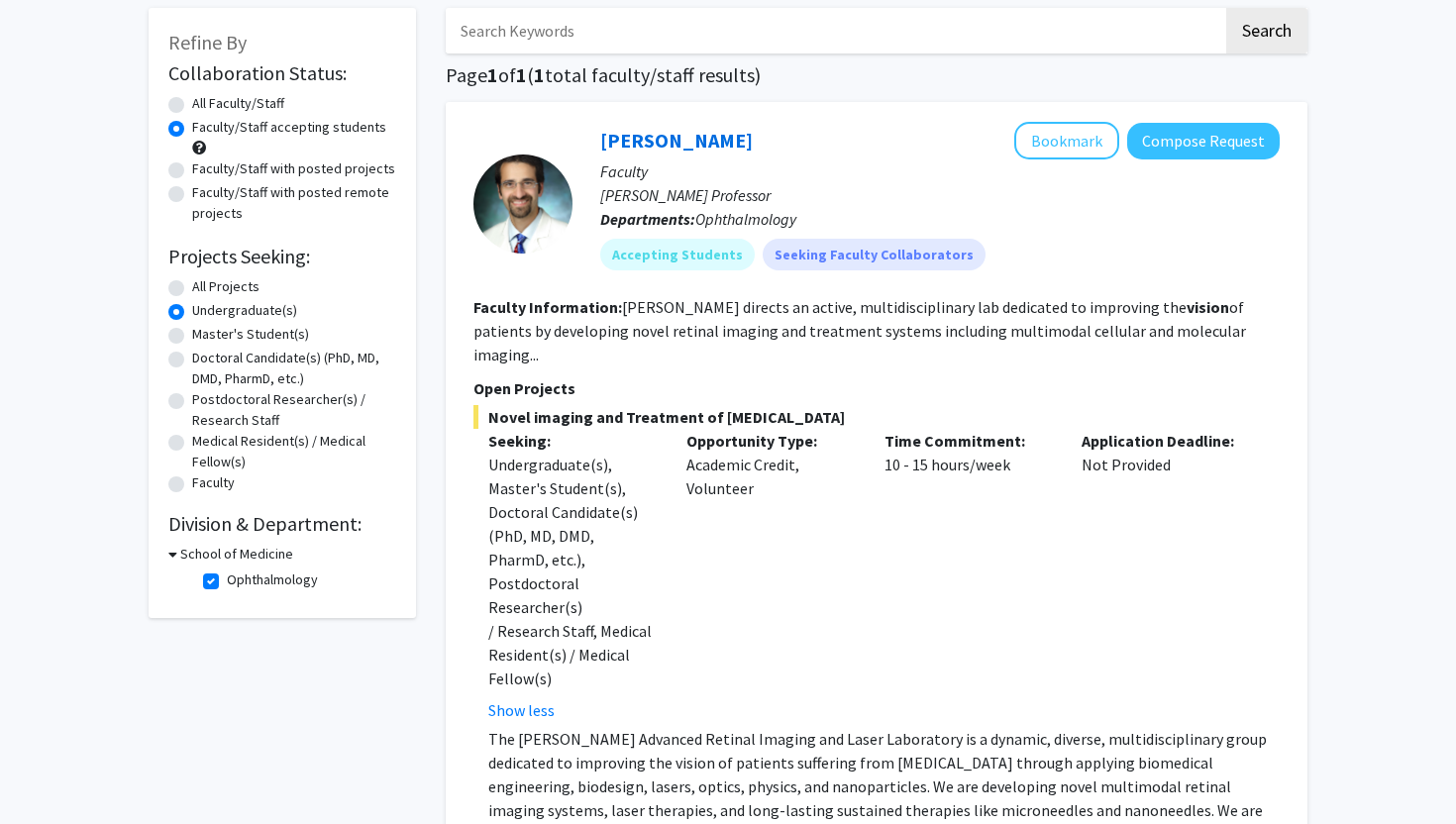 scroll, scrollTop: 97, scrollLeft: 0, axis: vertical 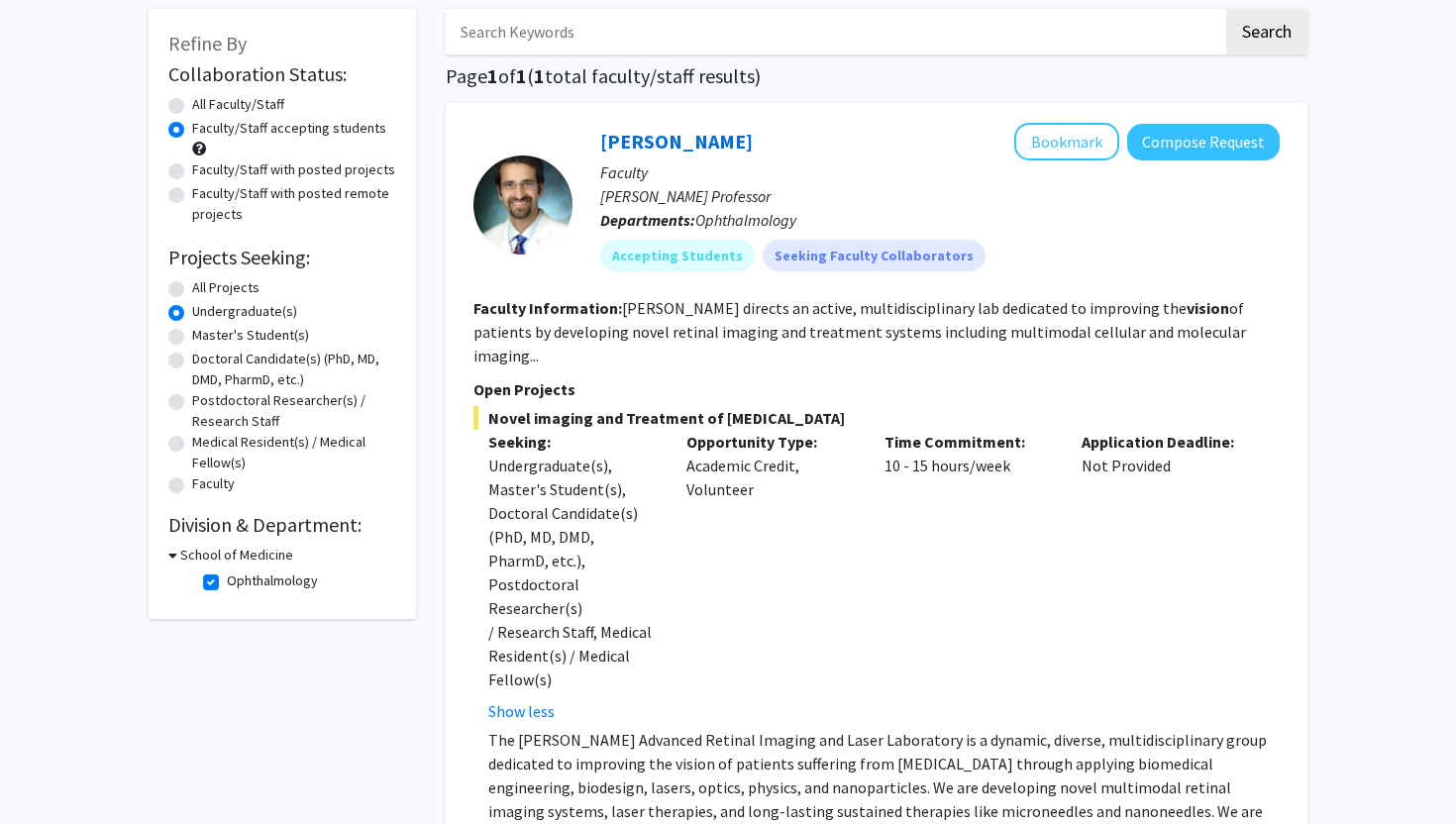 click on "School of Medicine" at bounding box center (237, 555) 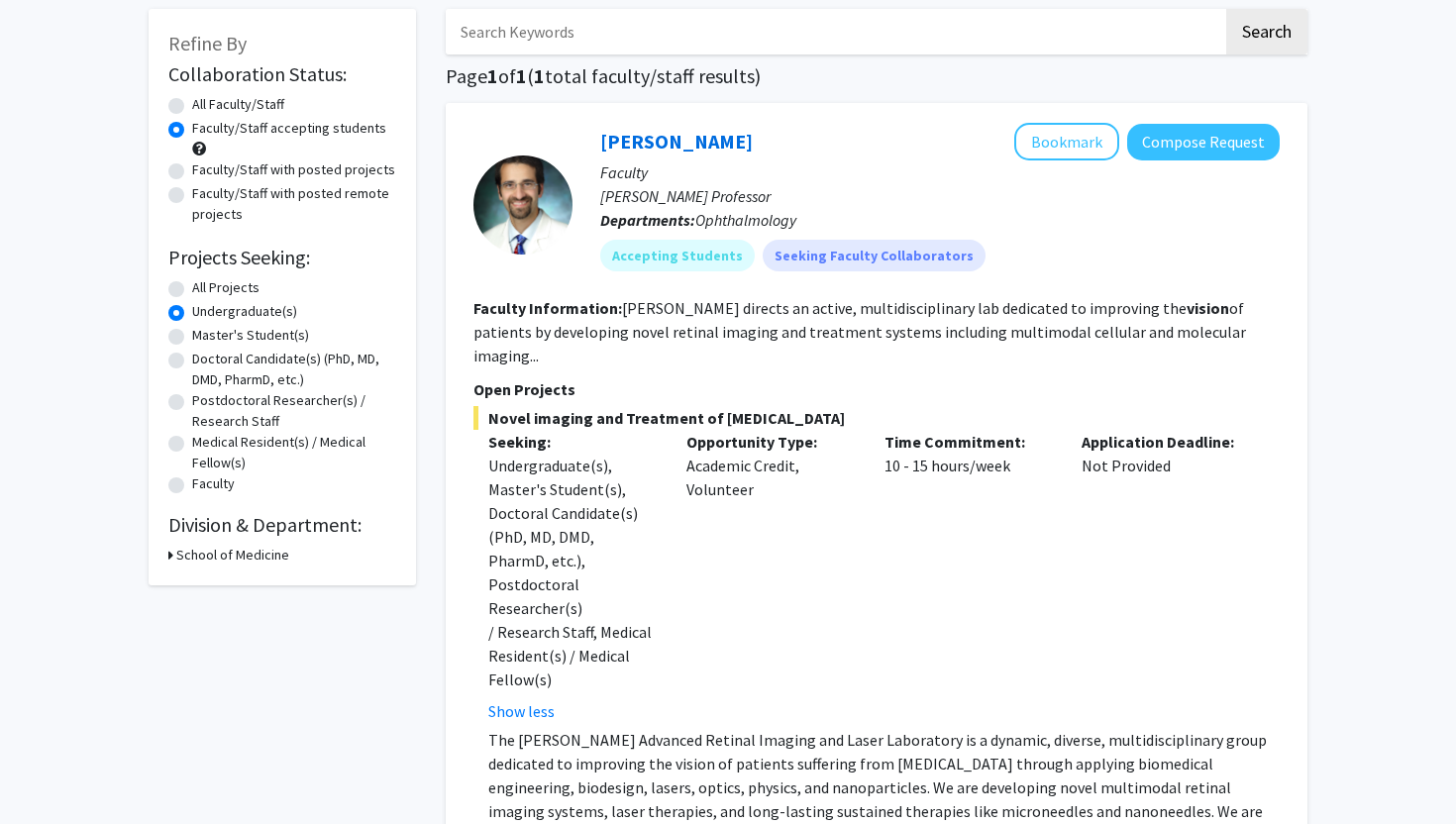 click on "School of Medicine" at bounding box center [233, 555] 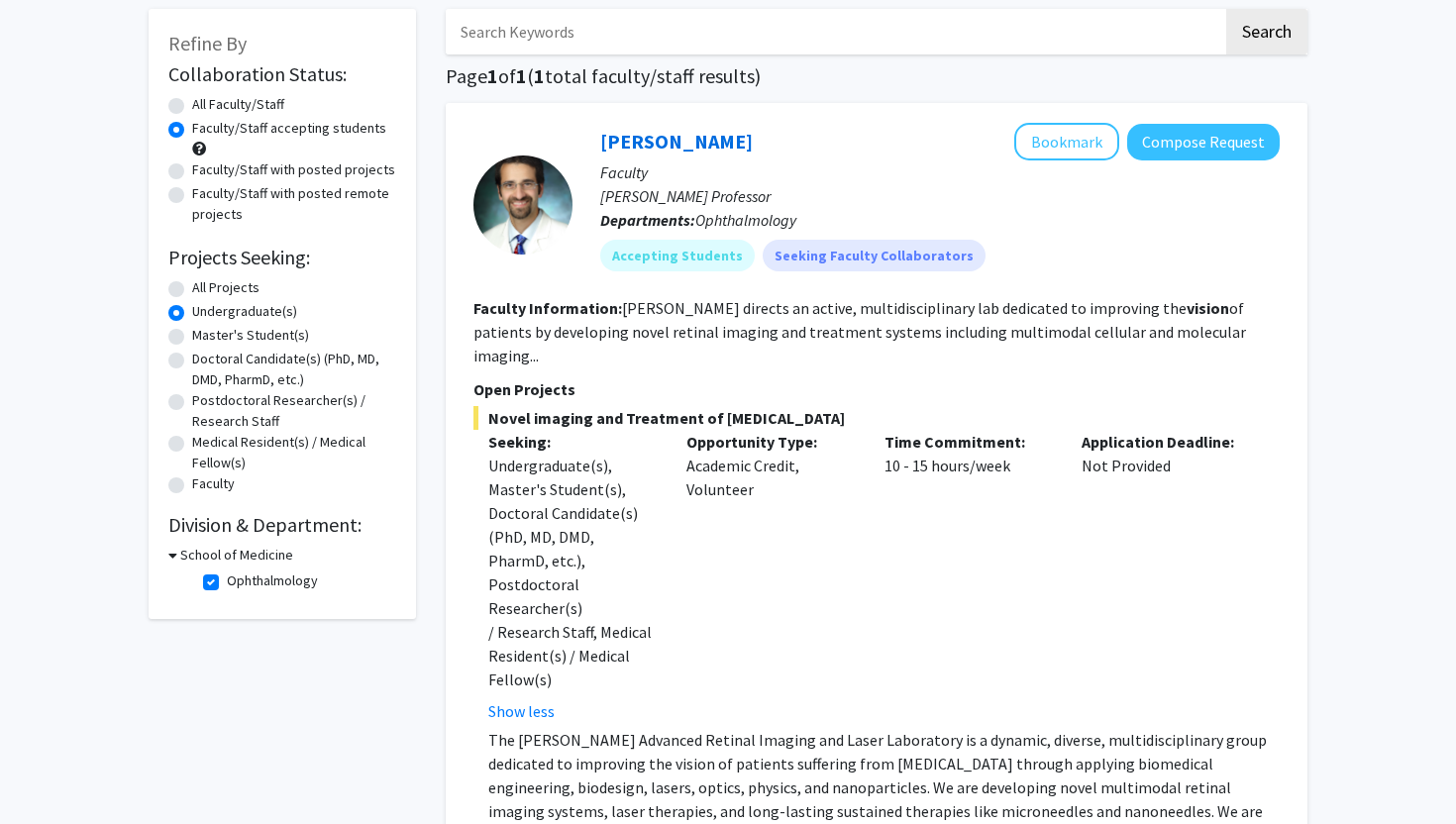 click on "Ophthalmology" 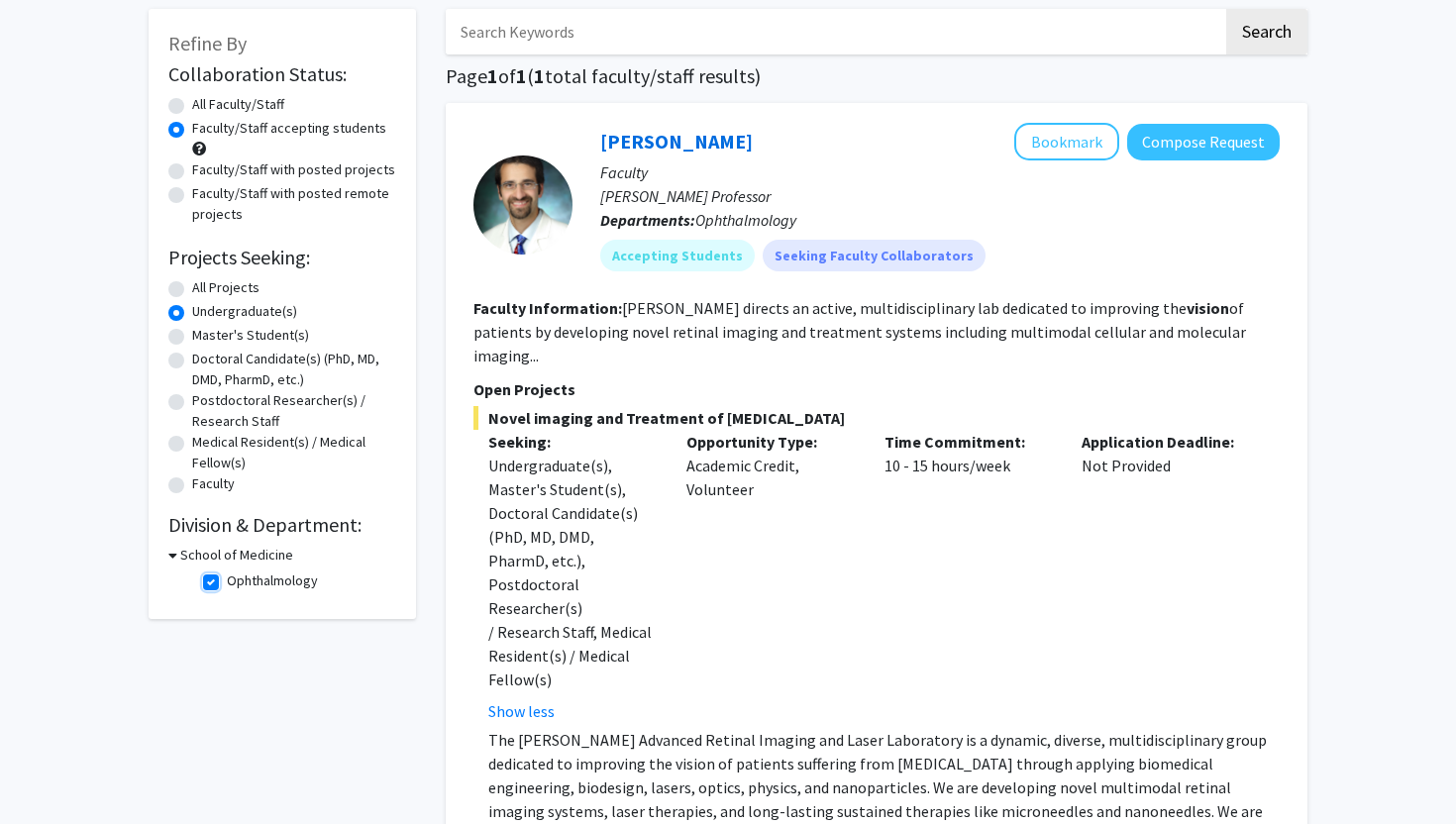click on "Ophthalmology" at bounding box center (233, 576) 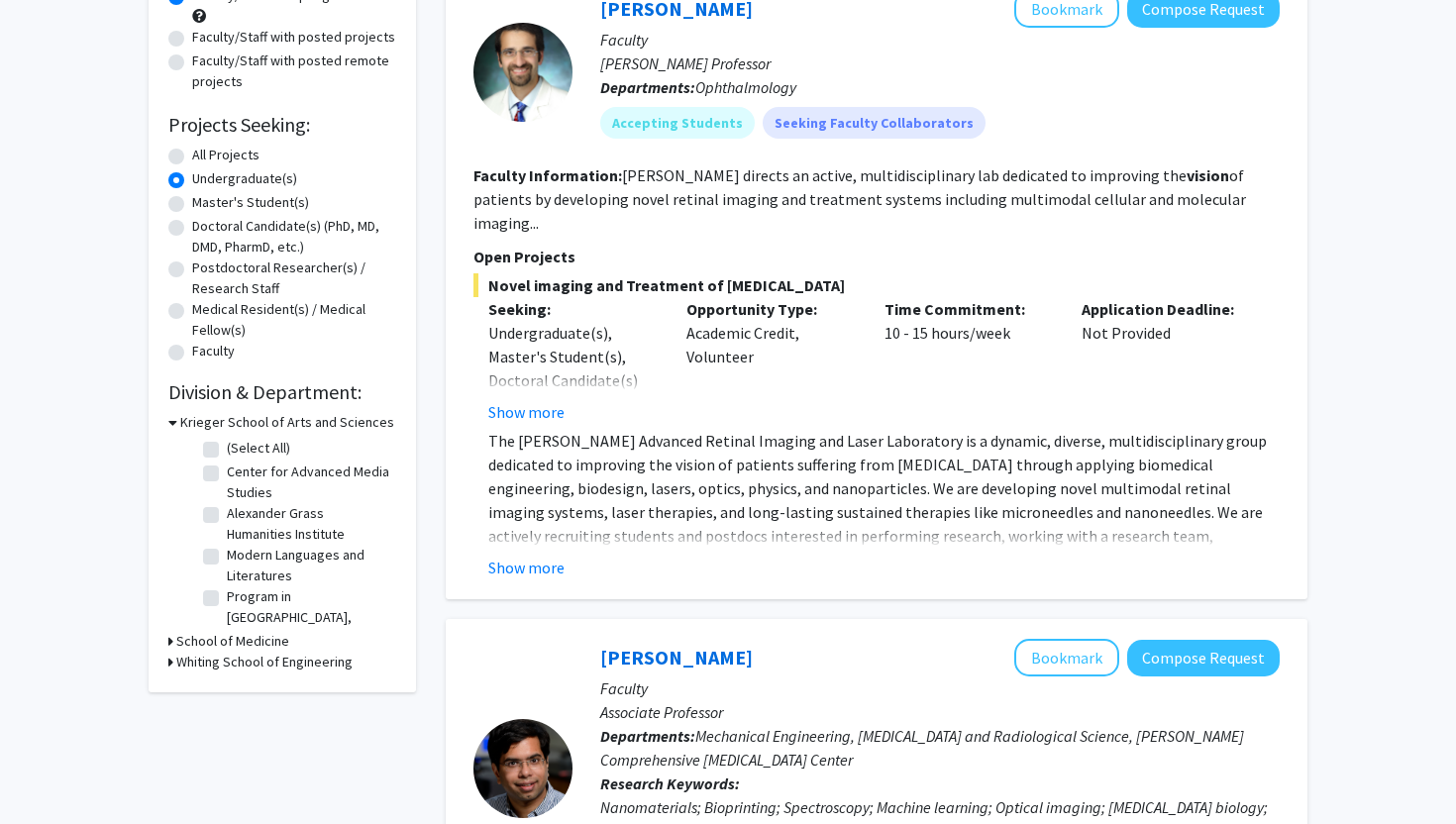 scroll, scrollTop: 229, scrollLeft: 0, axis: vertical 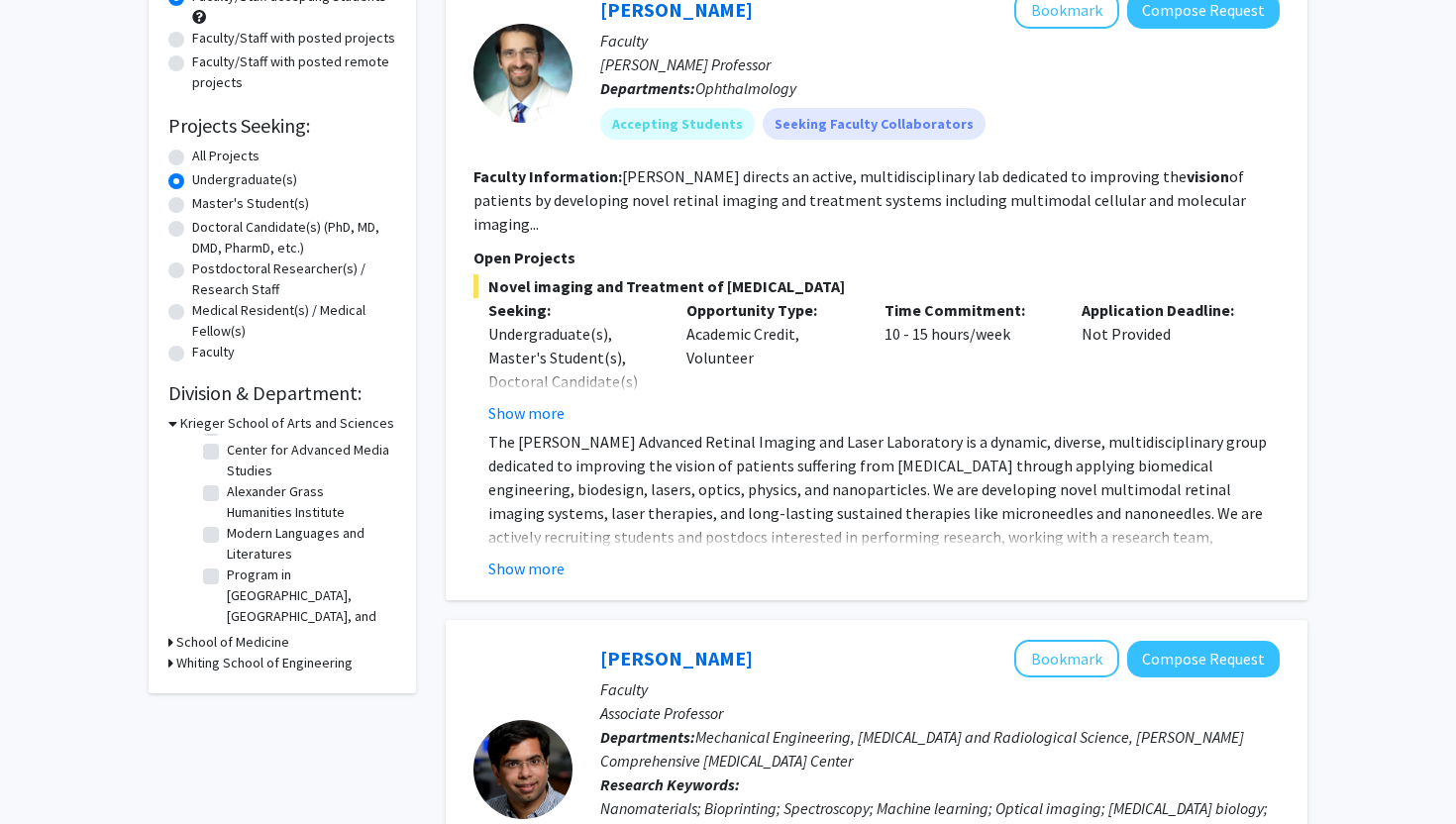 click on "School of Medicine" at bounding box center [233, 642] 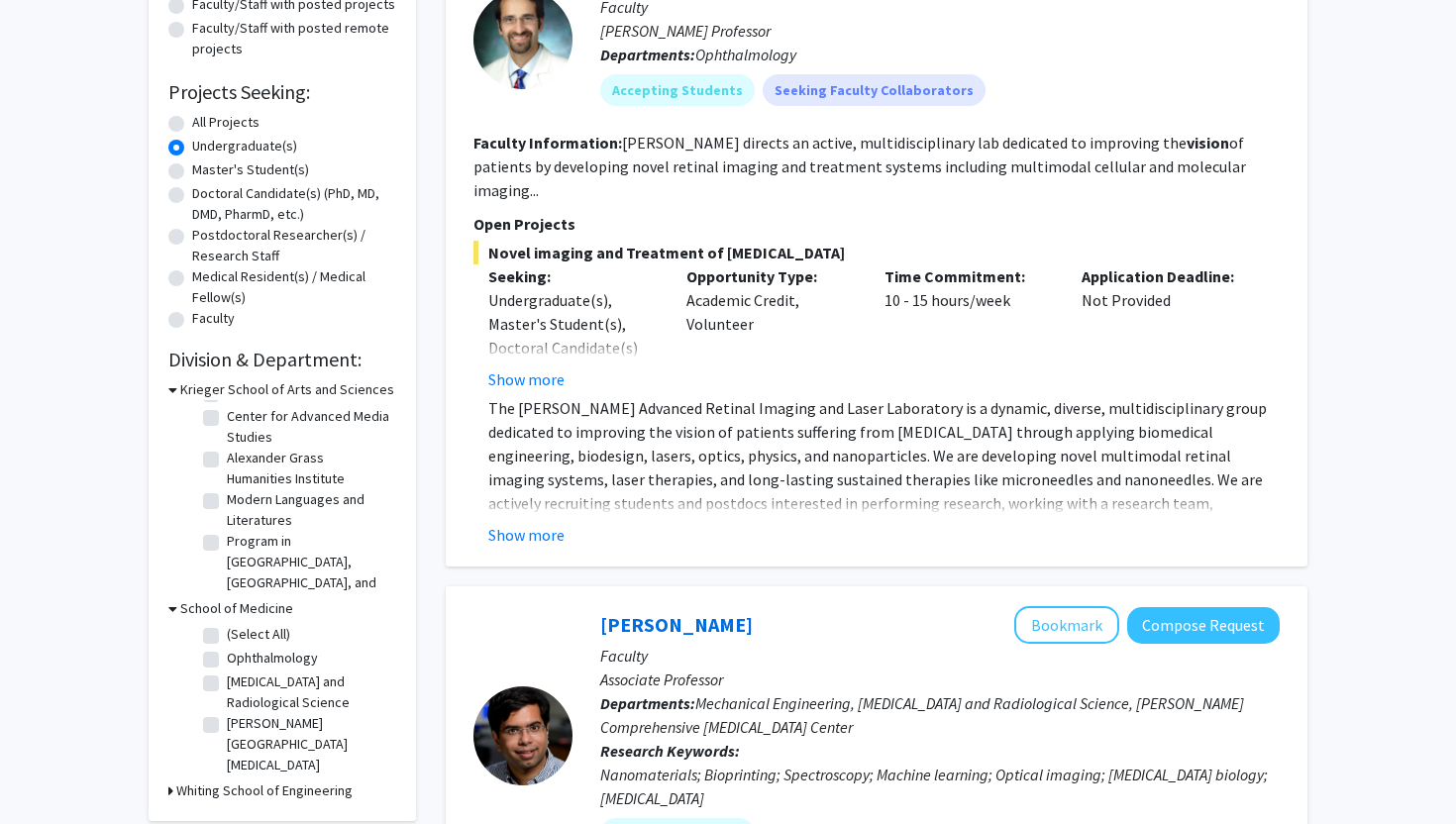 scroll, scrollTop: 265, scrollLeft: 0, axis: vertical 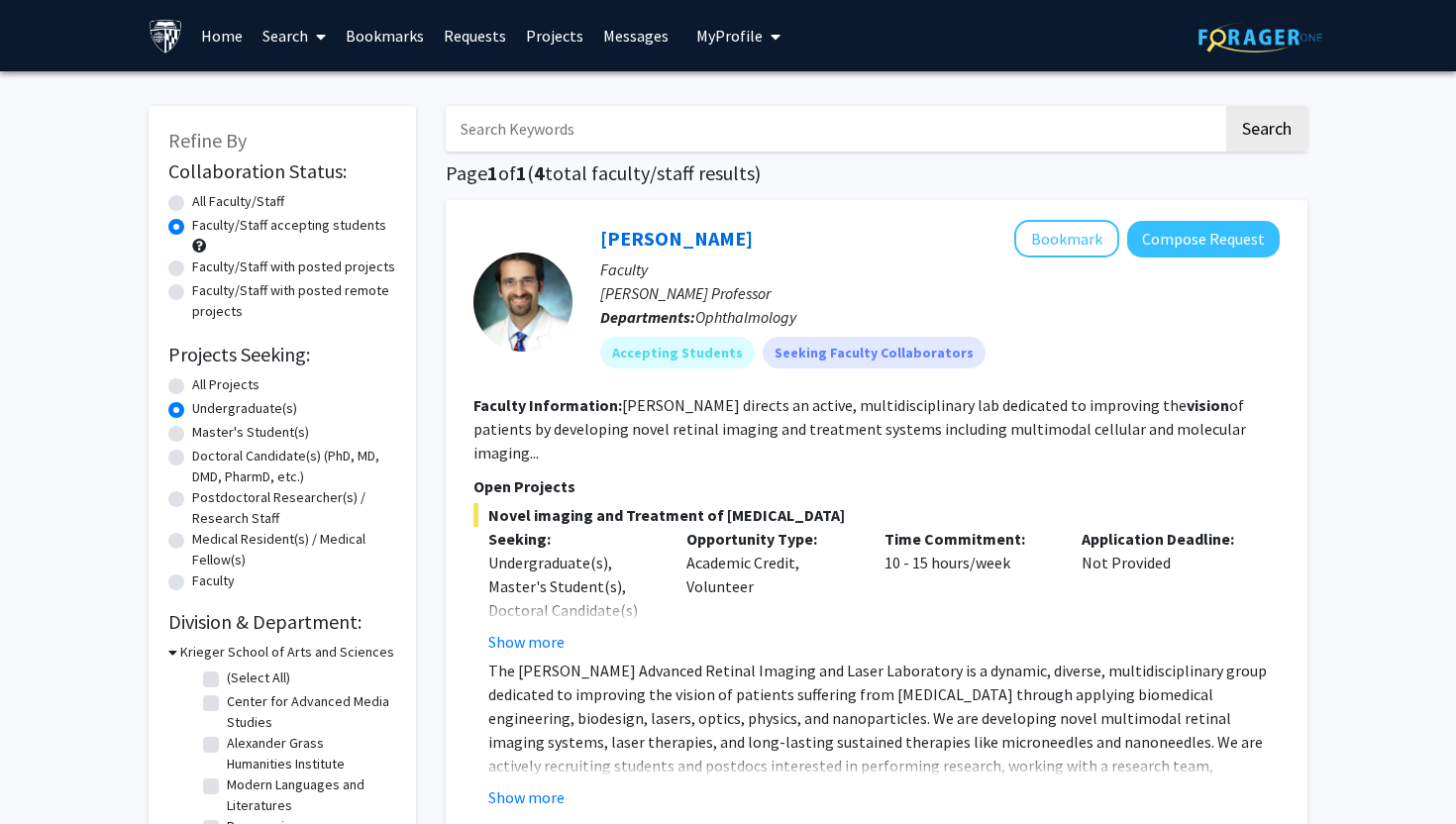 click at bounding box center [834, 129] 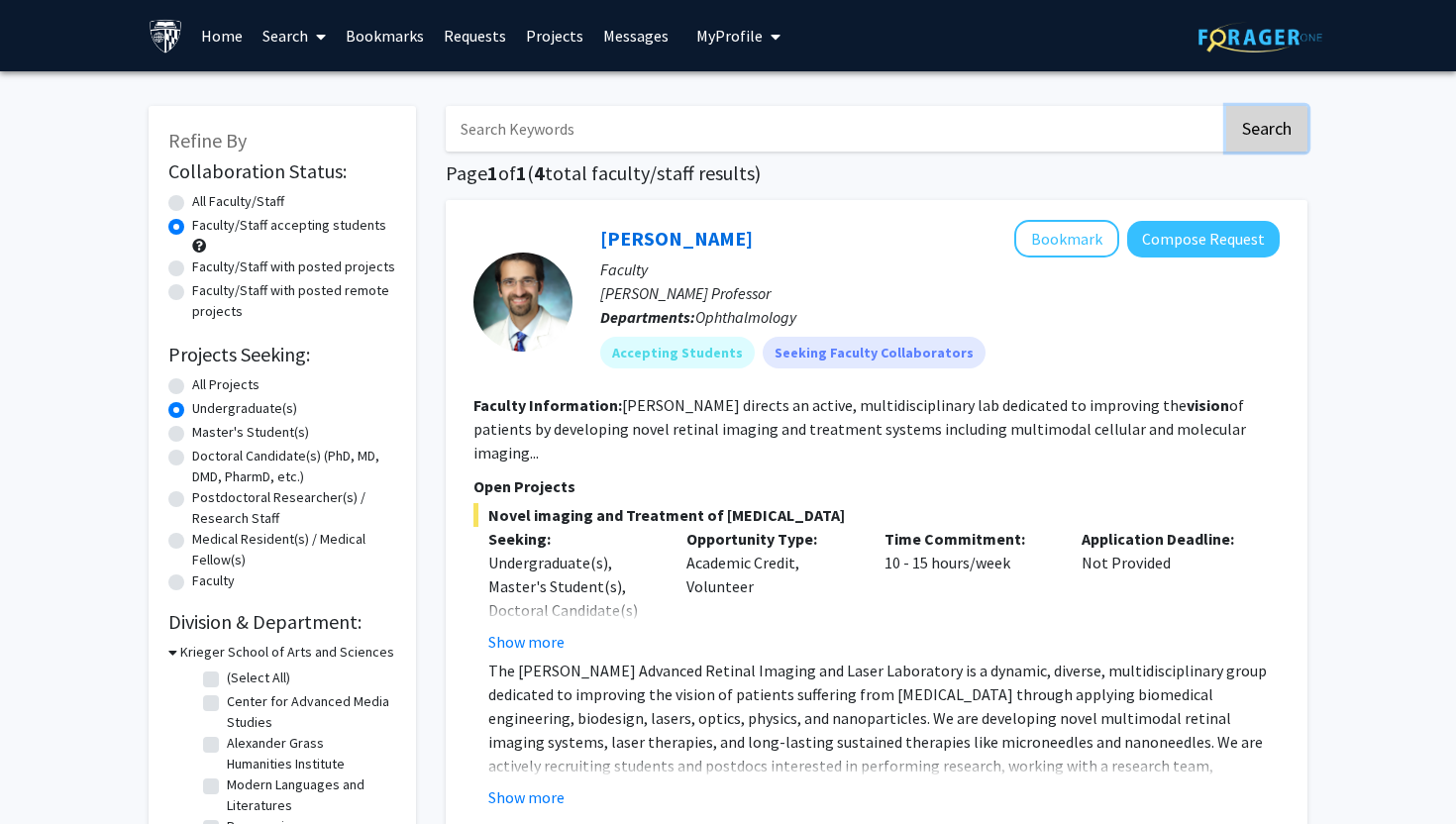 click on "Search" 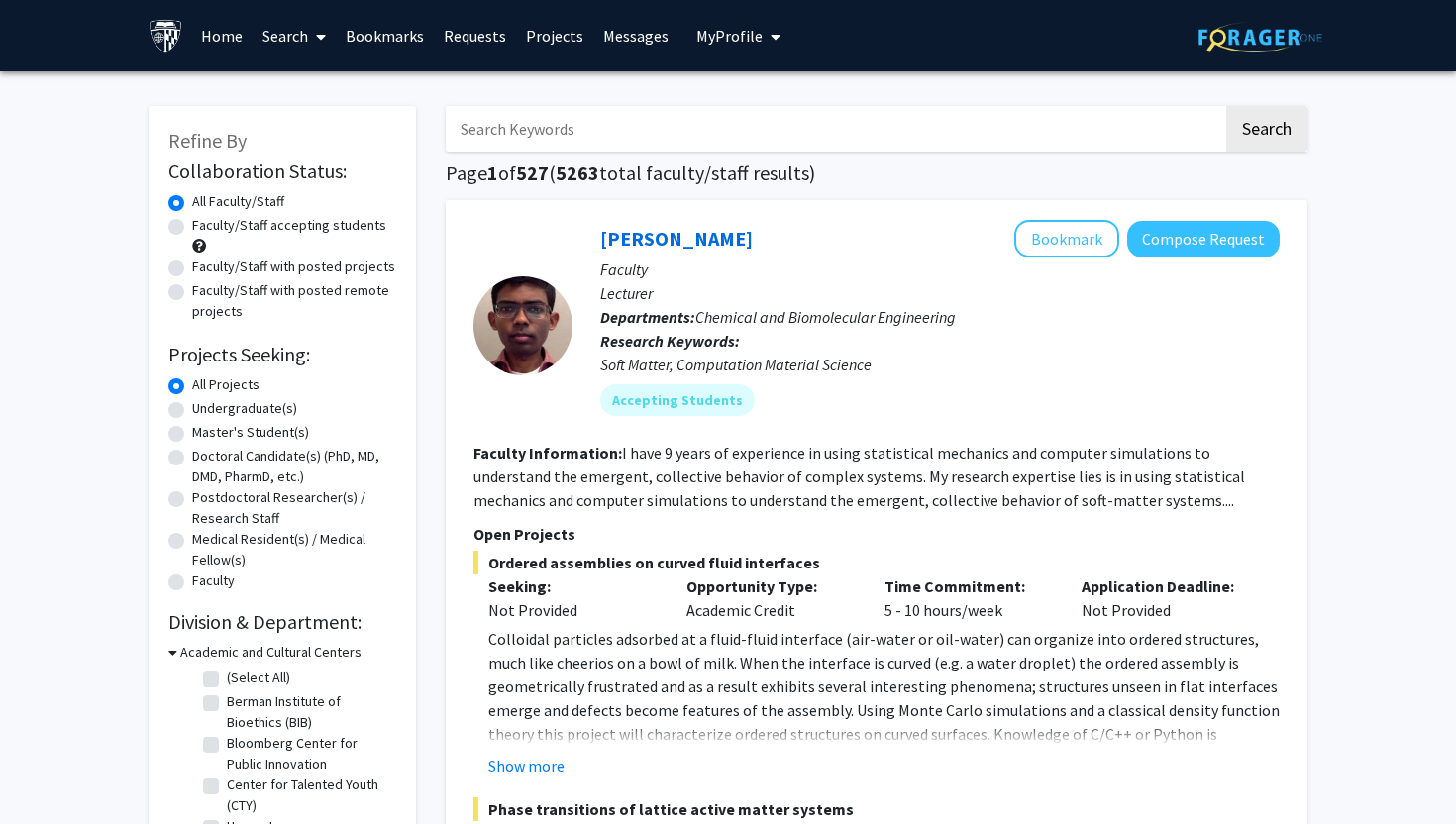click on "Faculty/Staff accepting students" 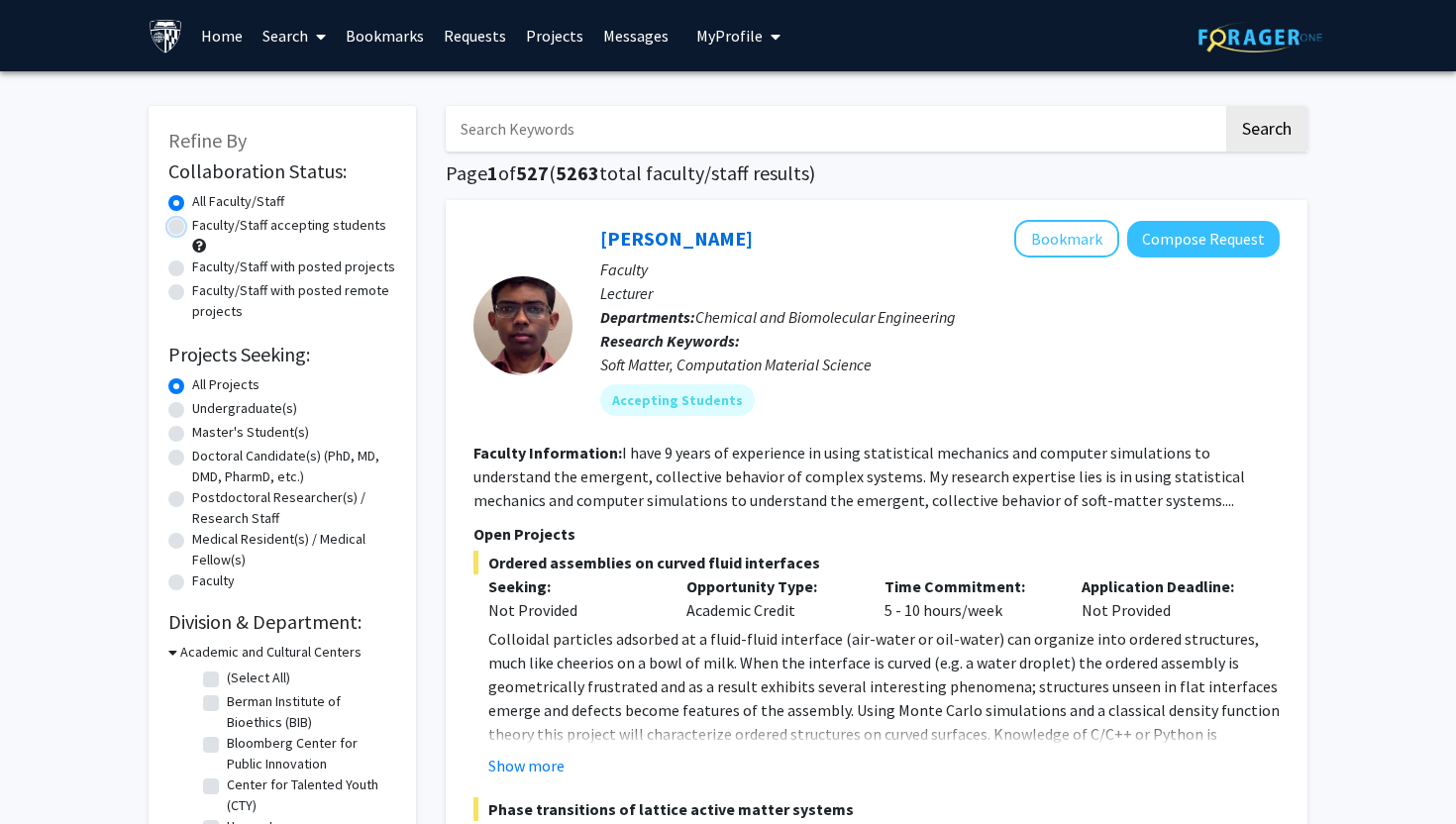 click on "Faculty/Staff accepting students" at bounding box center (198, 221) 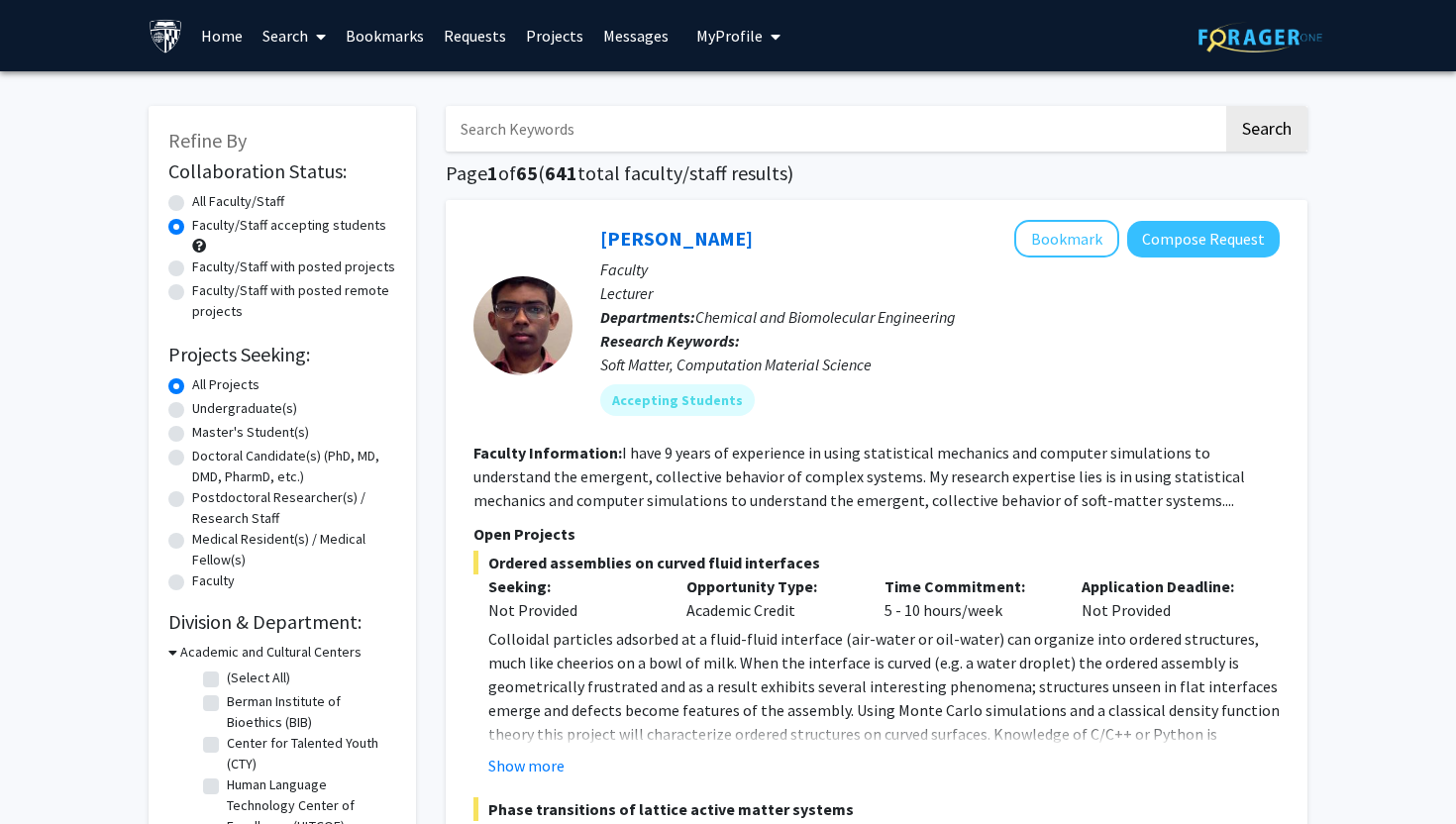click on "Undergraduate(s)" 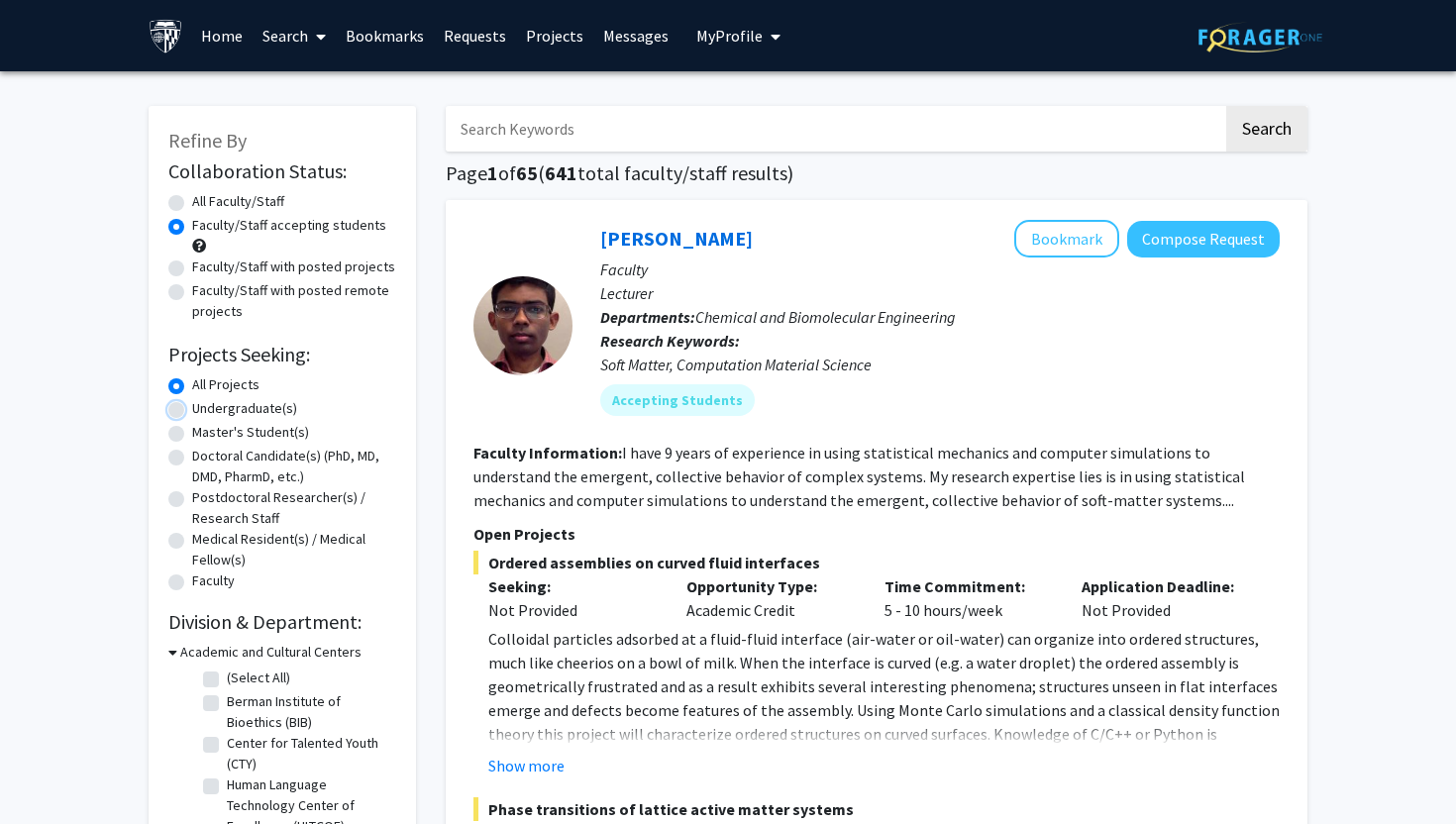 radio on "true" 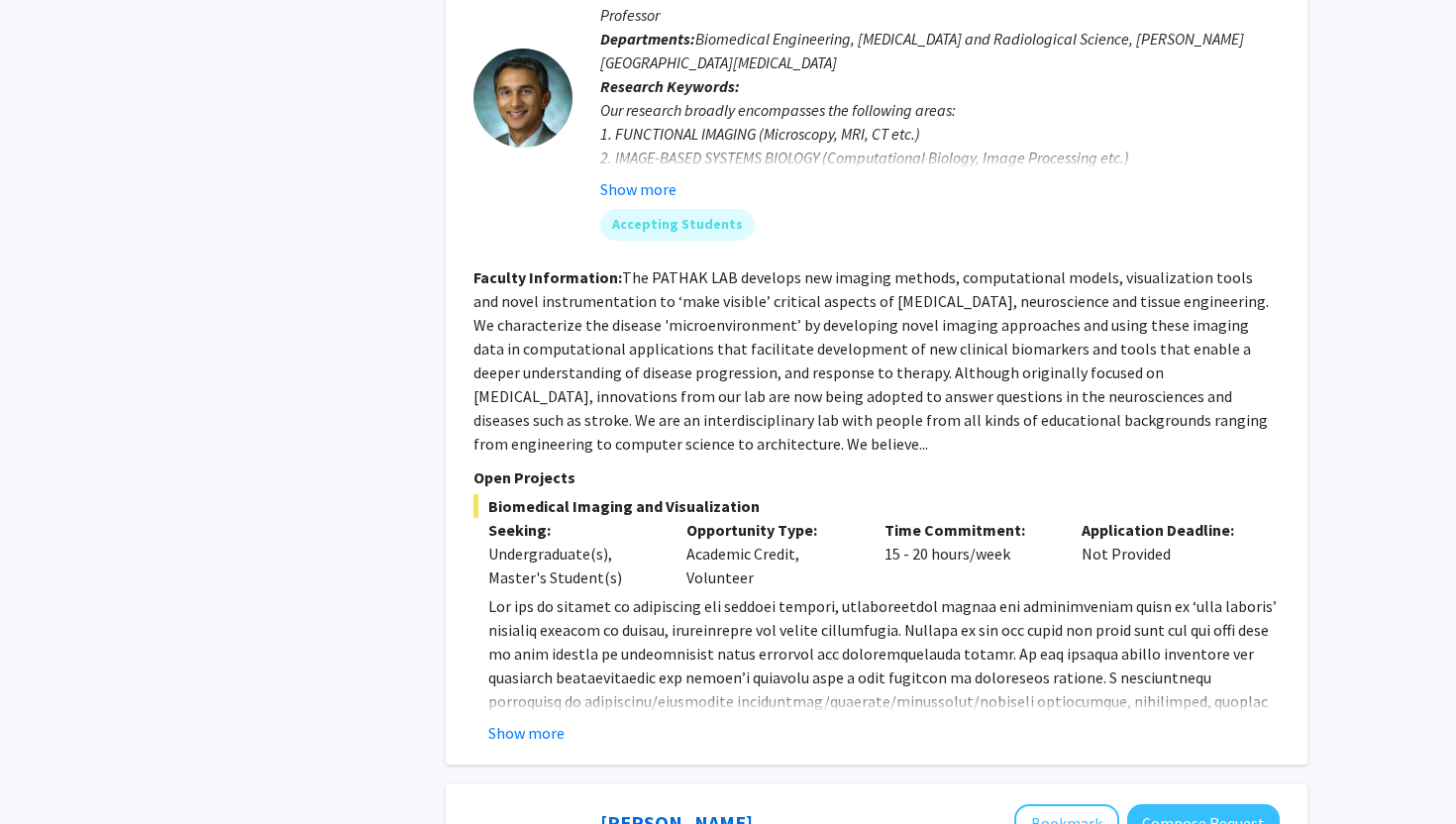 scroll, scrollTop: 2010, scrollLeft: 0, axis: vertical 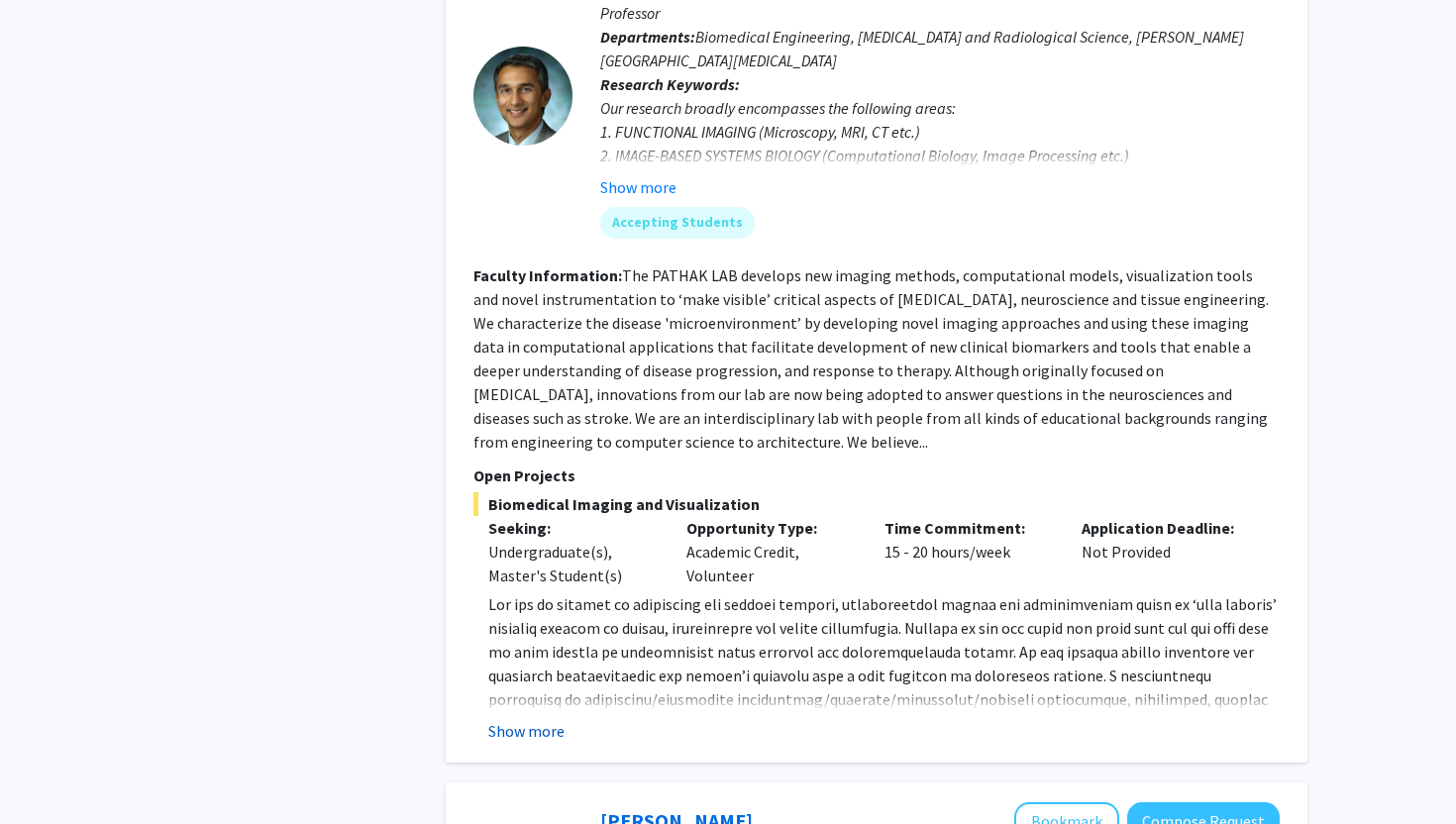 click on "Show more" 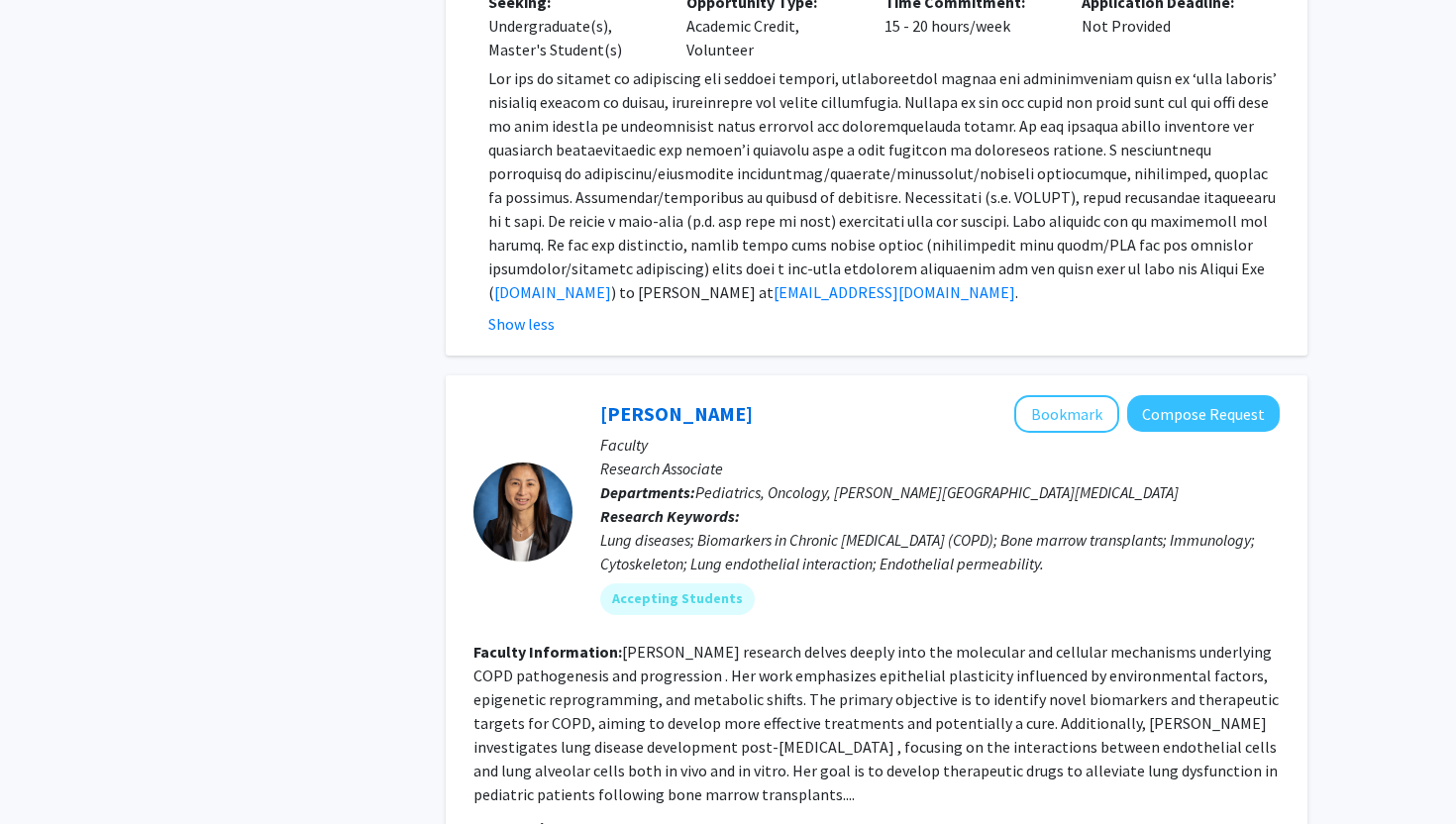 scroll, scrollTop: 2540, scrollLeft: 0, axis: vertical 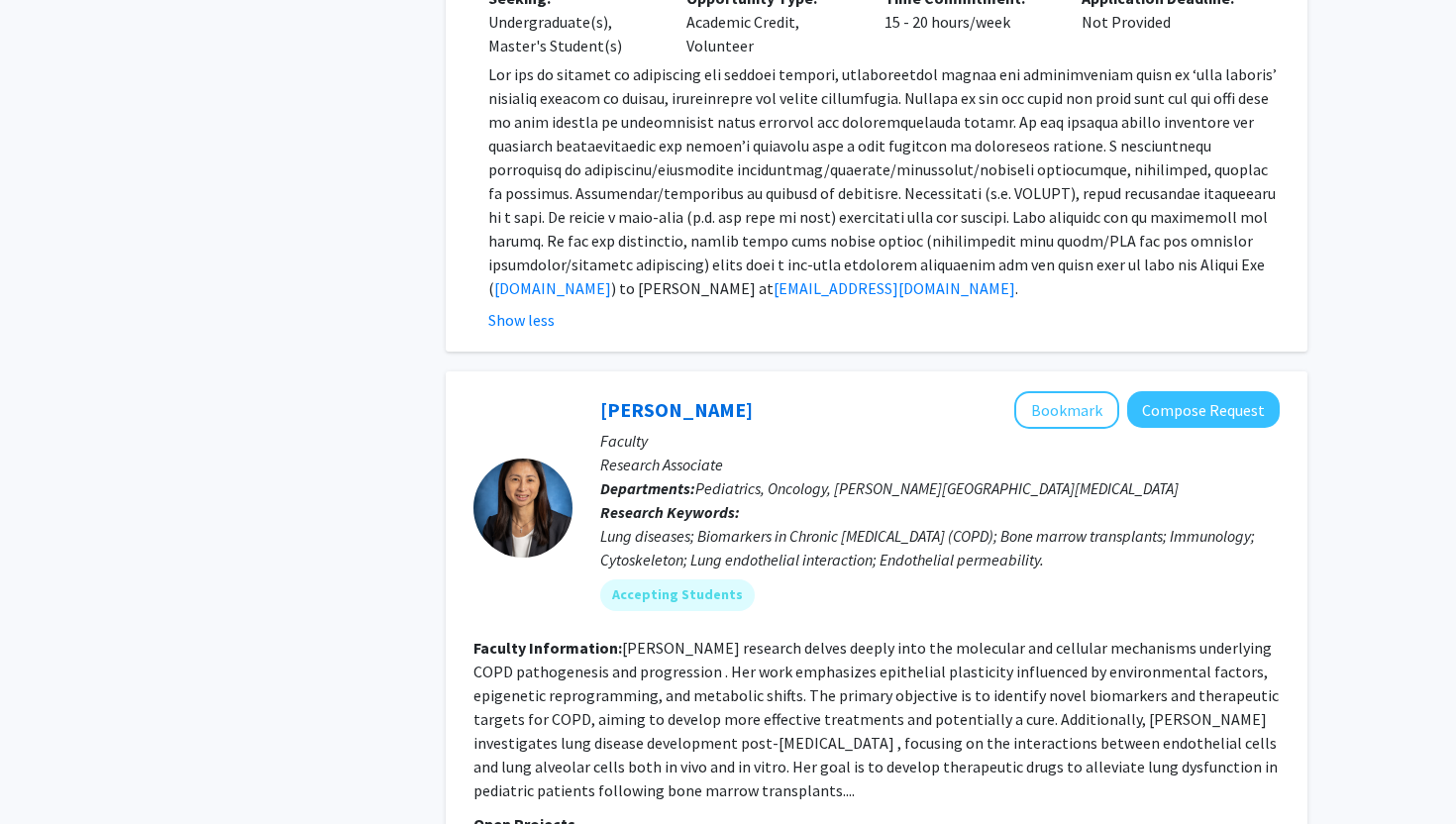 click on "[PERSON_NAME]   Bookmark
Compose Request  Faculty Research Associate Departments:  Pediatrics, Oncology, [PERSON_NAME] Comprehensive [MEDICAL_DATA] Center Research Keywords:  Lung diseases; Biomarkers in Chronic [MEDICAL_DATA] (COPD); Bone marrow transplants; Immunology; Cytoskeleton; Lung endothelial interaction; Endothelial permeability. Accepting Students Faculty Information:  Open Projects  Association of Mitochondrial DNA Copy Number with [MEDICAL_DATA] Severity and Progression  Seeking: Undergraduate(s) Opportunity Type:  Volunteer  Time Commitment:  5 - 10 hours/week  Application Deadline:  Not Provided  cost-effective, and reliable biomarker. Currently, I am looking for a talented statistics student to conduct an analysis of mtDNA-CN in COPD patients. Show more" 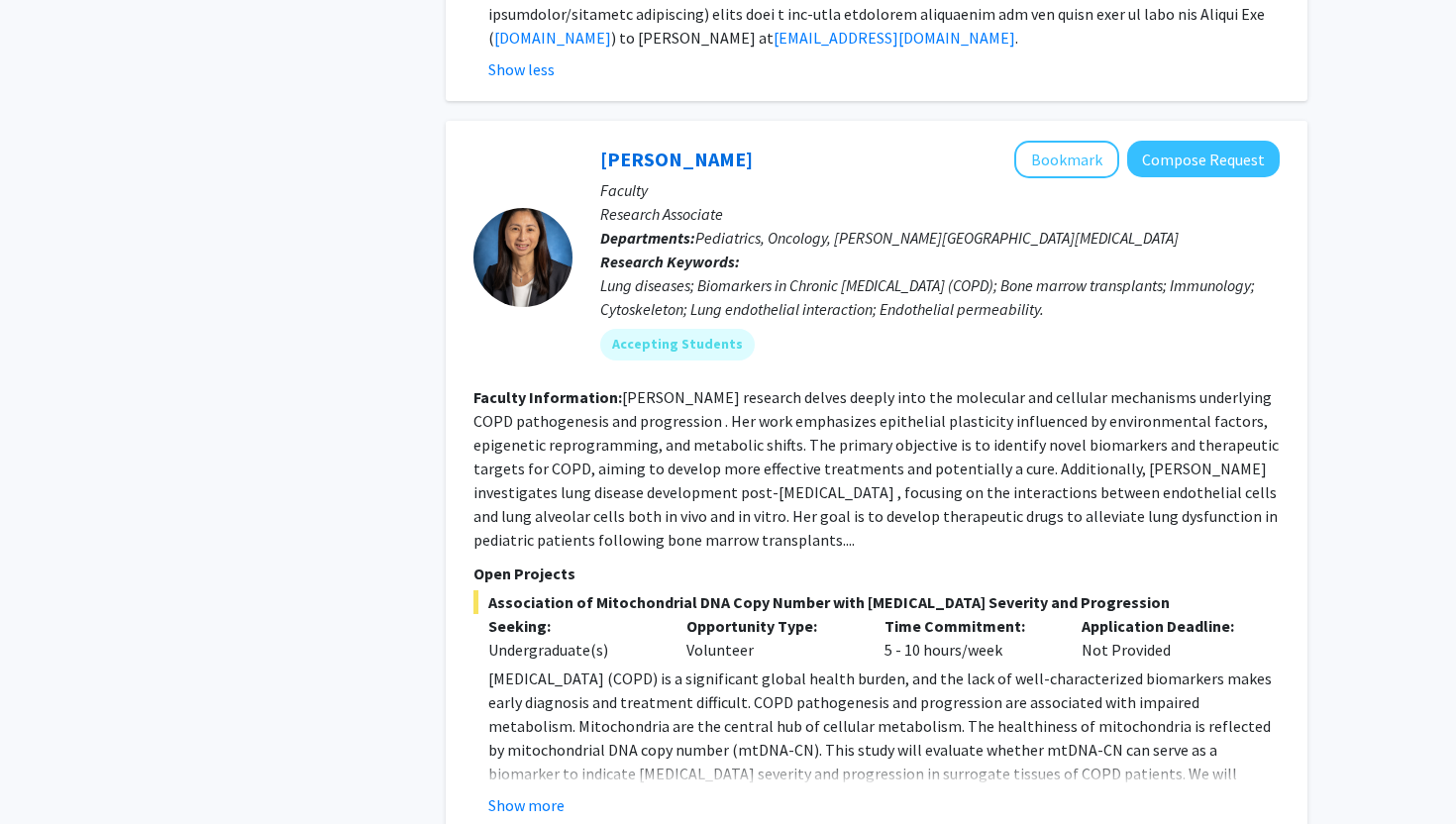scroll, scrollTop: 2811, scrollLeft: 0, axis: vertical 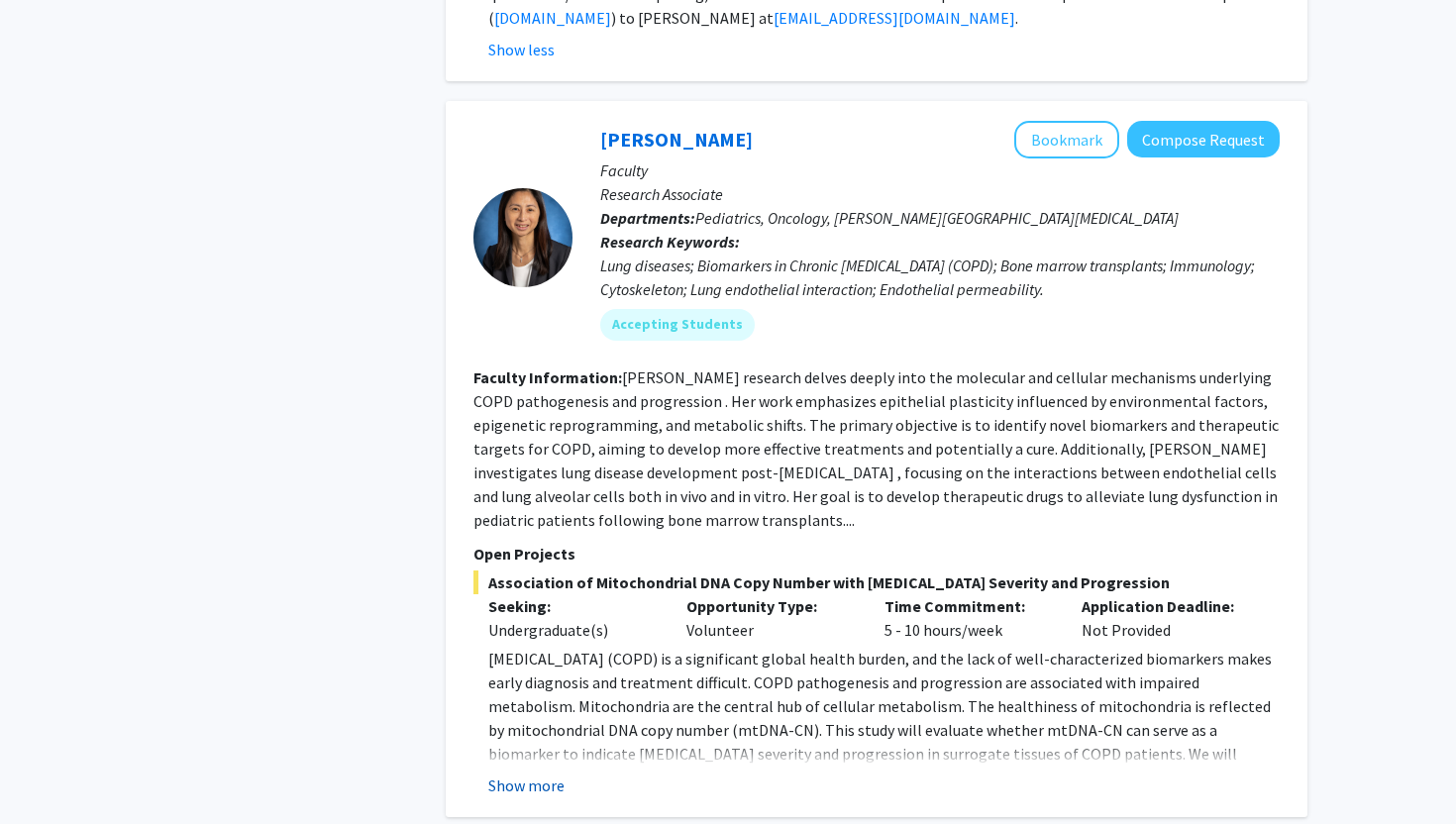 click on "Show more" 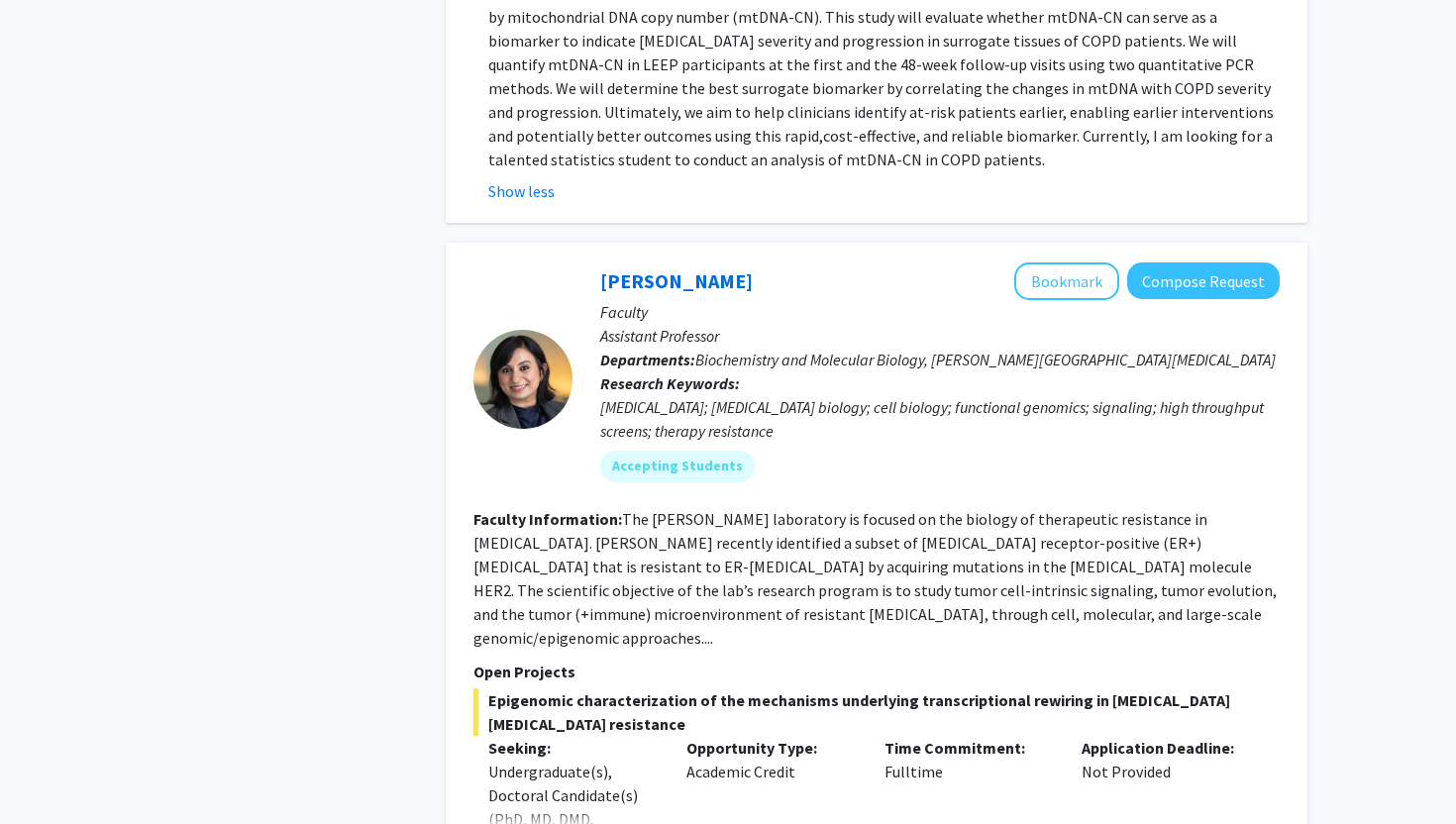 scroll, scrollTop: 3634, scrollLeft: 0, axis: vertical 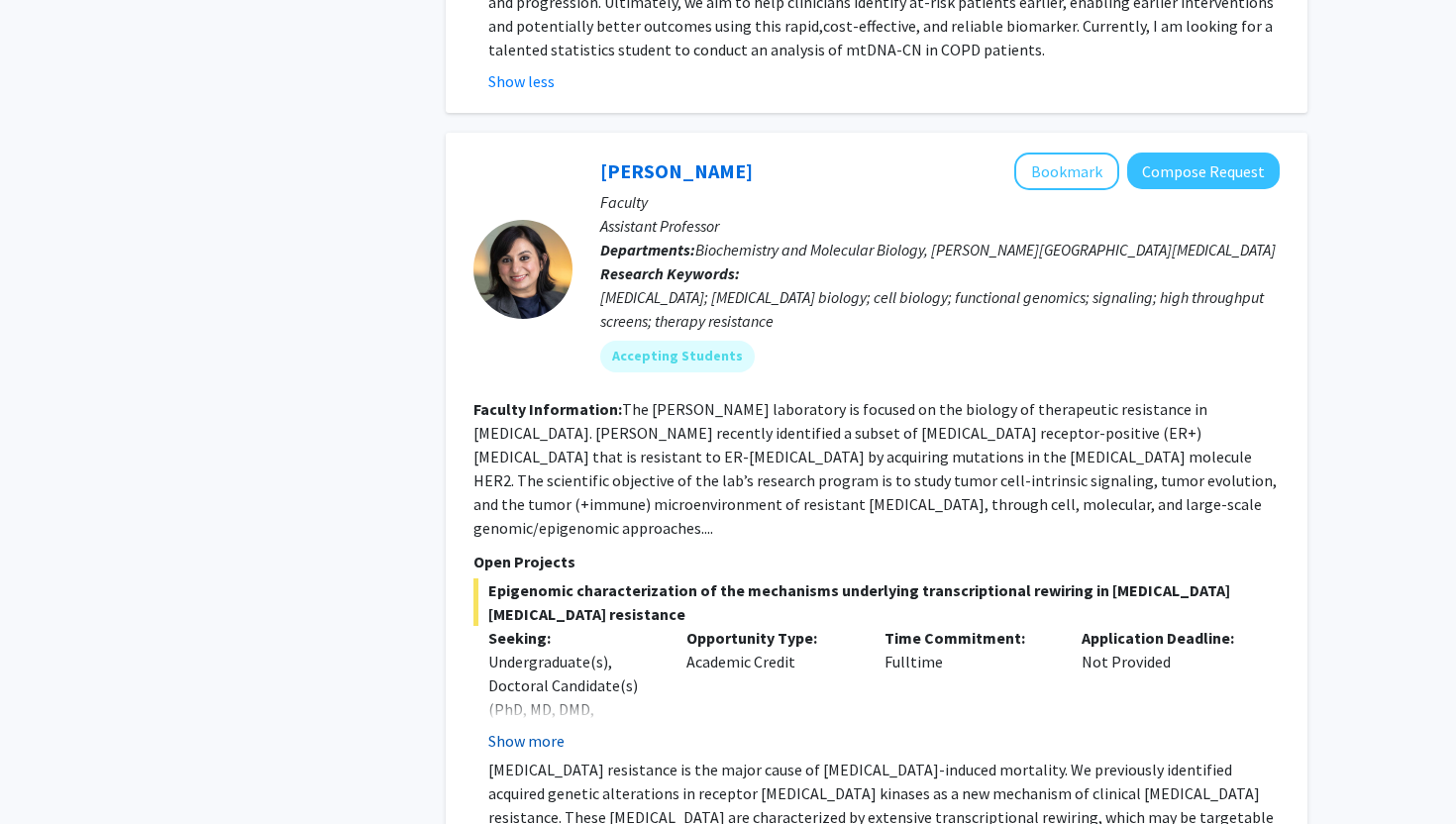 click on "Show more" 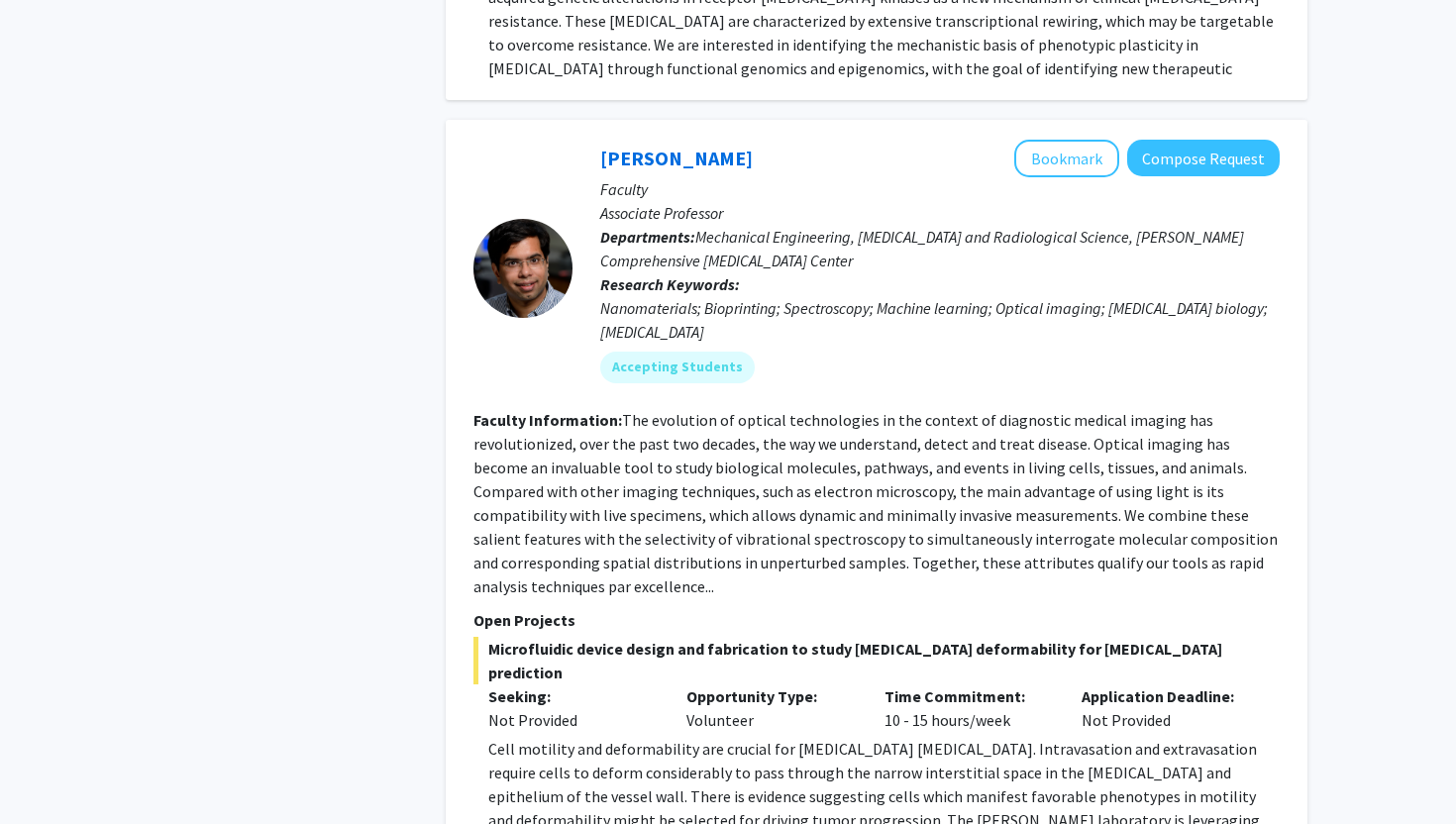 scroll, scrollTop: 4612, scrollLeft: 0, axis: vertical 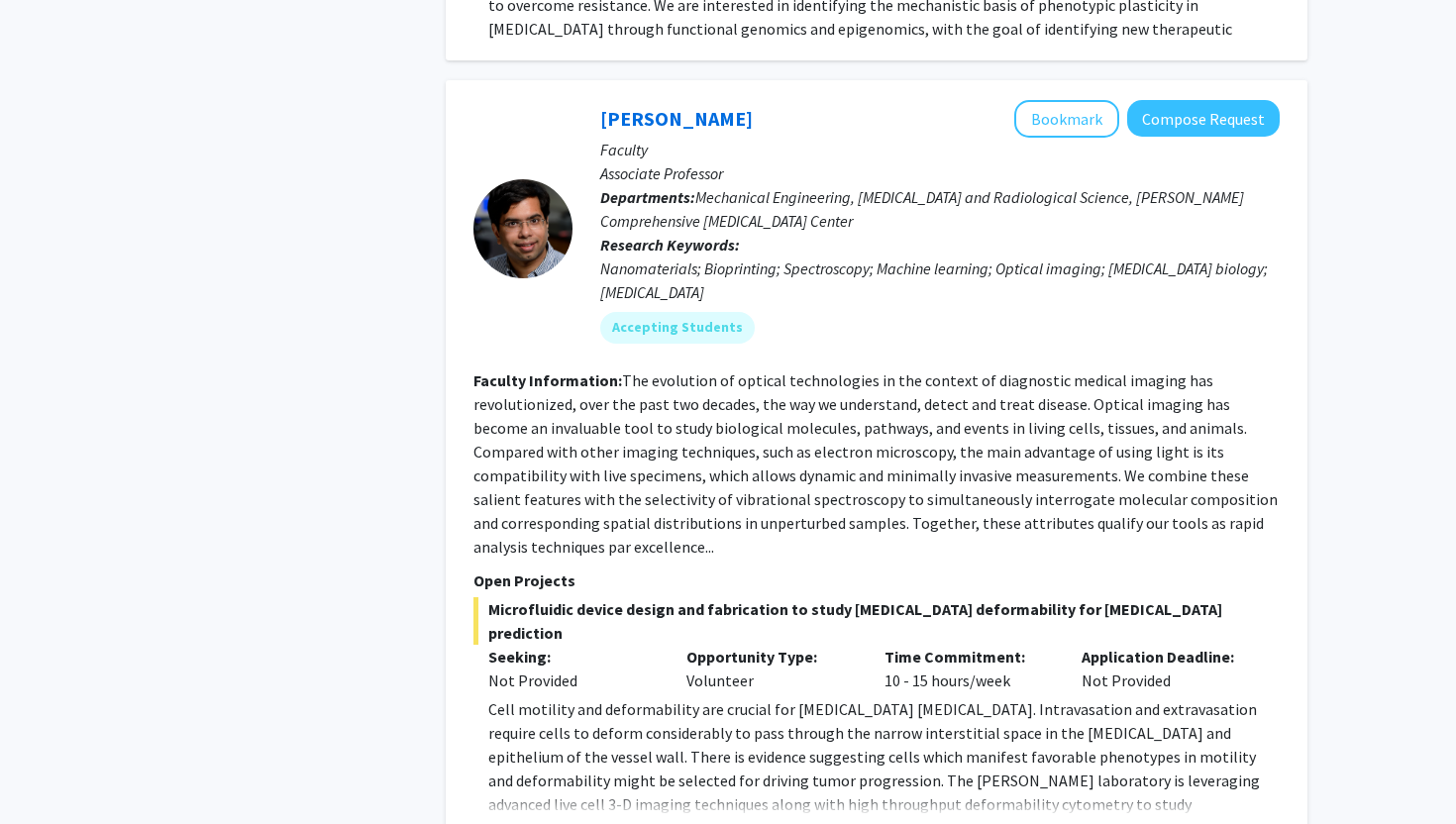 type 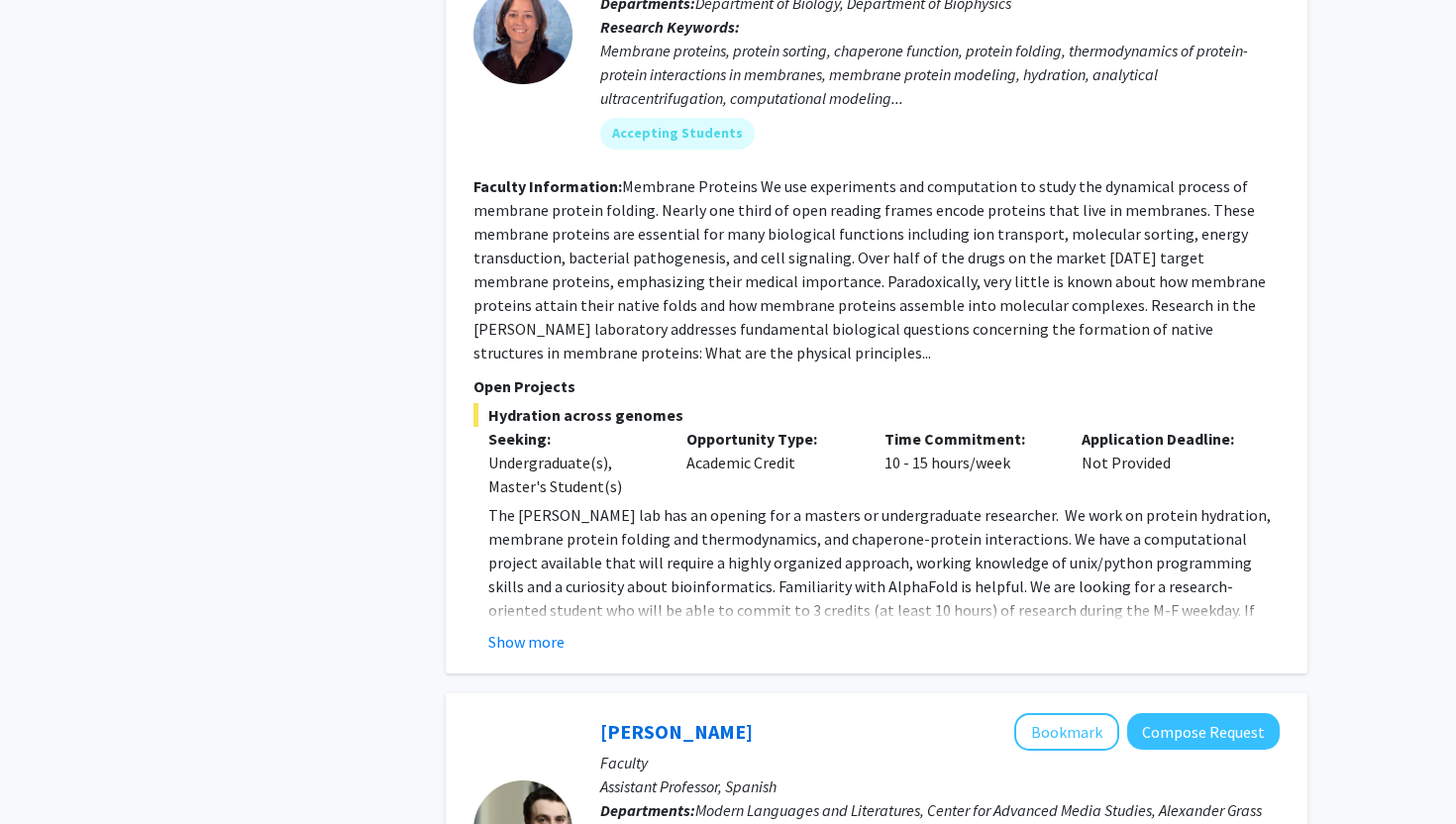 scroll, scrollTop: 5882, scrollLeft: 0, axis: vertical 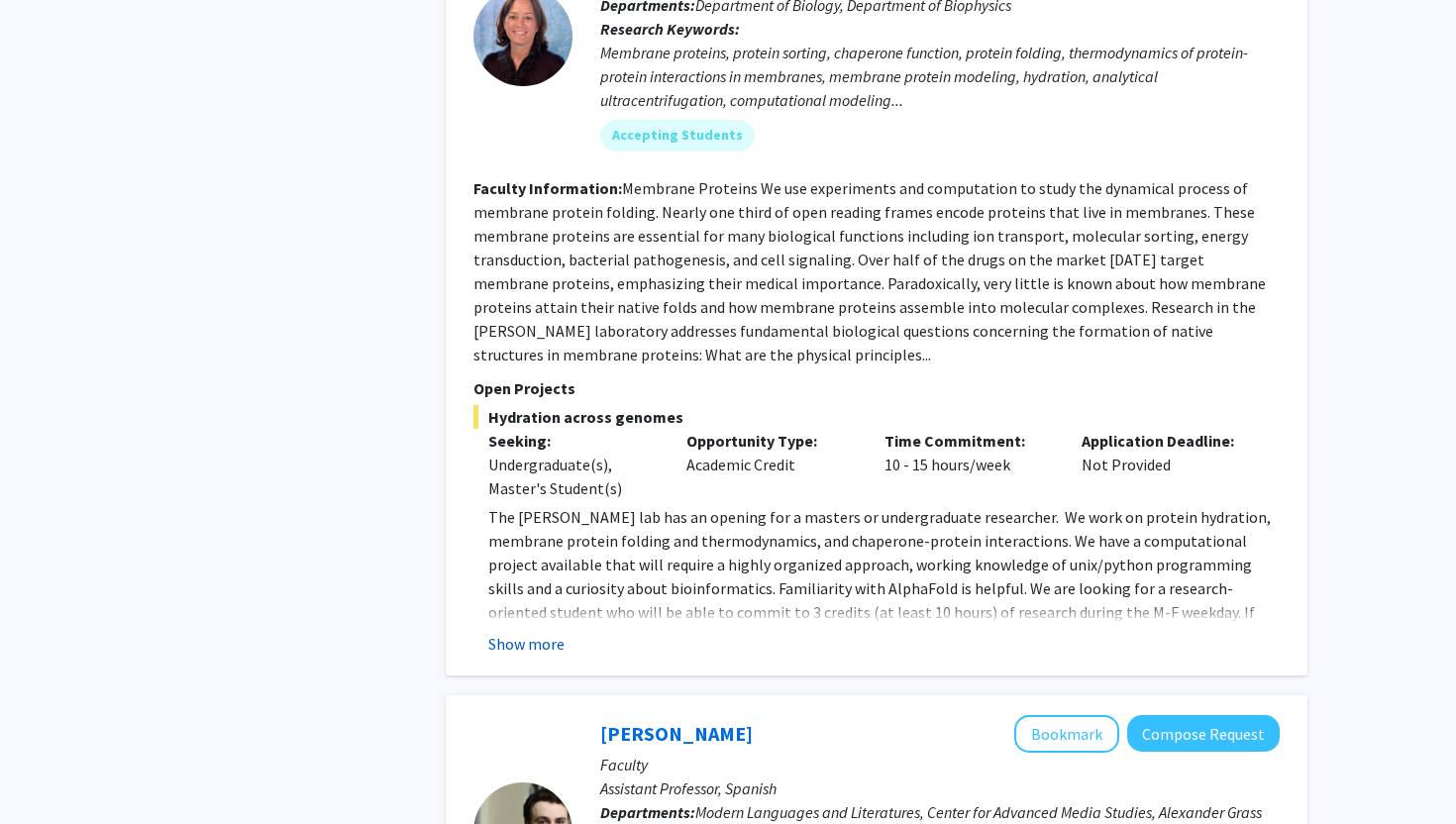 click on "Show more" 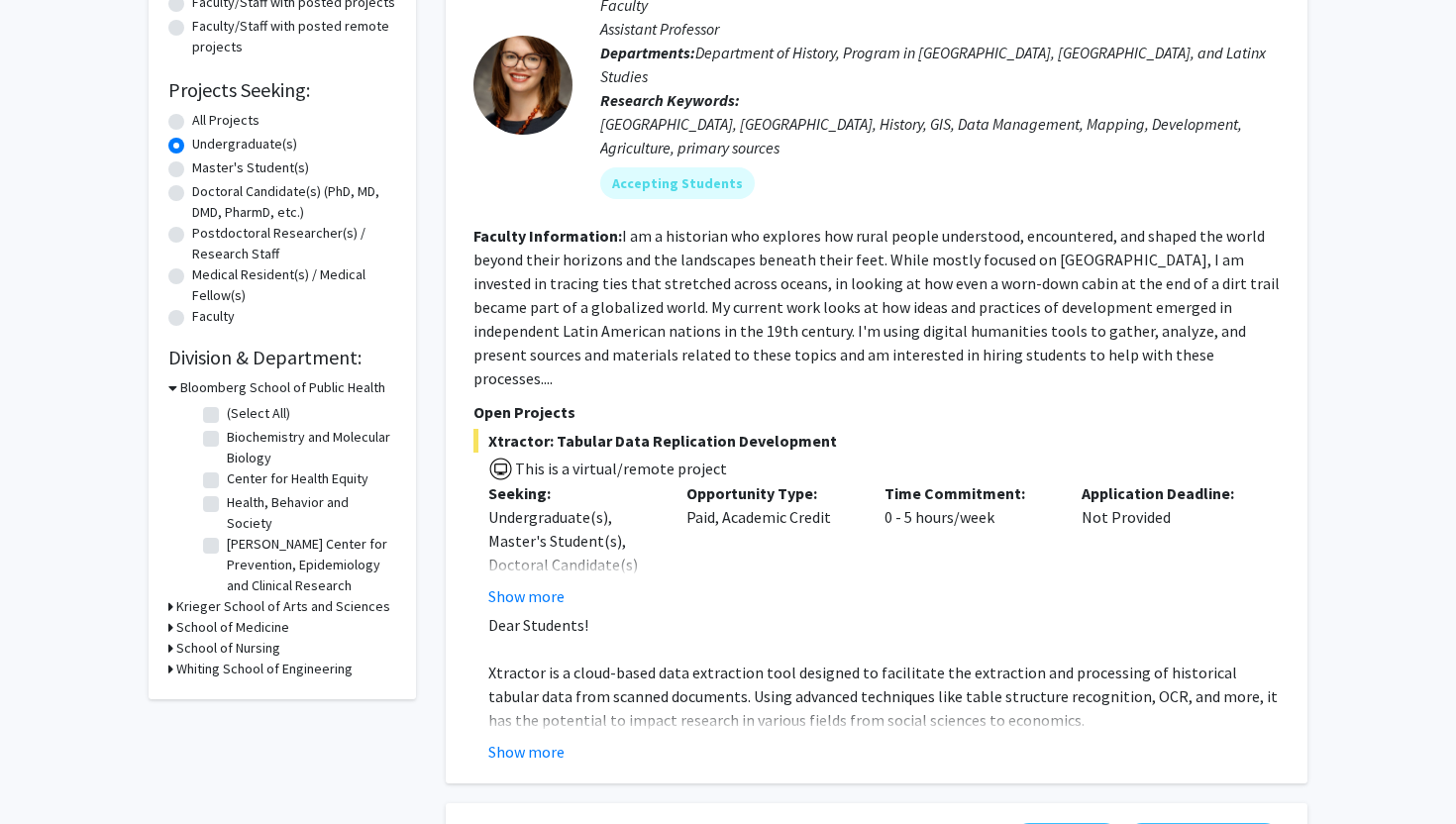 scroll, scrollTop: 267, scrollLeft: 0, axis: vertical 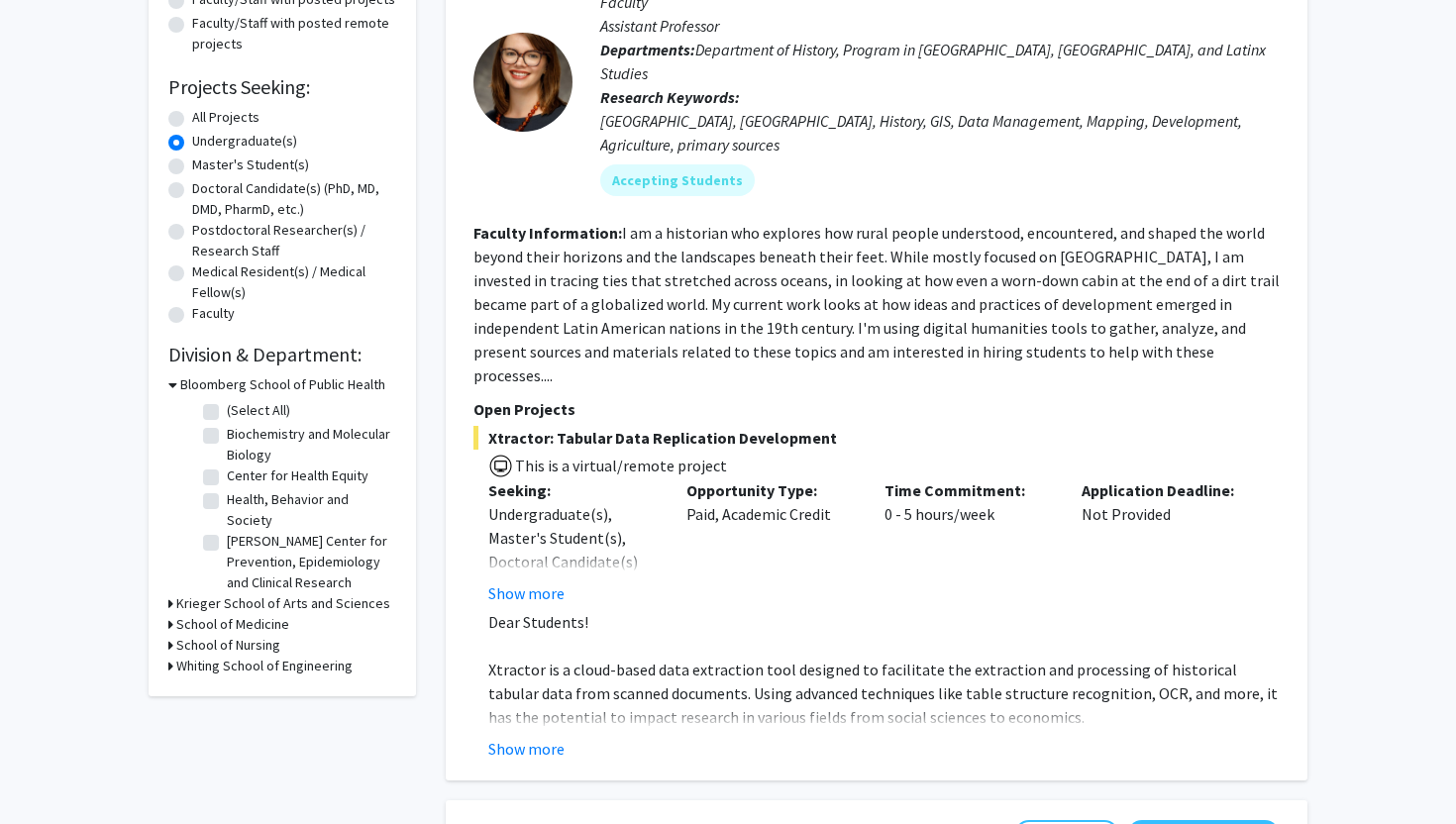click on "Krieger School of Arts and Sciences" at bounding box center (283, 603) 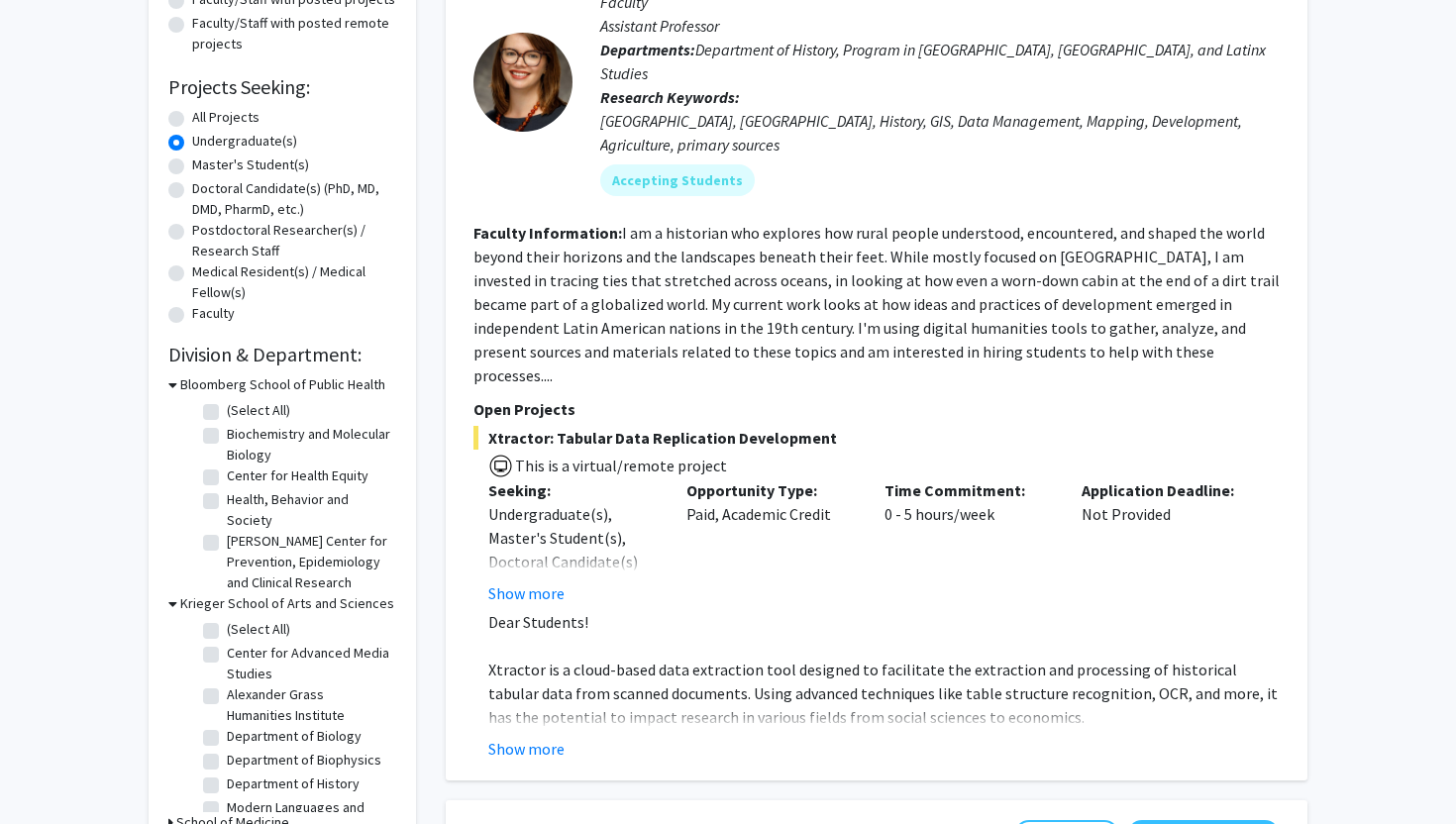 scroll, scrollTop: 94, scrollLeft: 0, axis: vertical 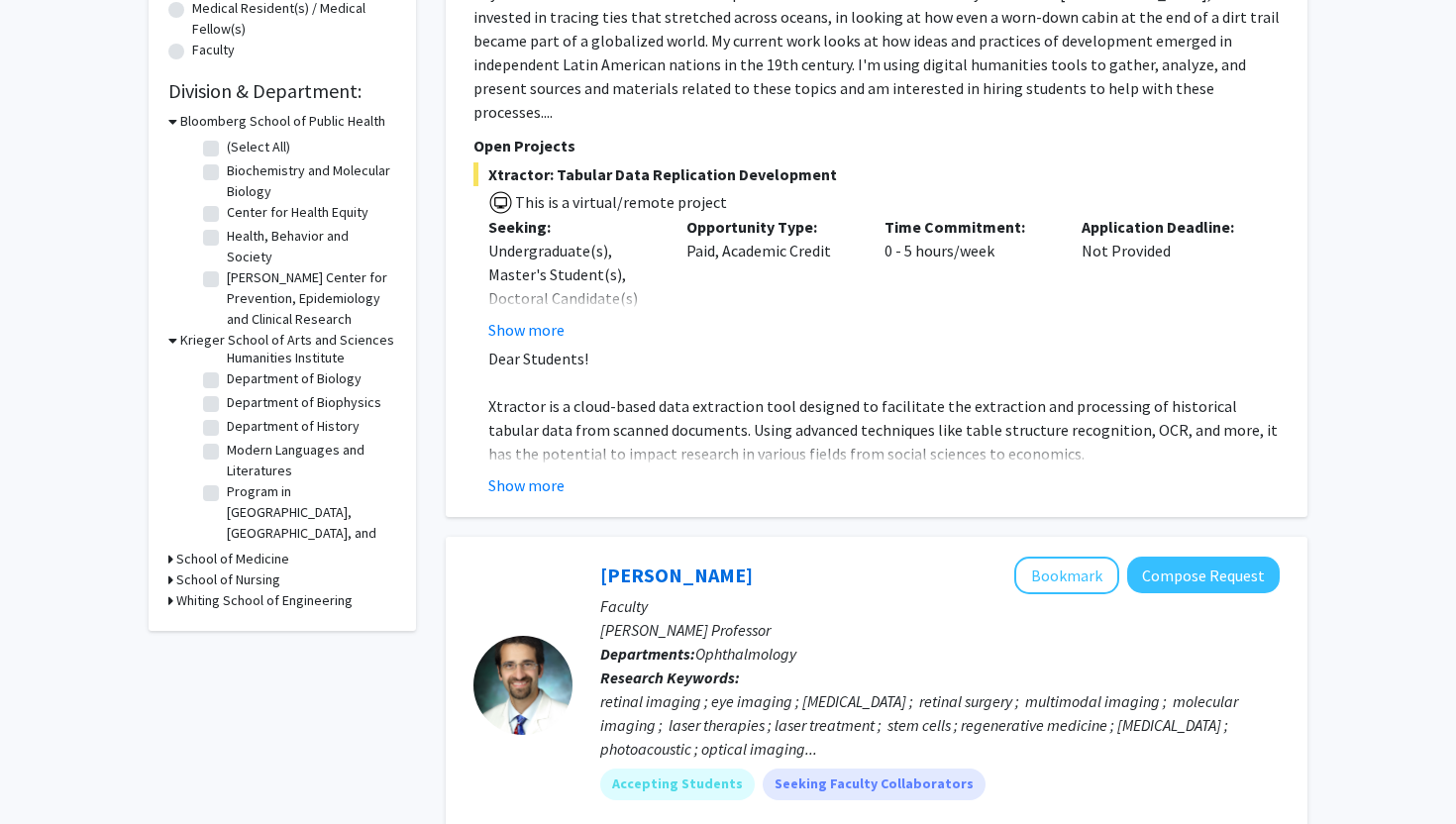 click on "School of Medicine" at bounding box center [233, 559] 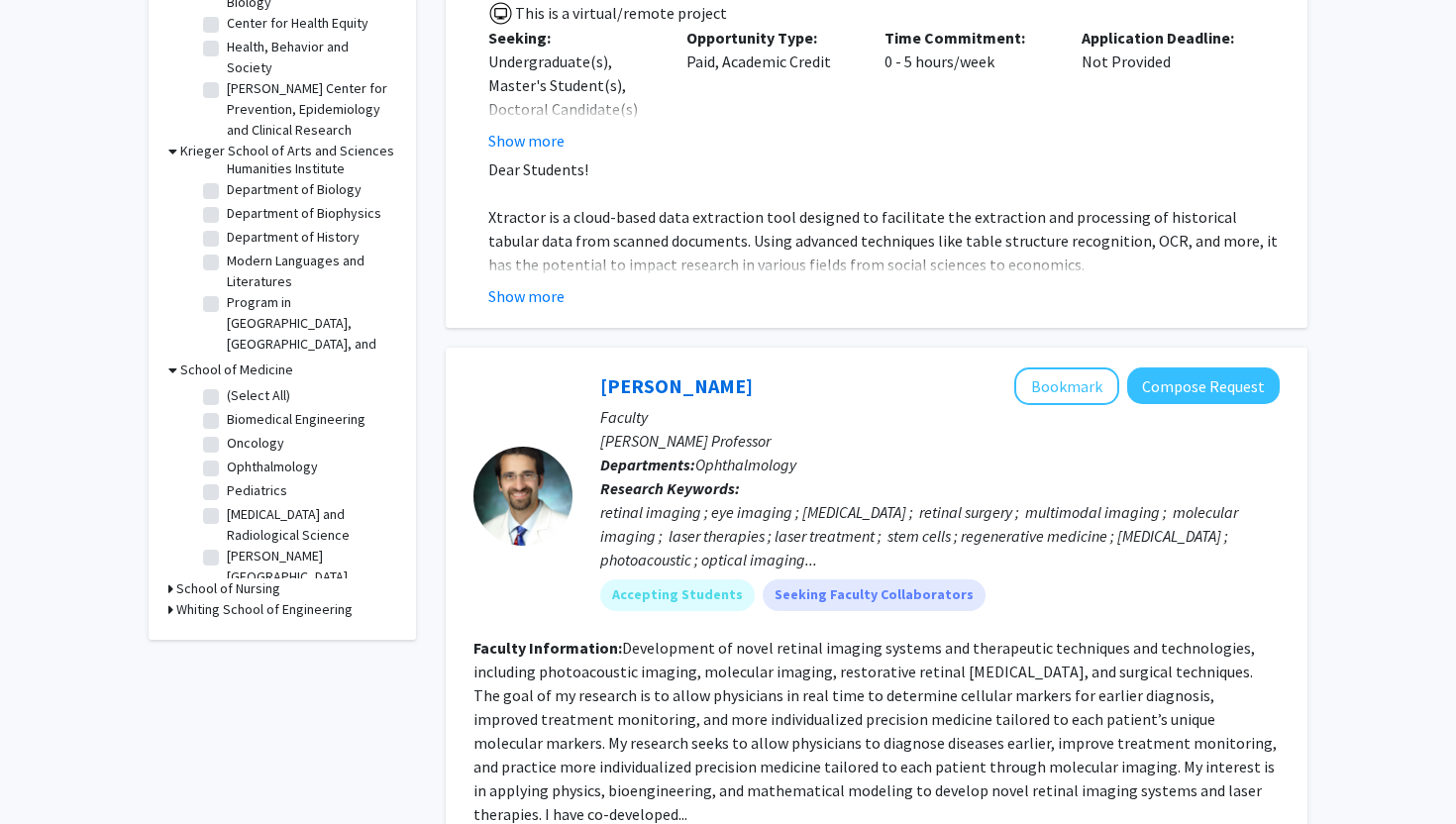 scroll, scrollTop: 721, scrollLeft: 0, axis: vertical 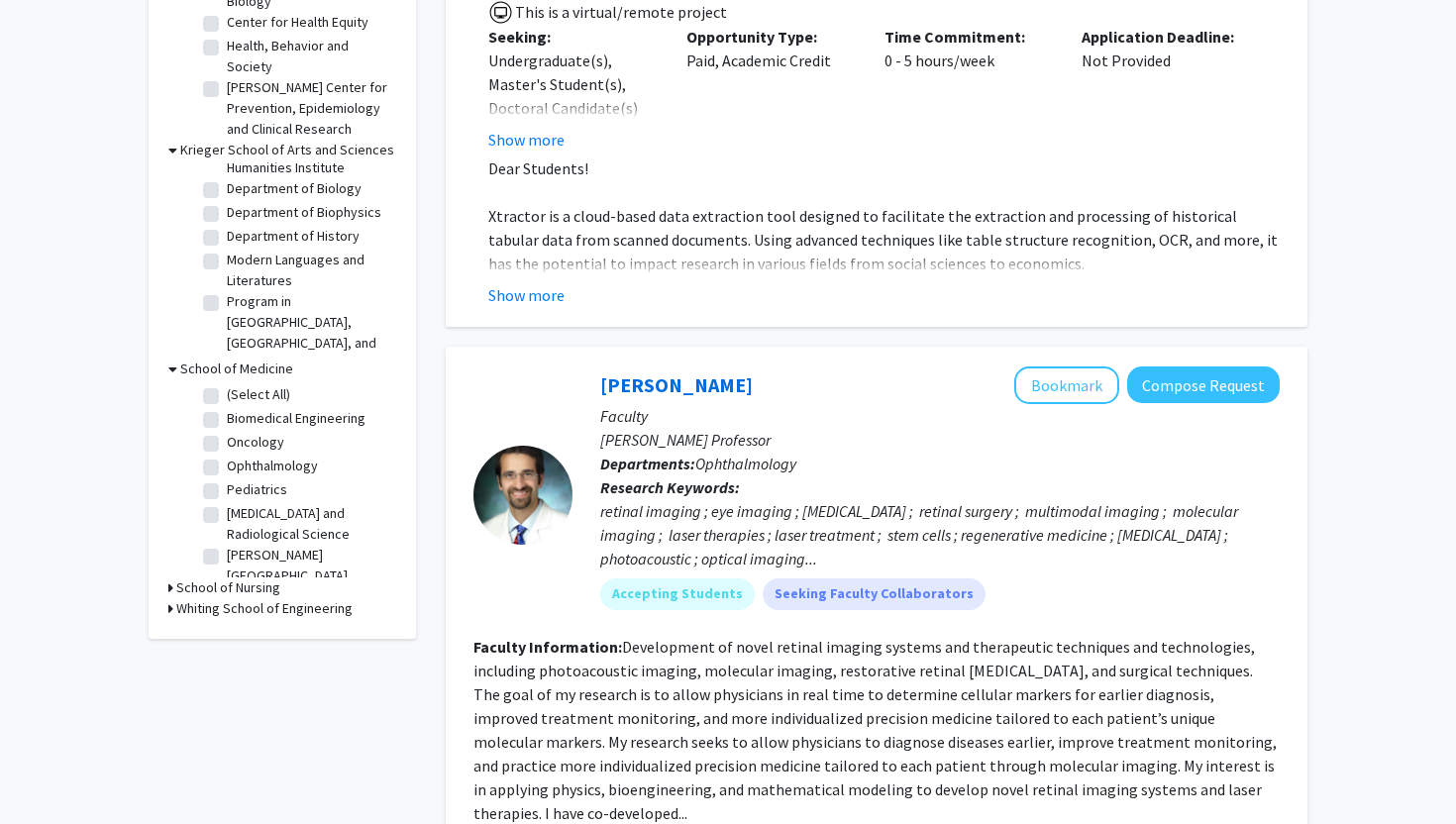 click on "School of Nursing" at bounding box center (228, 587) 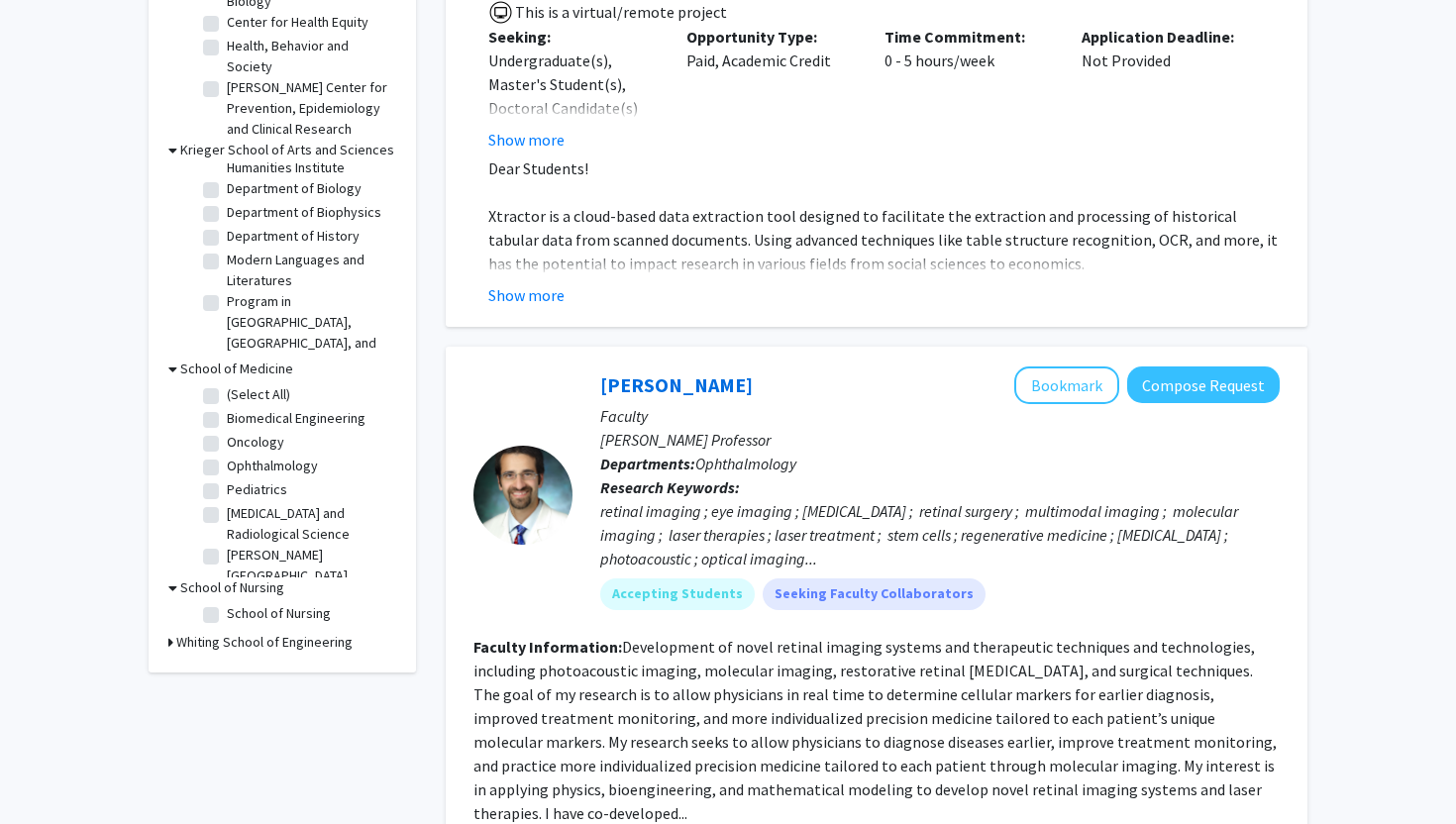 scroll, scrollTop: 796, scrollLeft: 0, axis: vertical 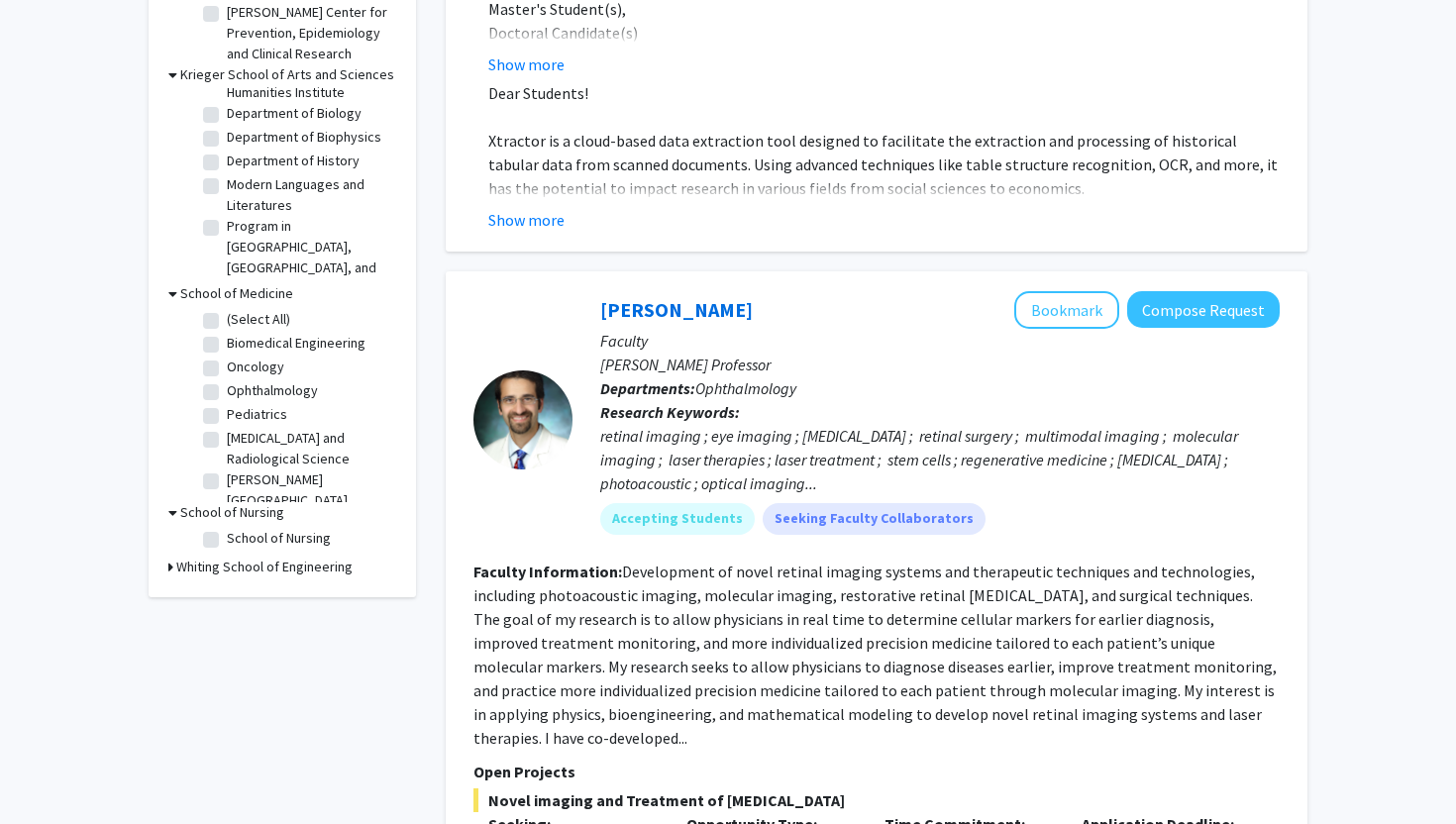click on "Whiting School of Engineering" at bounding box center (264, 566) 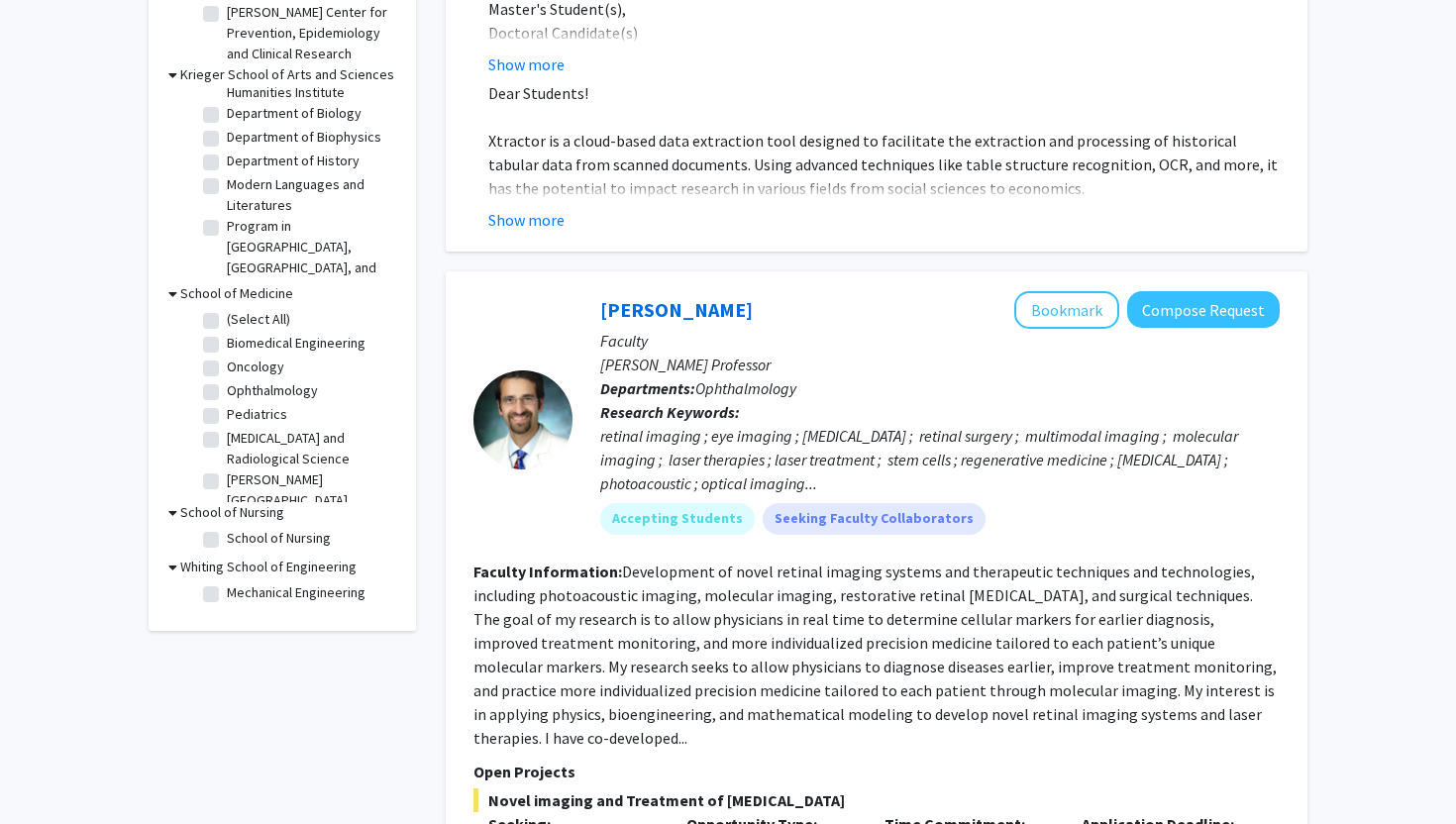 scroll, scrollTop: 0, scrollLeft: 0, axis: both 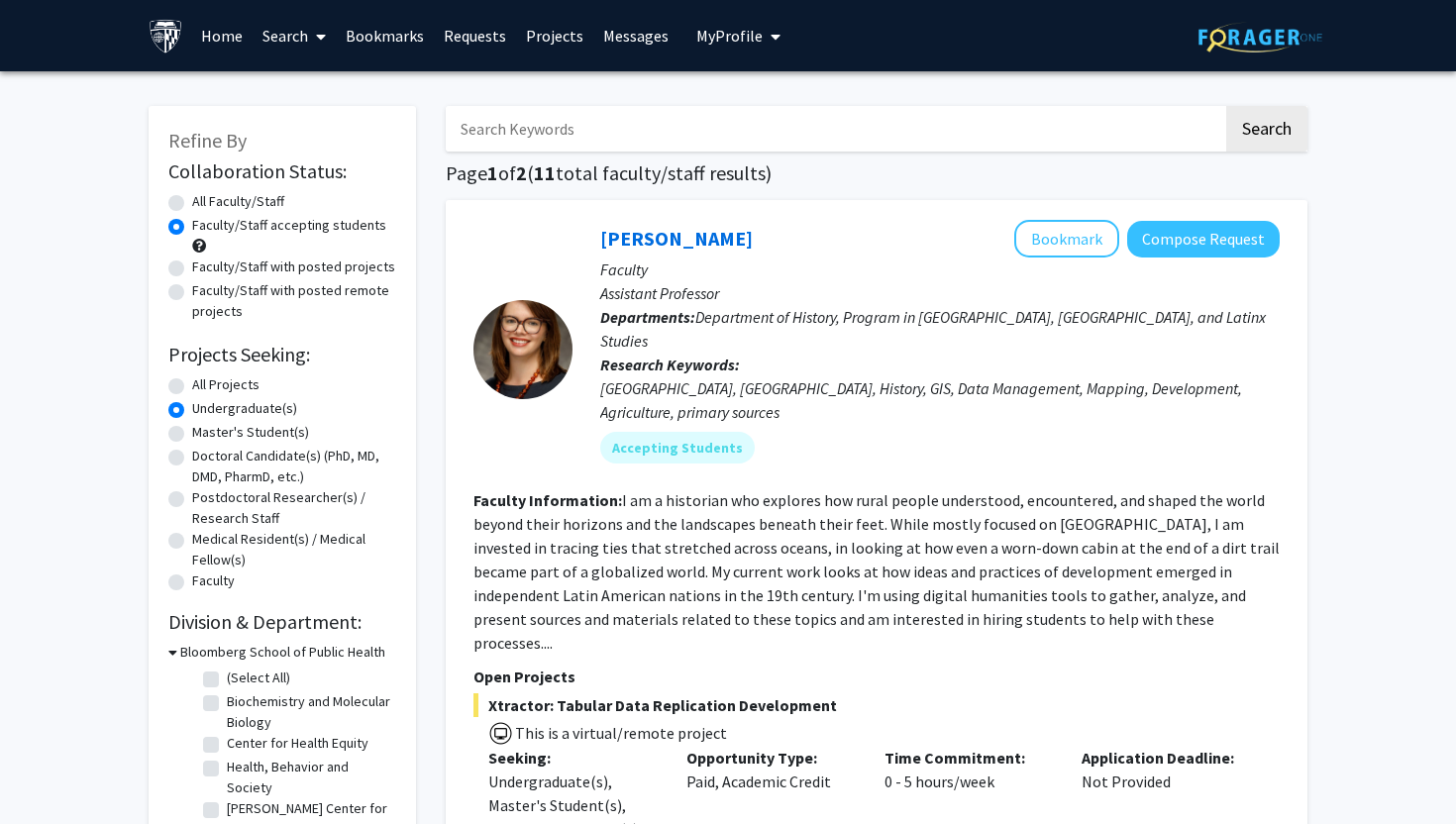 click on "Search" at bounding box center [294, 36] 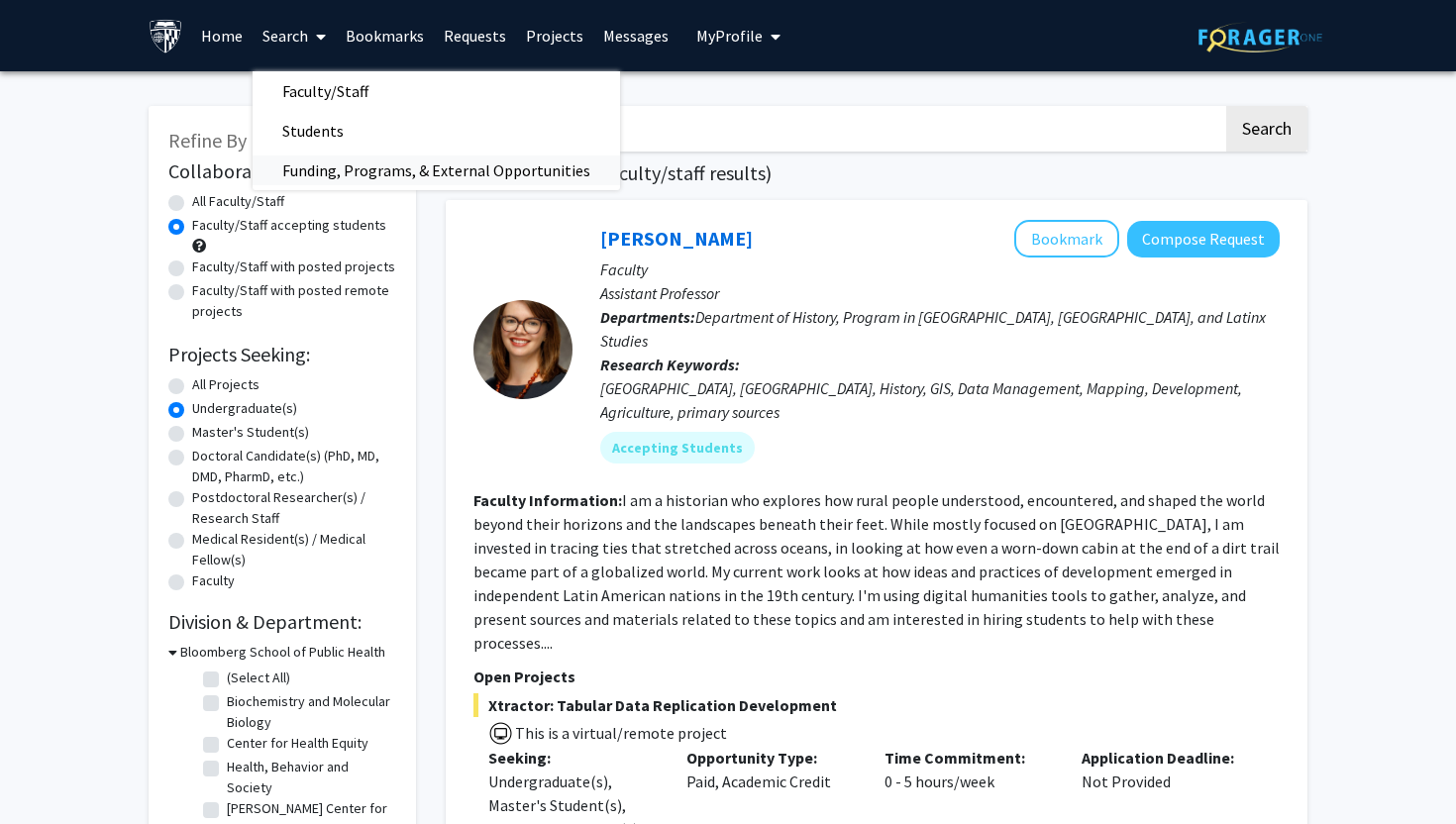 click on "Funding, Programs, & External Opportunities" at bounding box center [436, 170] 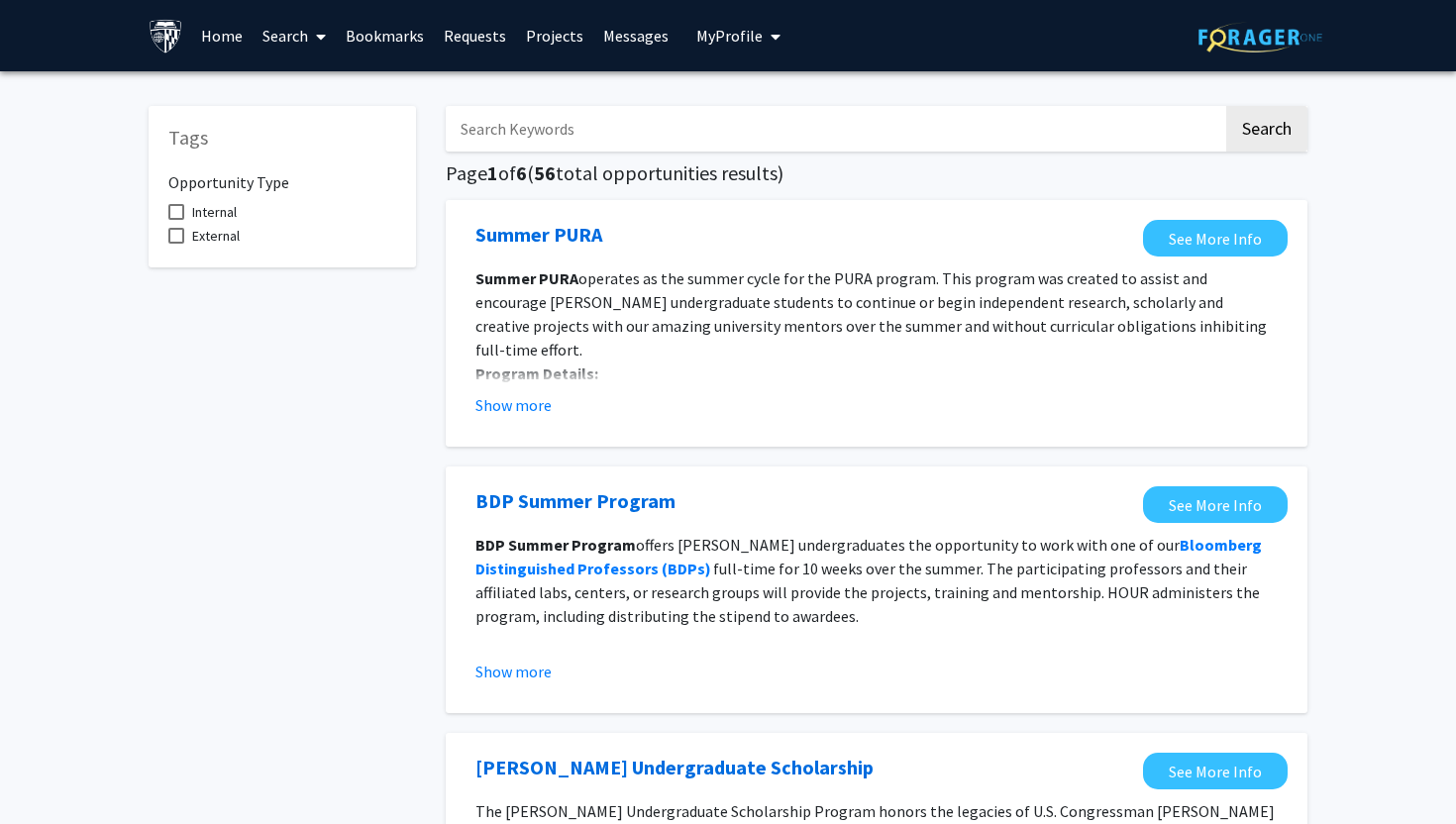 click on "Search" at bounding box center (294, 36) 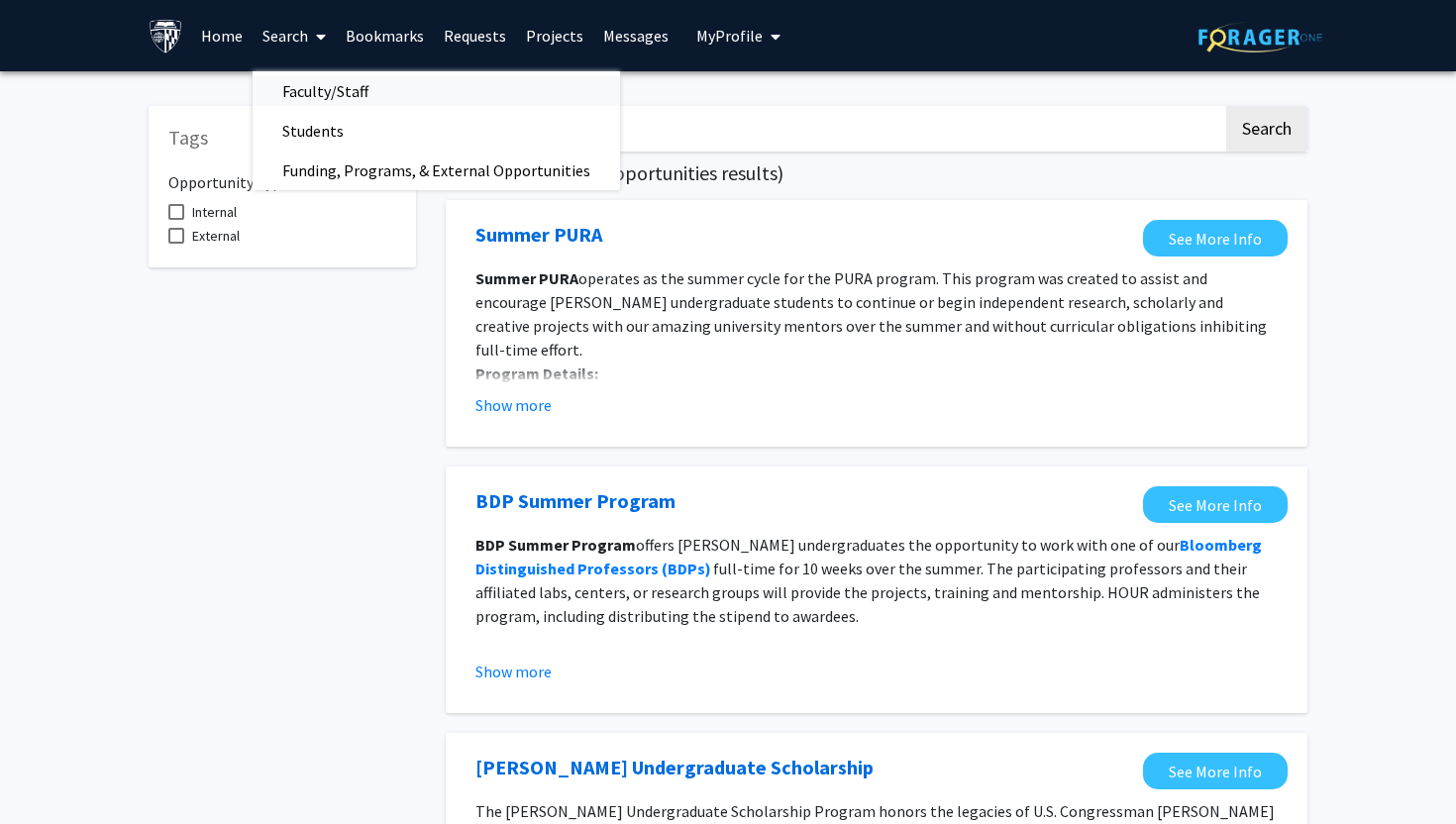click on "Faculty/Staff" at bounding box center [325, 91] 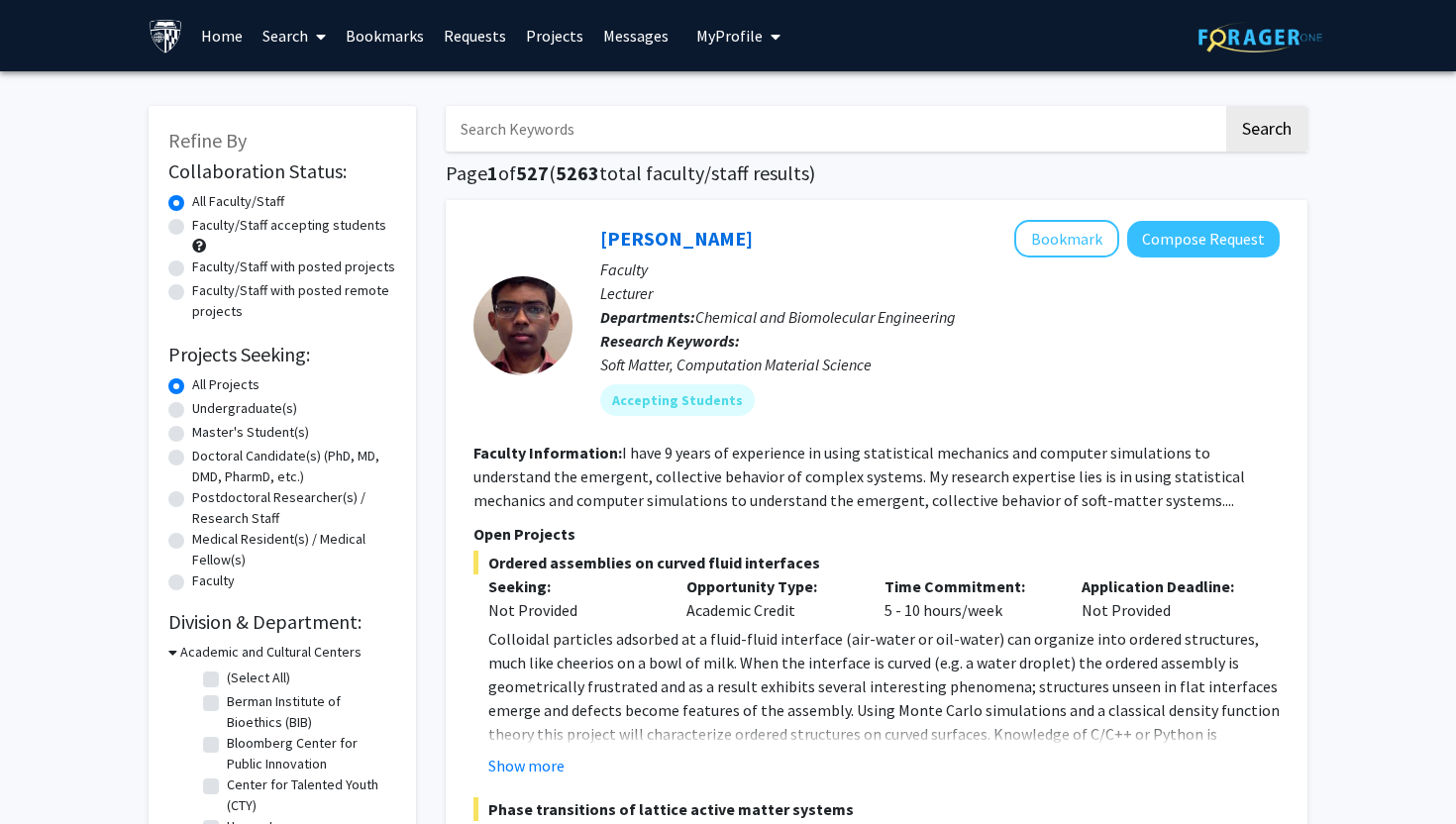 click on "Faculty/Staff accepting students" 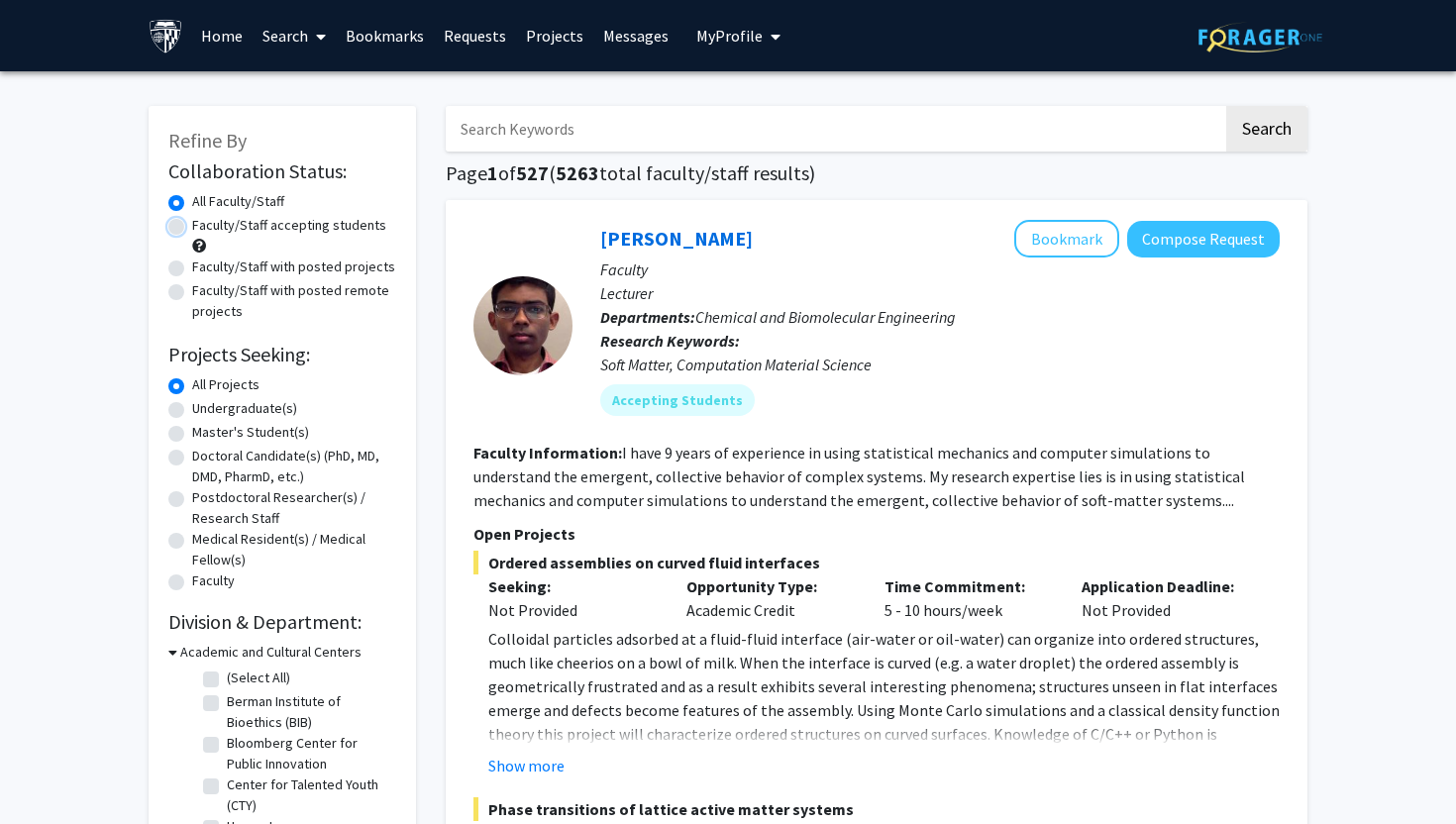 click on "Faculty/Staff accepting students" at bounding box center [198, 221] 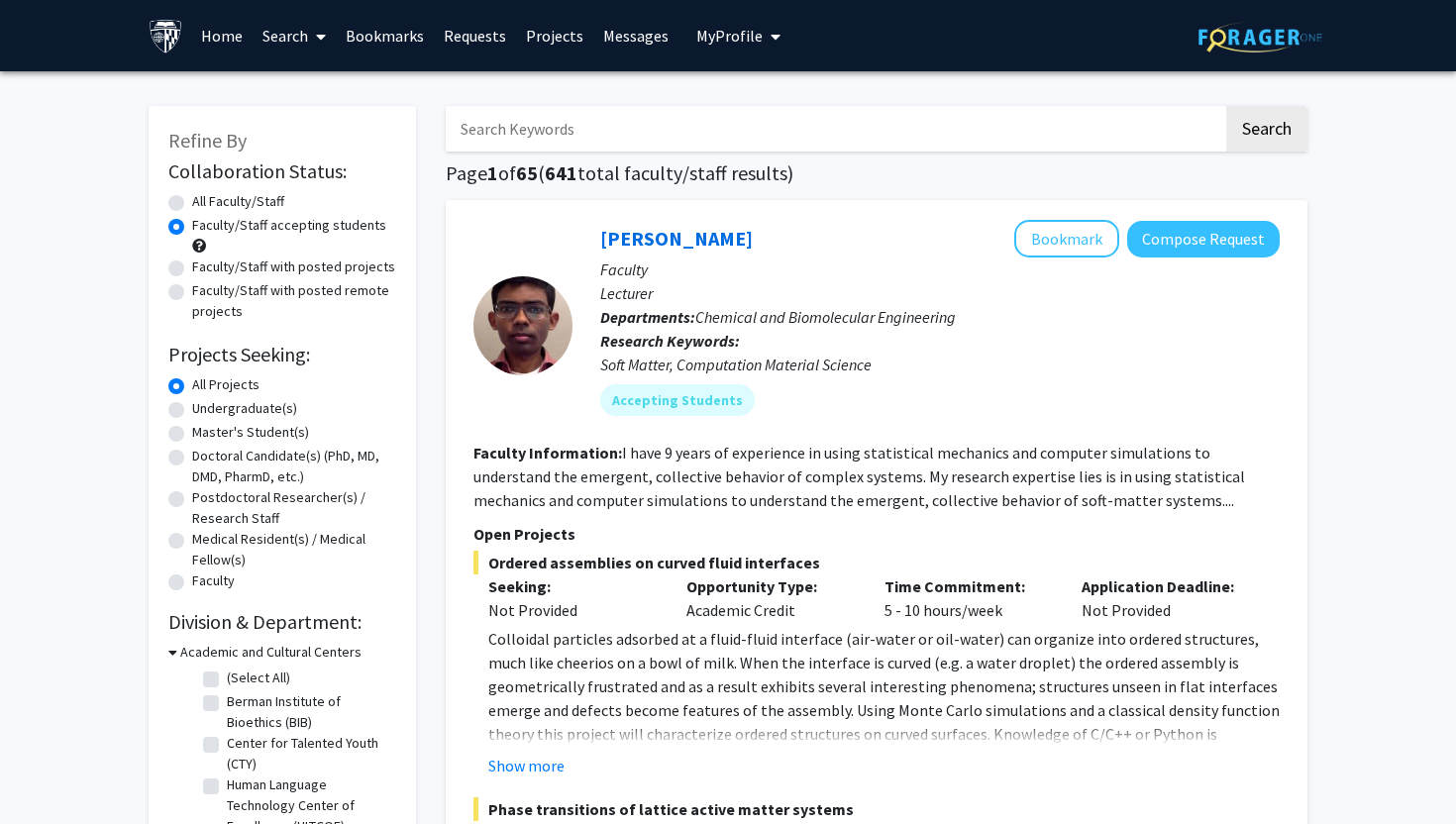 click on "Undergraduate(s)" 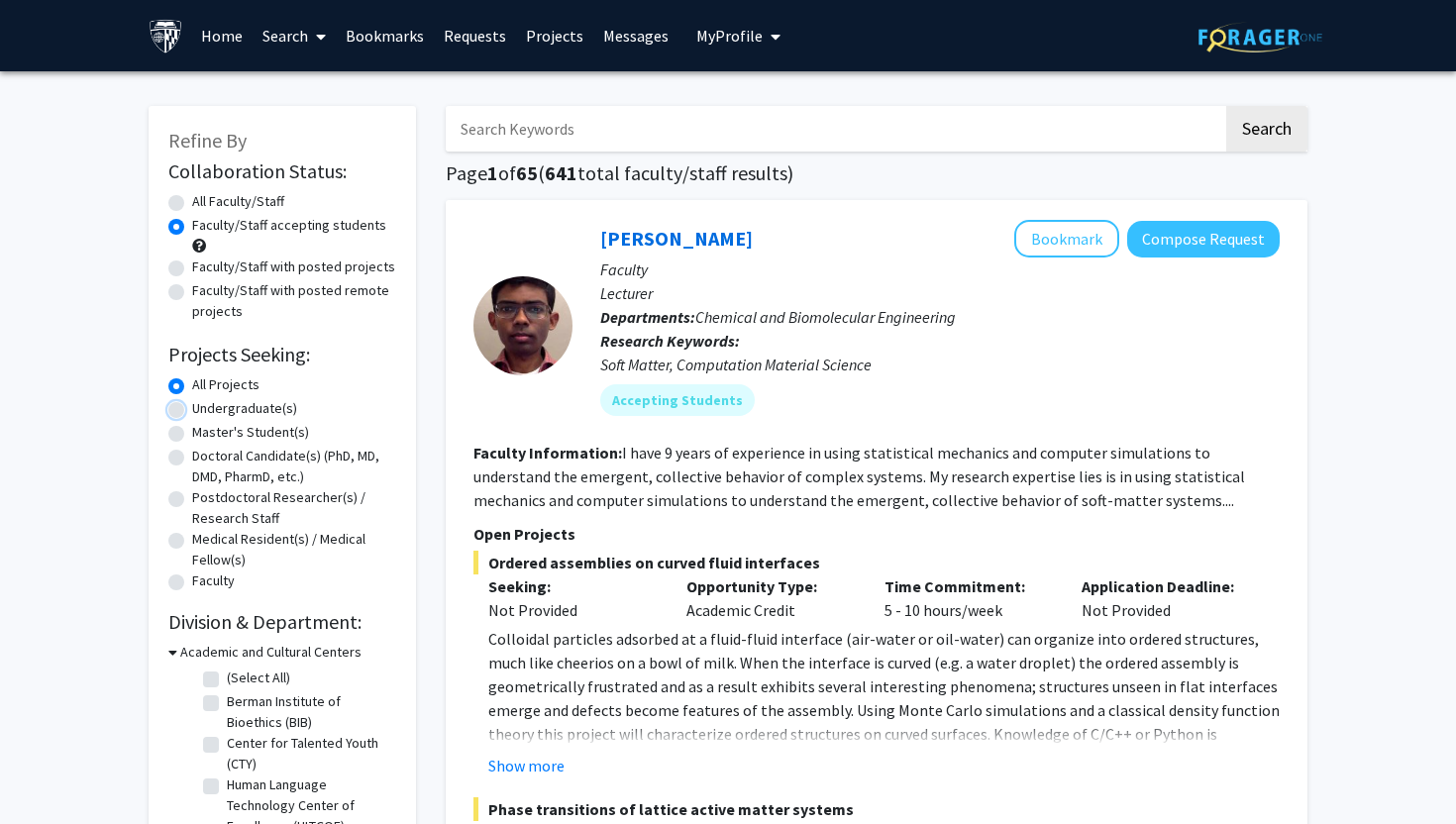 click on "Undergraduate(s)" at bounding box center [198, 404] 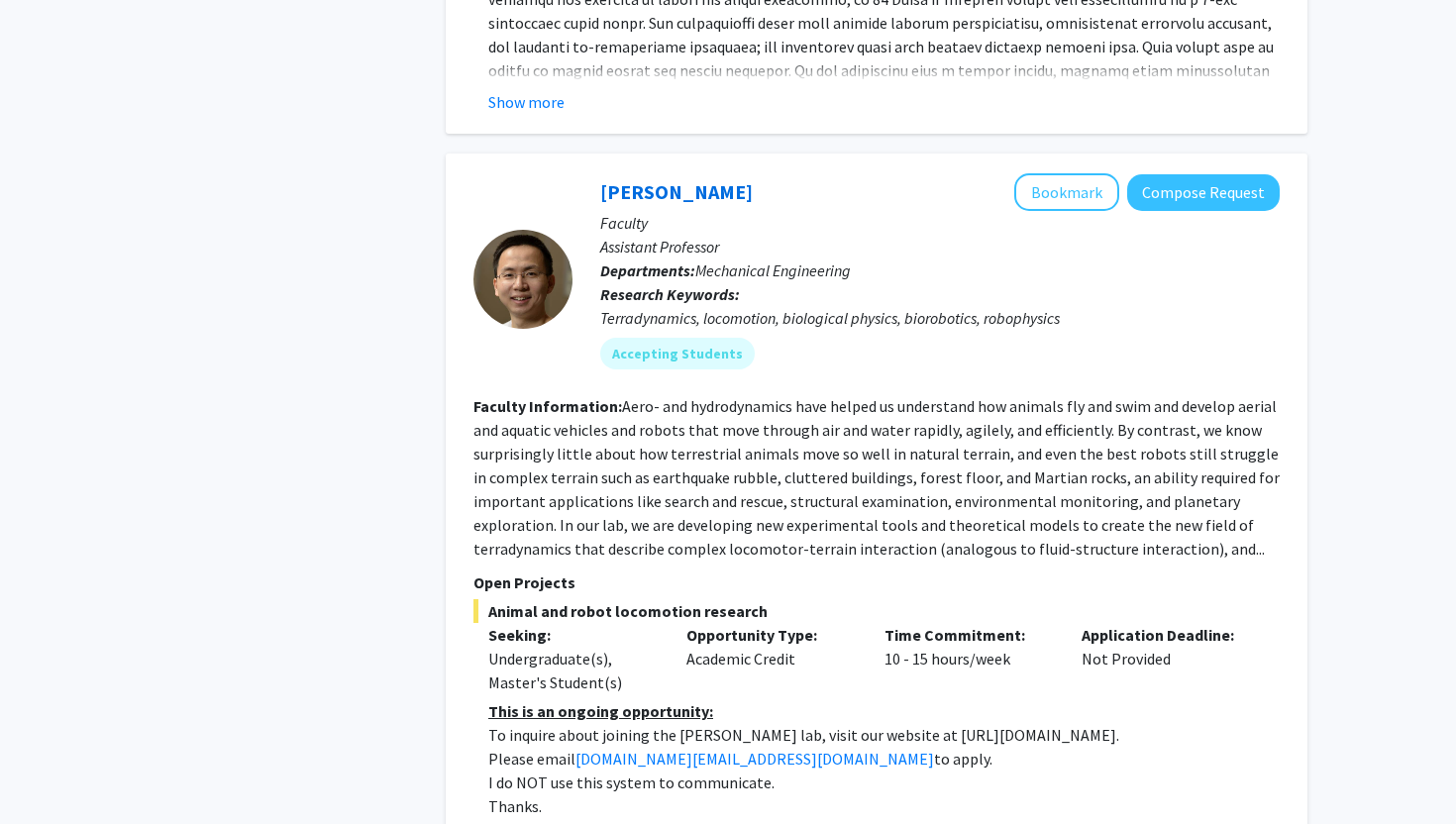 scroll, scrollTop: 7779, scrollLeft: 0, axis: vertical 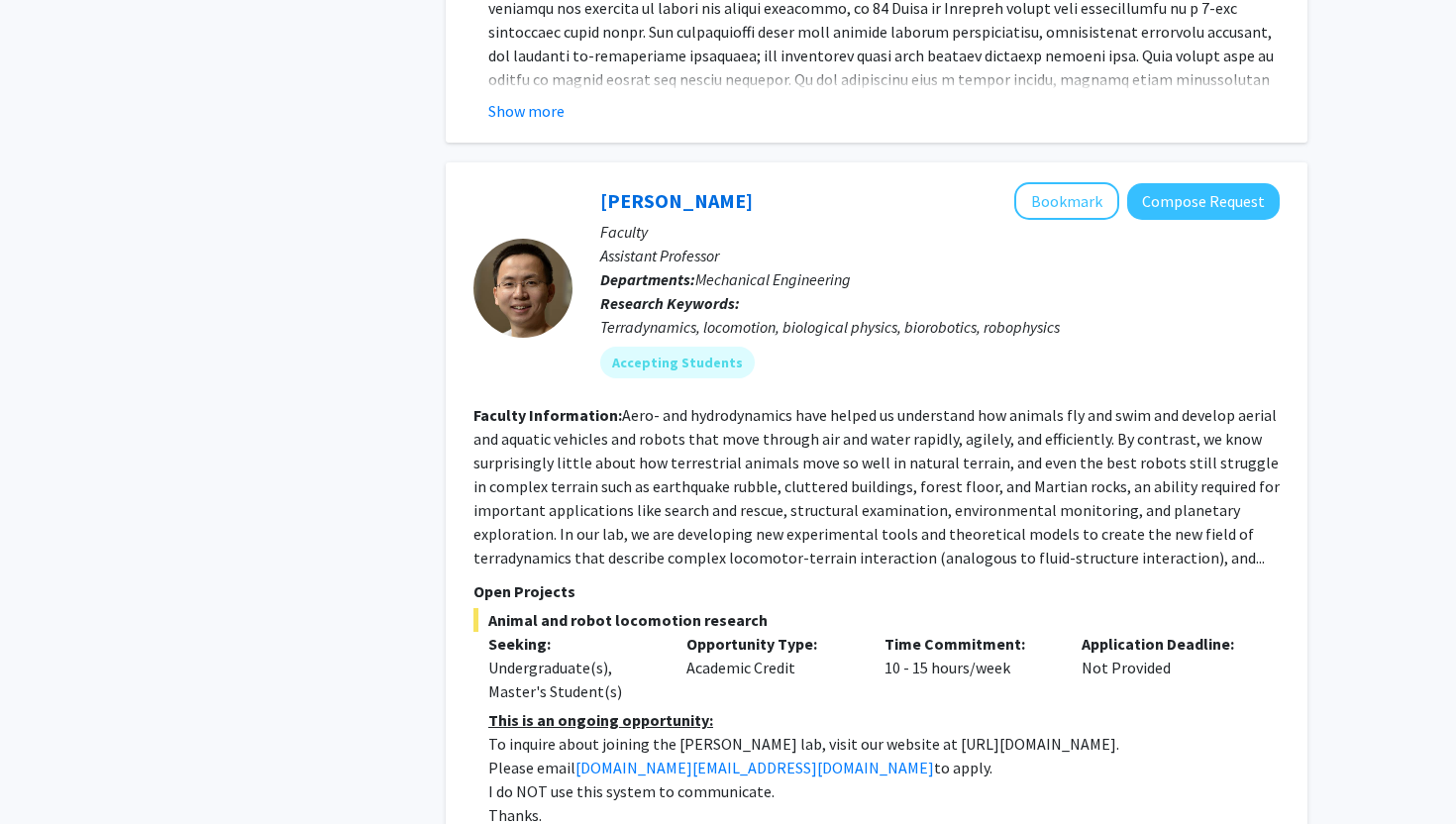 click on "2" 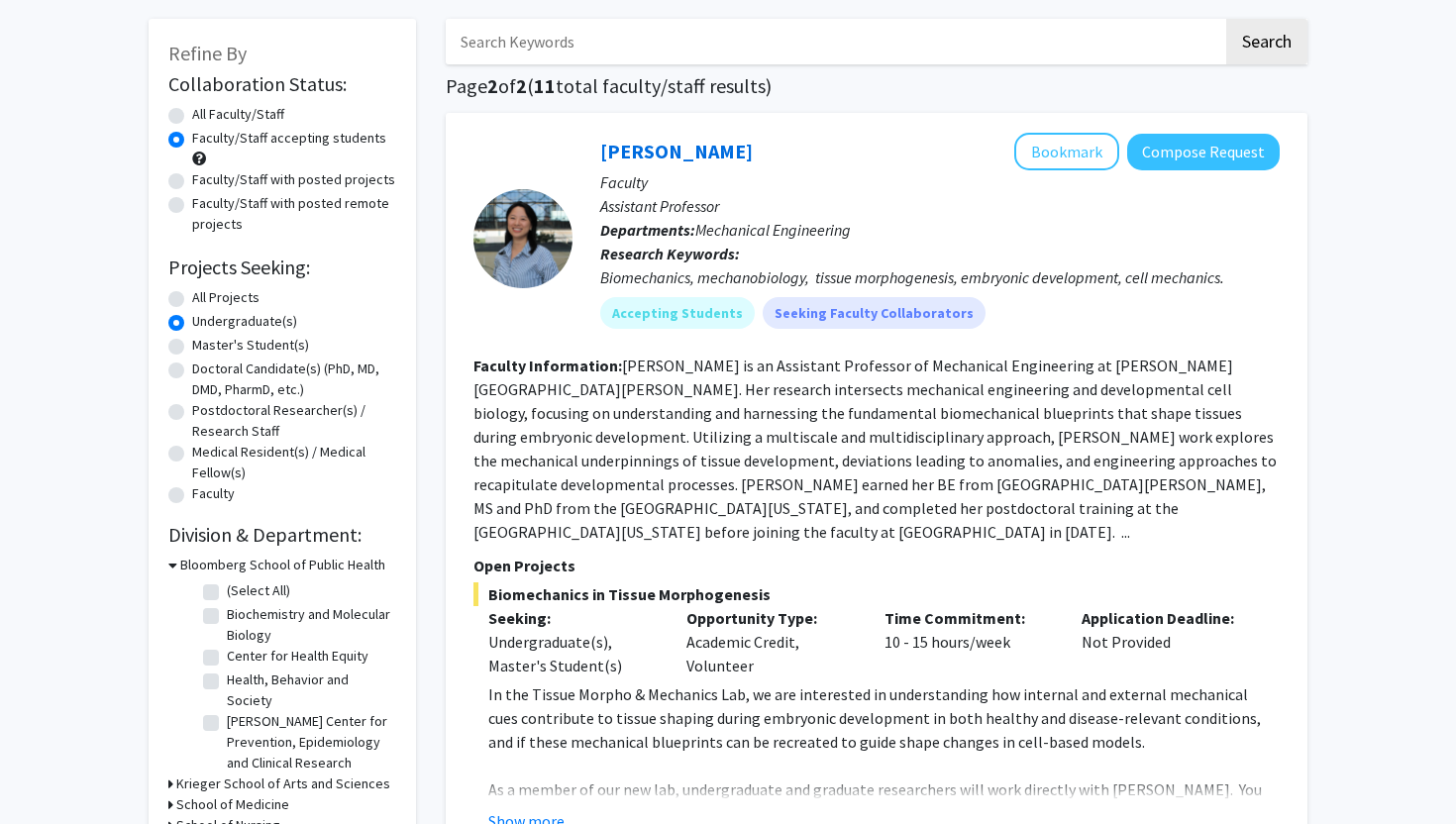scroll, scrollTop: 172, scrollLeft: 0, axis: vertical 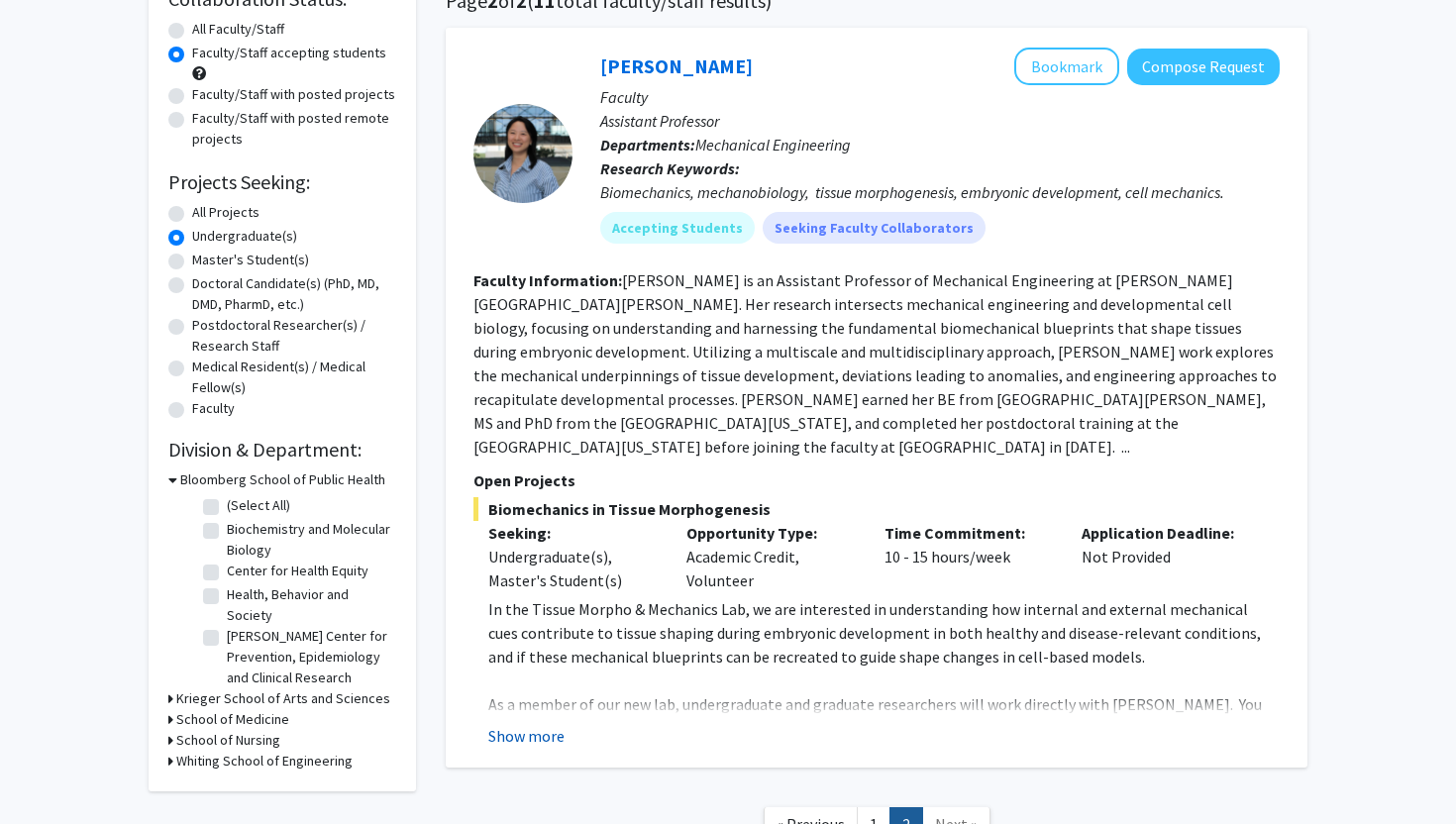 click on "Show more" 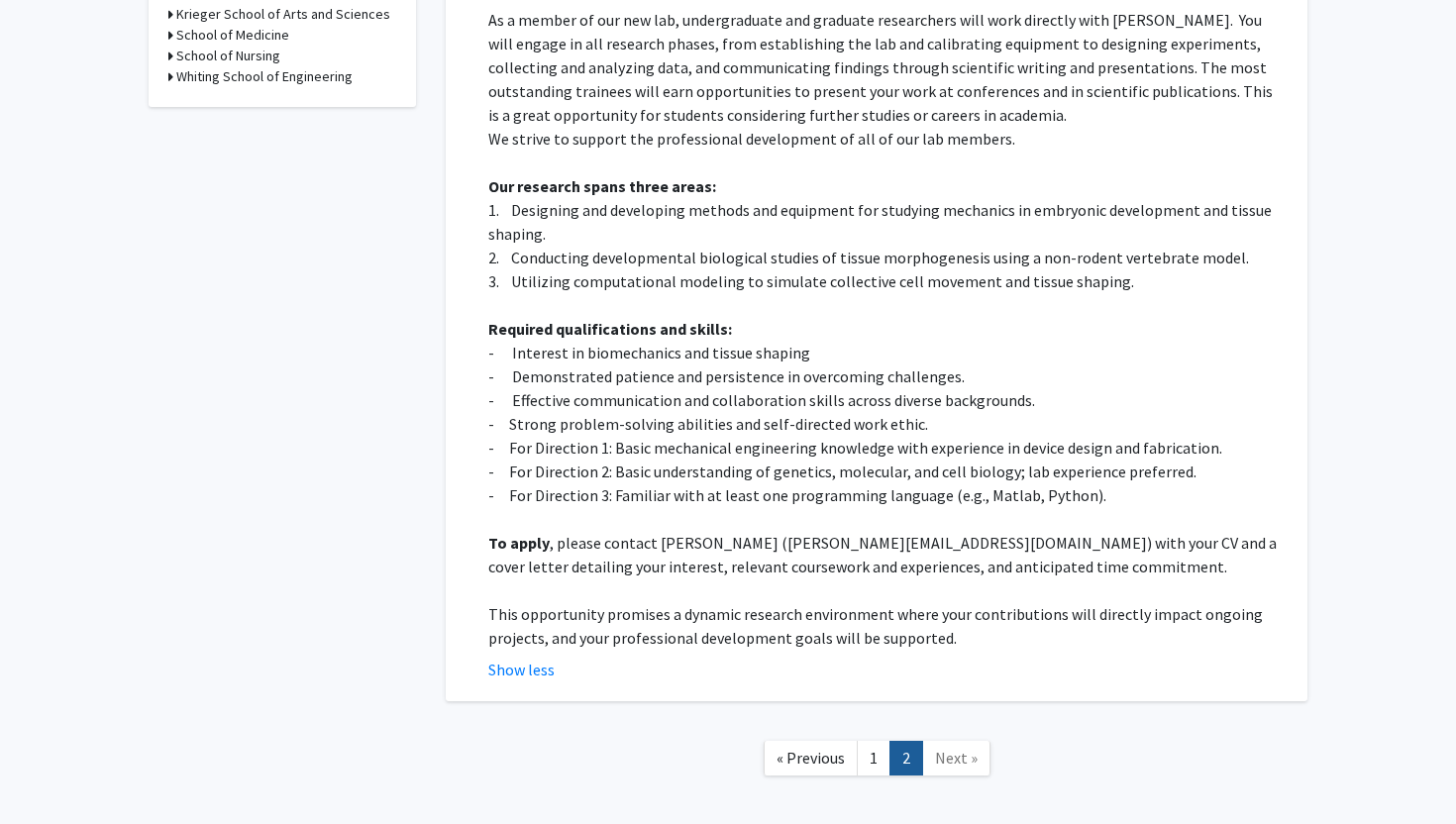 scroll, scrollTop: 858, scrollLeft: 0, axis: vertical 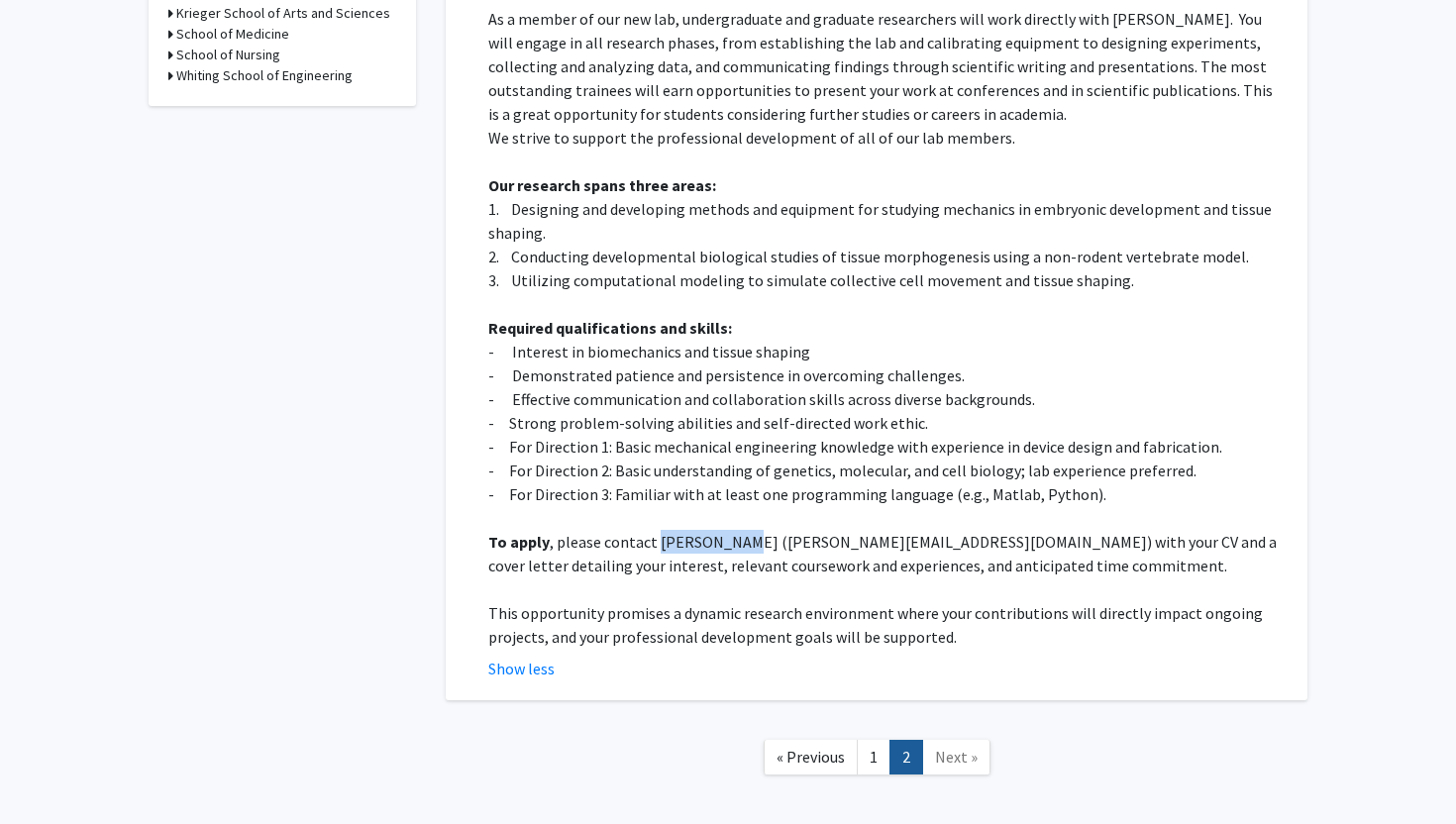 drag, startPoint x: 656, startPoint y: 519, endPoint x: 738, endPoint y: 521, distance: 82.02439 